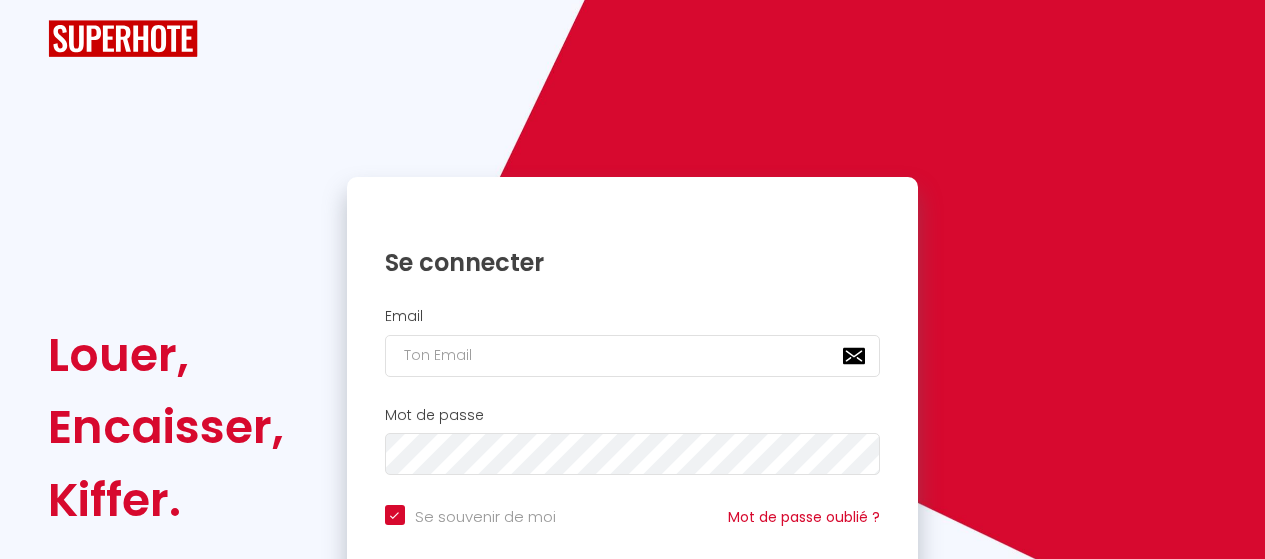 scroll, scrollTop: 0, scrollLeft: 0, axis: both 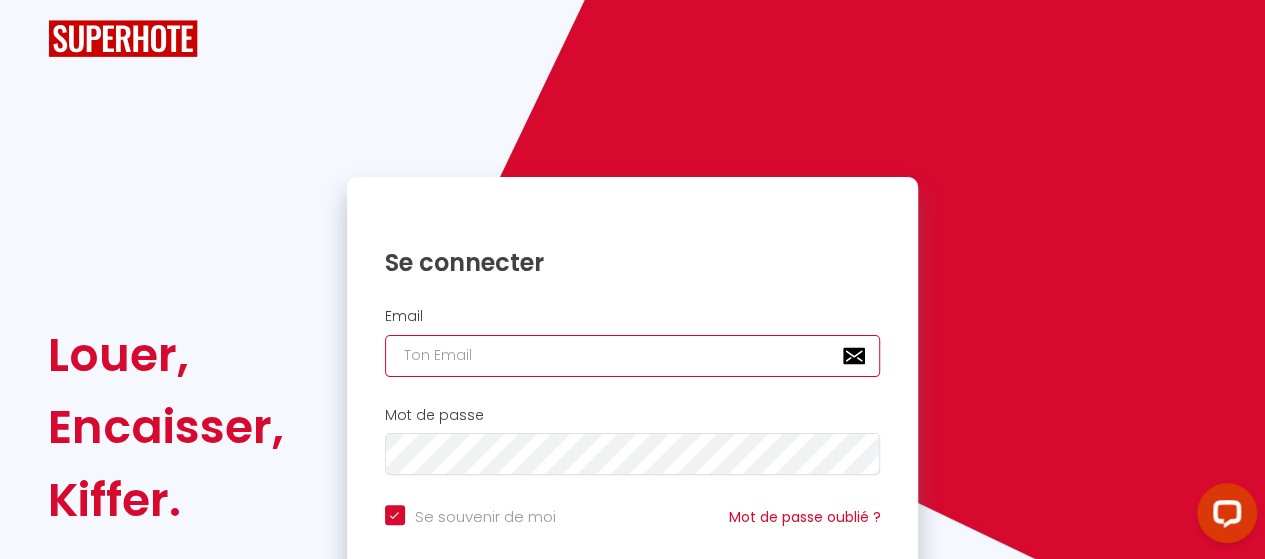 type on "[EMAIL_ADDRESS][DOMAIN_NAME]" 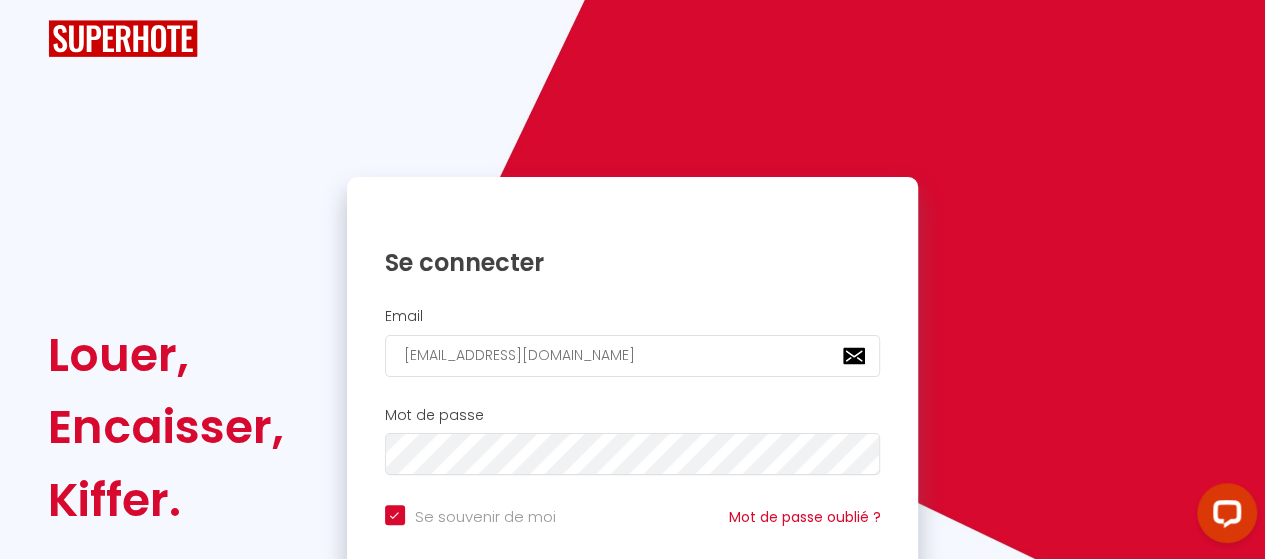 scroll, scrollTop: 159, scrollLeft: 0, axis: vertical 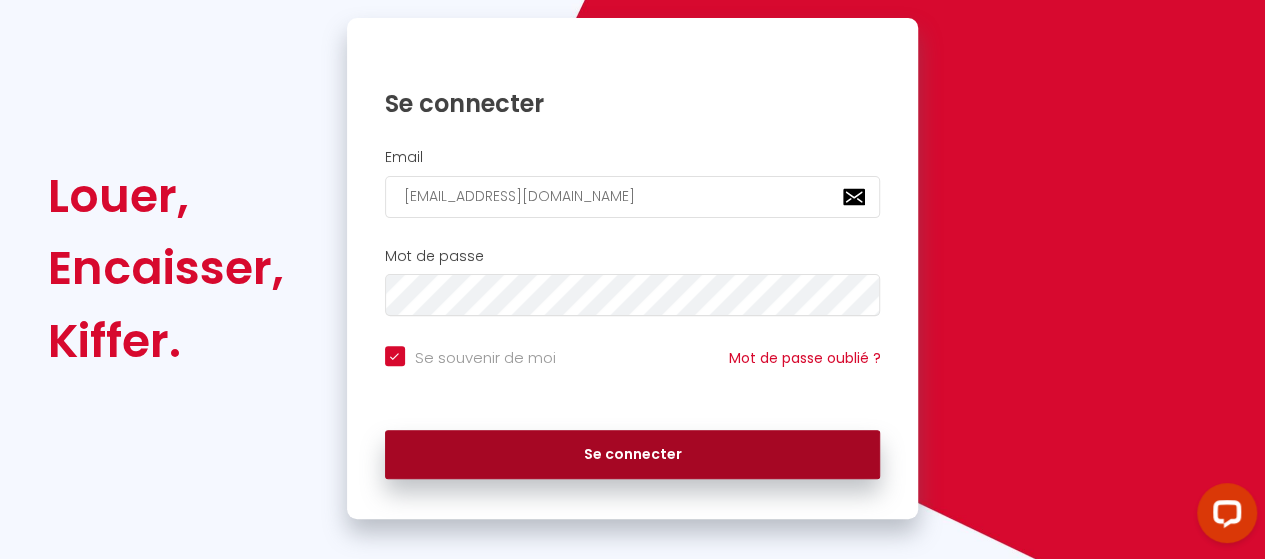 click on "Se connecter" at bounding box center (633, 455) 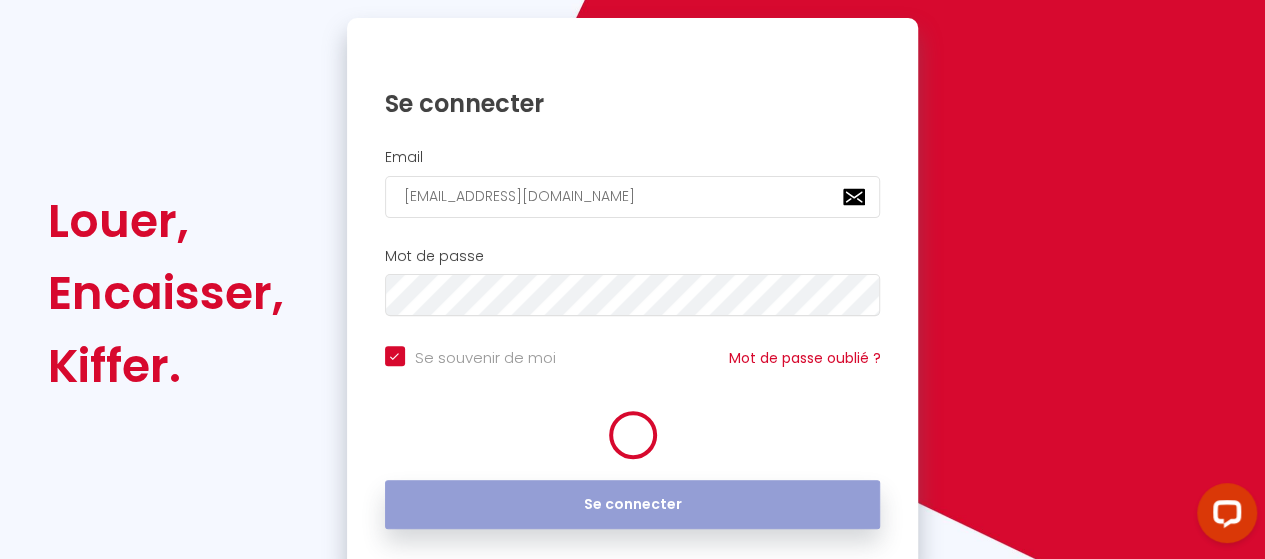 checkbox on "true" 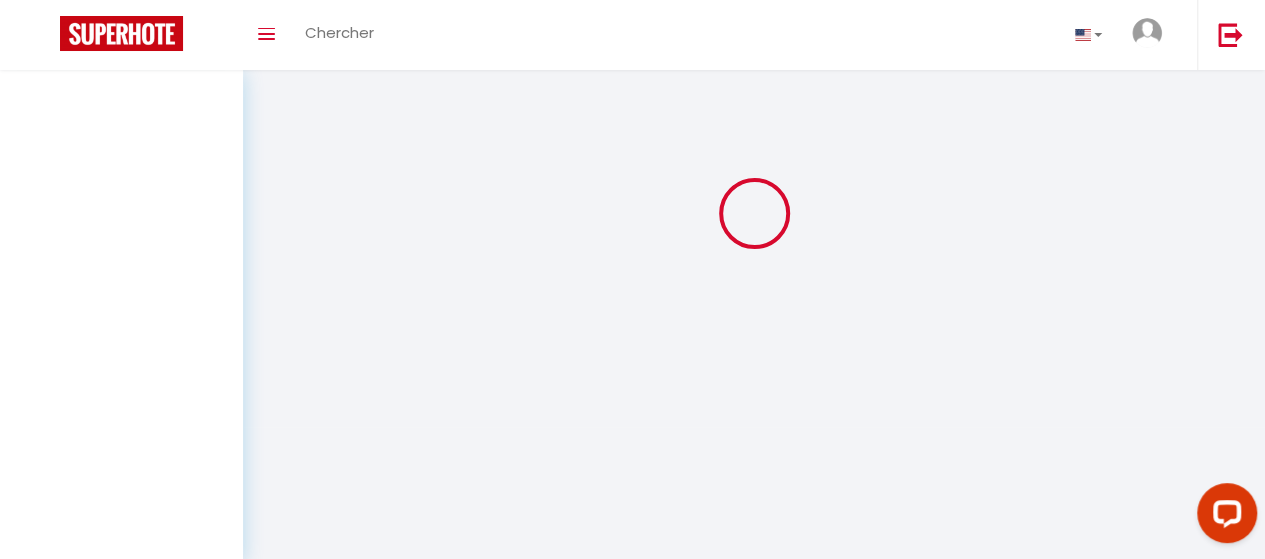 scroll, scrollTop: 0, scrollLeft: 0, axis: both 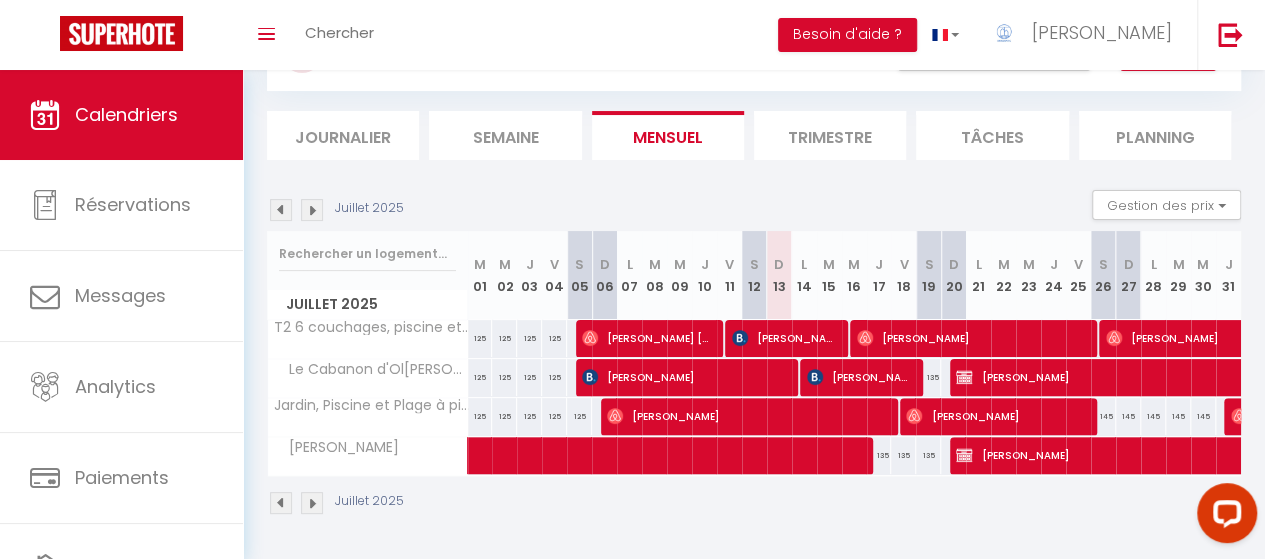 click at bounding box center (312, 210) 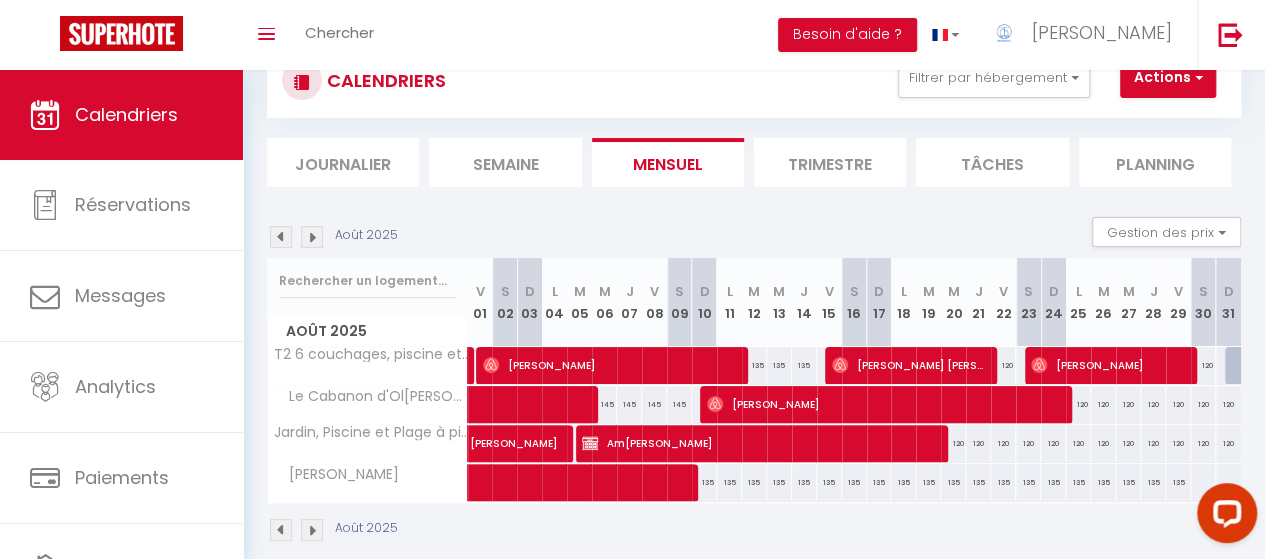 scroll, scrollTop: 101, scrollLeft: 0, axis: vertical 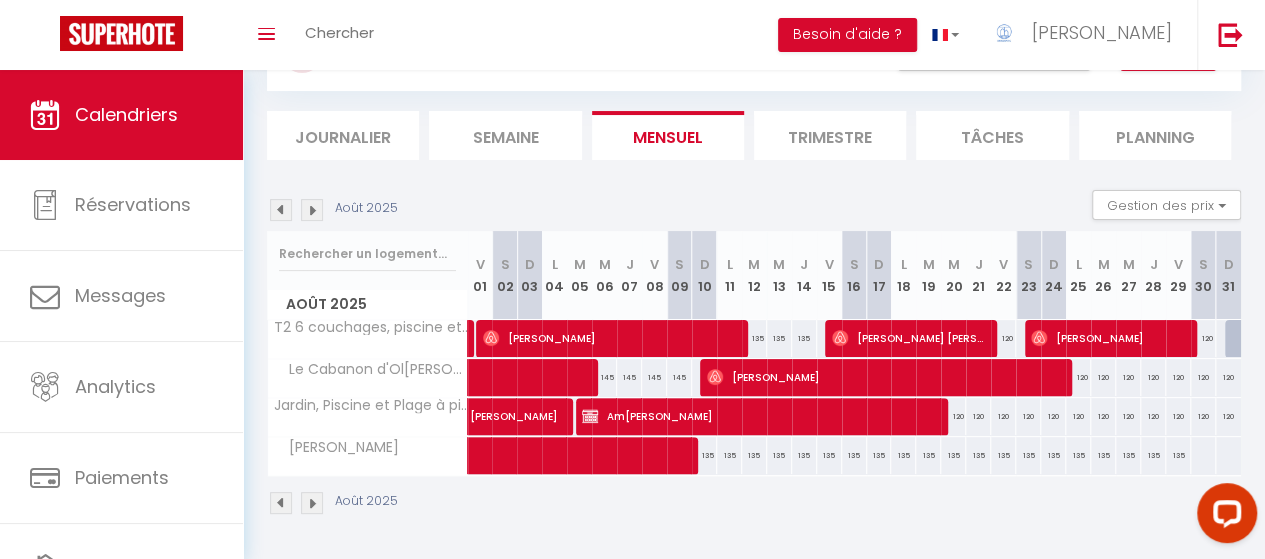 click on "135" at bounding box center (754, 338) 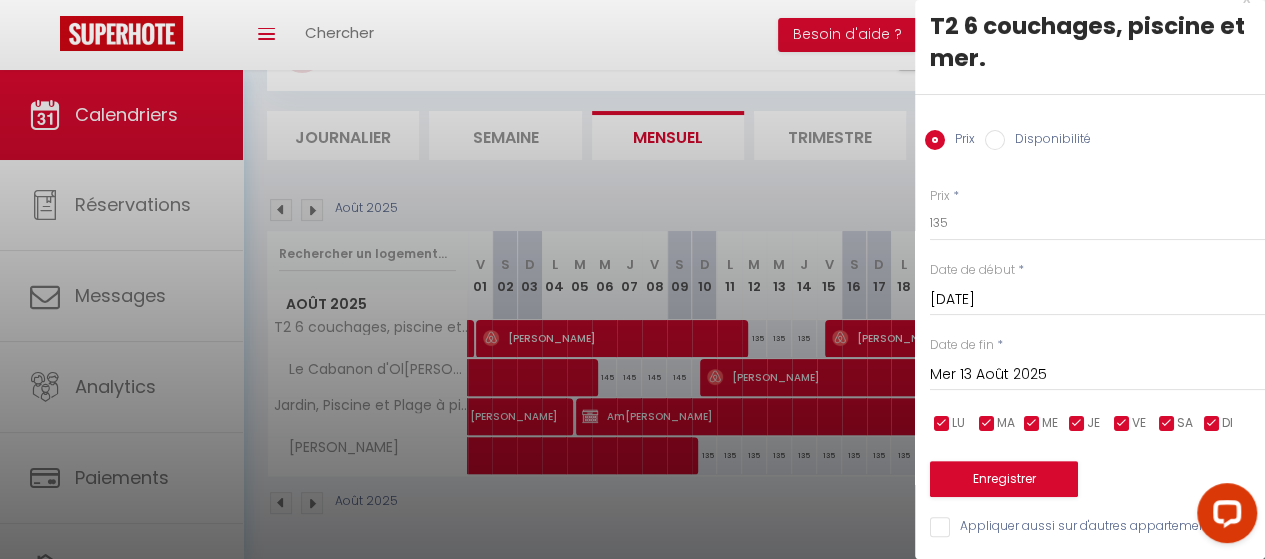 scroll, scrollTop: 2, scrollLeft: 0, axis: vertical 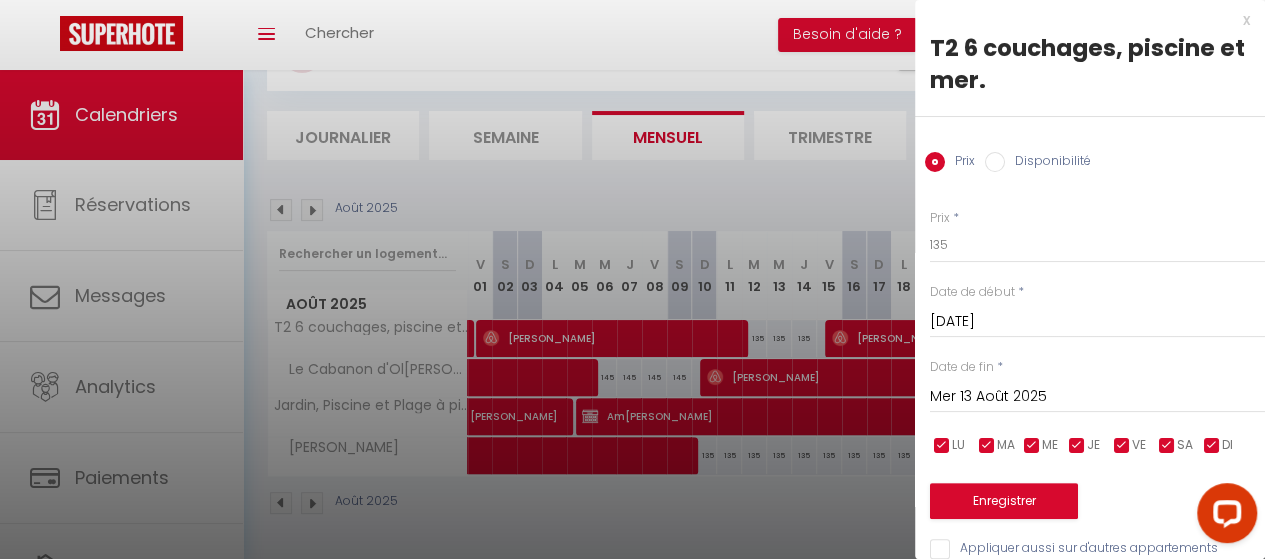 click on "Date de début
*     [DATE]         <   [DATE]   >   Dim Lun Mar Mer Jeu Ven Sam   1 2 3 4 5 6 7 8 9 10 11 12 13 14 15 16 17 18 19 20 21 22 23 24 25 26 27 28 29 30 31     <   2025   >   [PERSON_NAME] Mars Avril Mai Juin Juillet Août Septembre Octobre Novembre Décembre     <   [DATE] - [DATE]   >   2020 2021 2022 2023 2024 2025 2026 2027 2028 2029" at bounding box center [1097, 310] 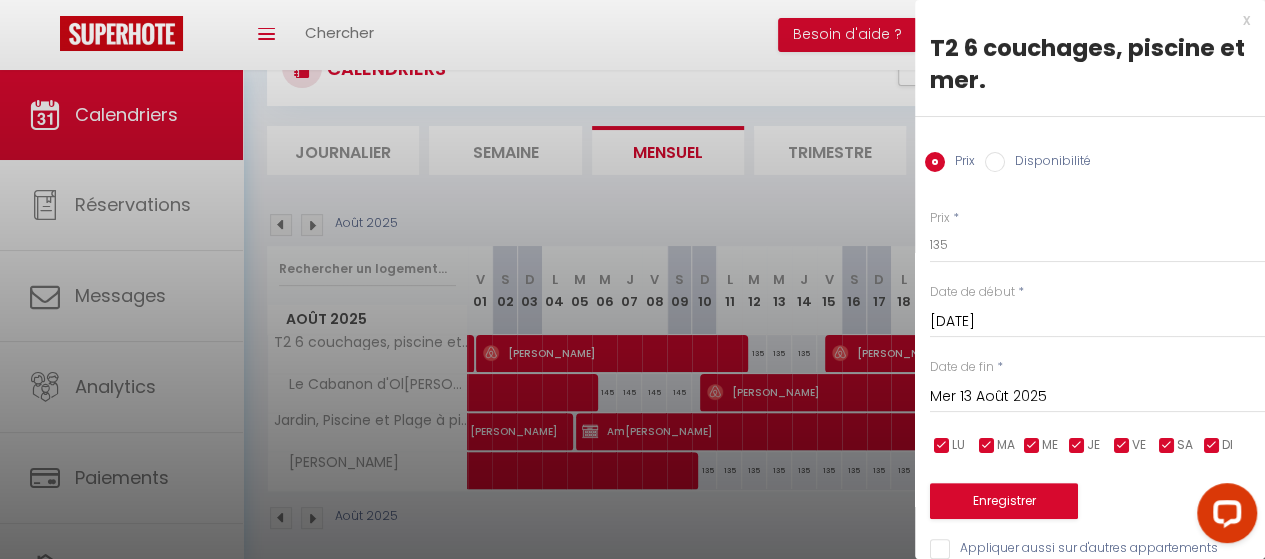 scroll, scrollTop: 109, scrollLeft: 0, axis: vertical 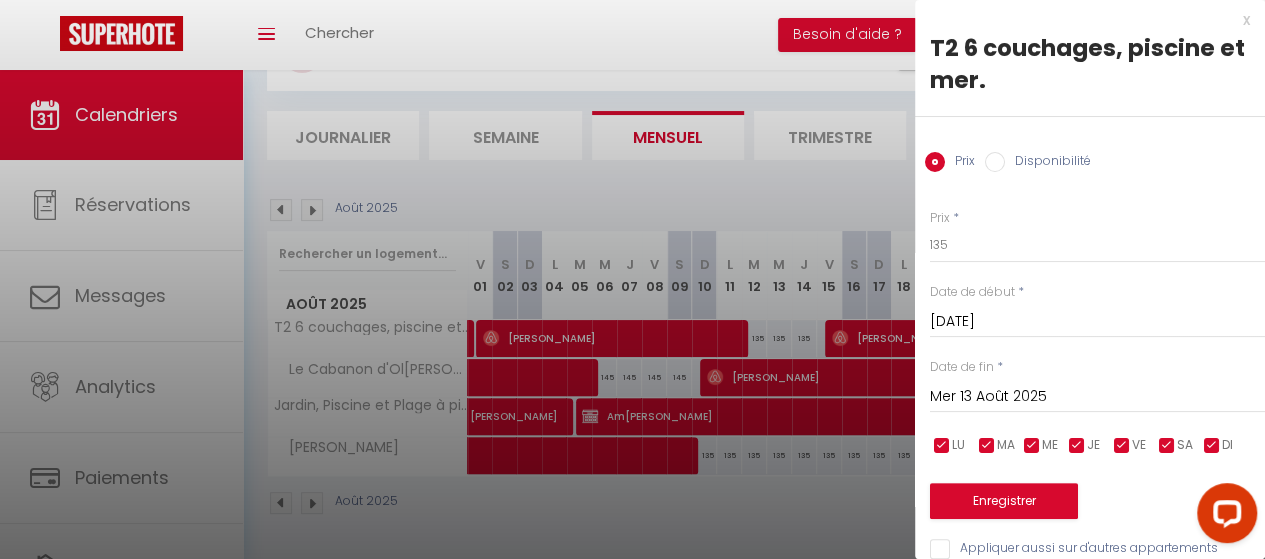 click on "x" at bounding box center (1082, 20) 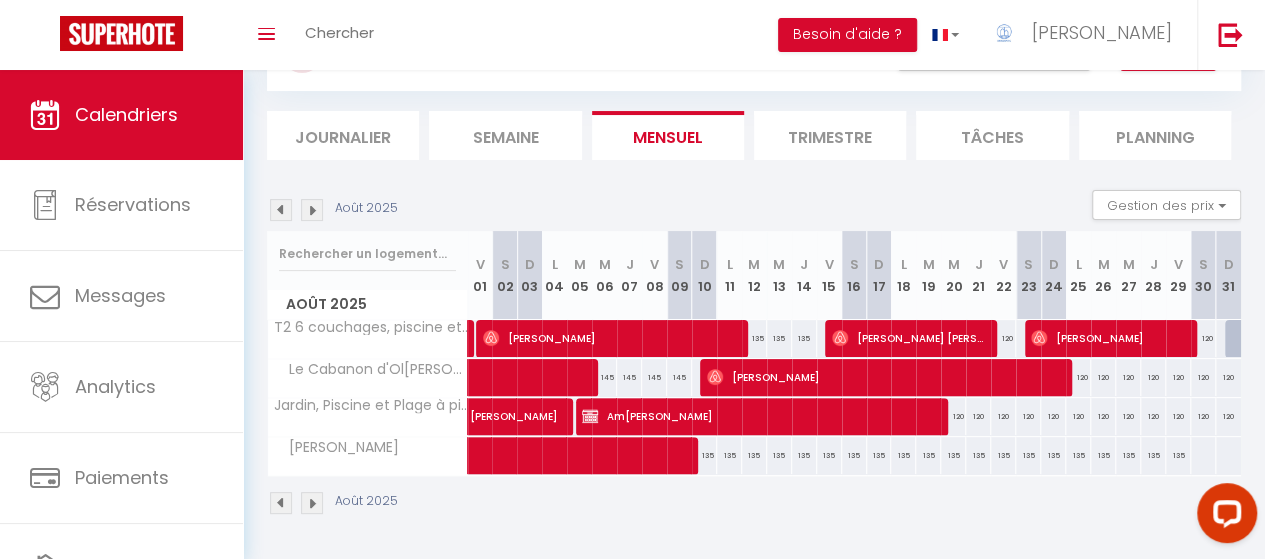 click on "135" at bounding box center (779, 338) 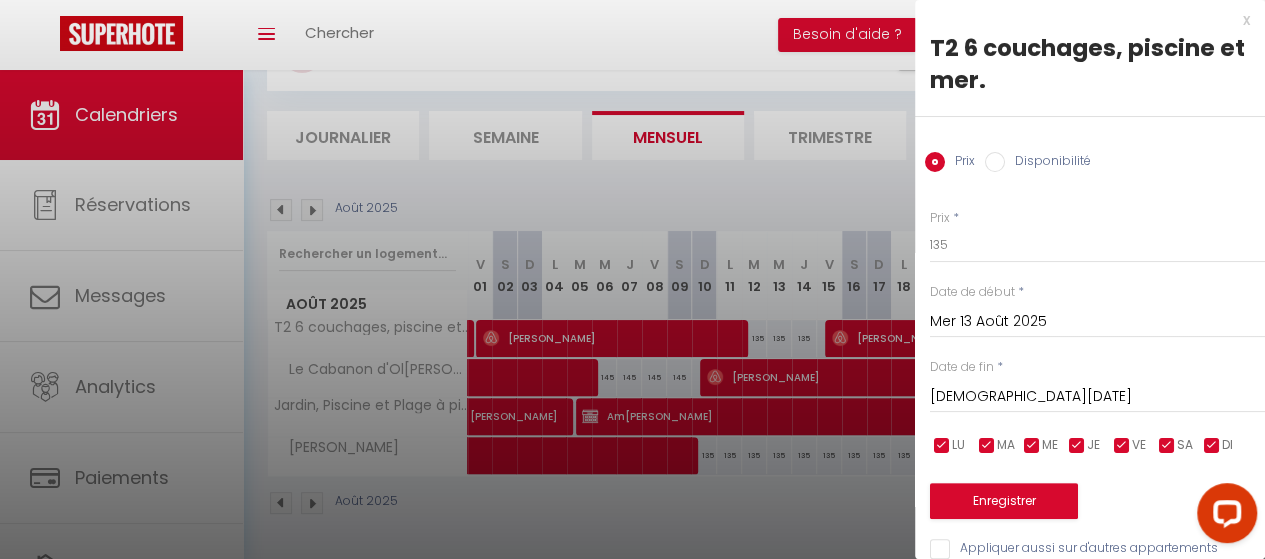 click at bounding box center [632, 279] 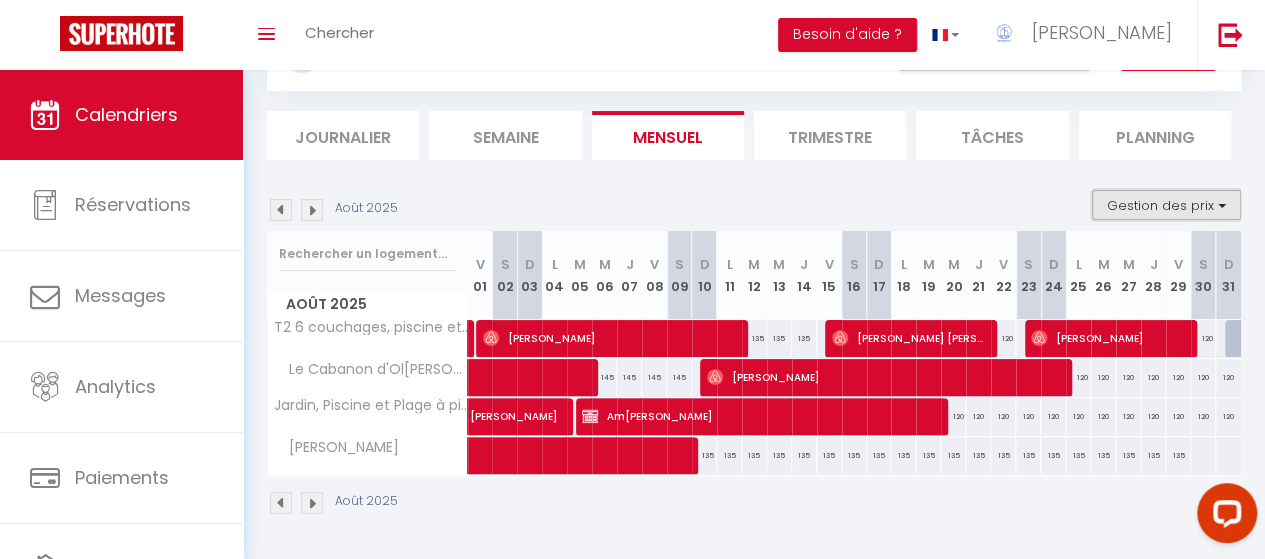 click on "Gestion des prix" at bounding box center (1166, 205) 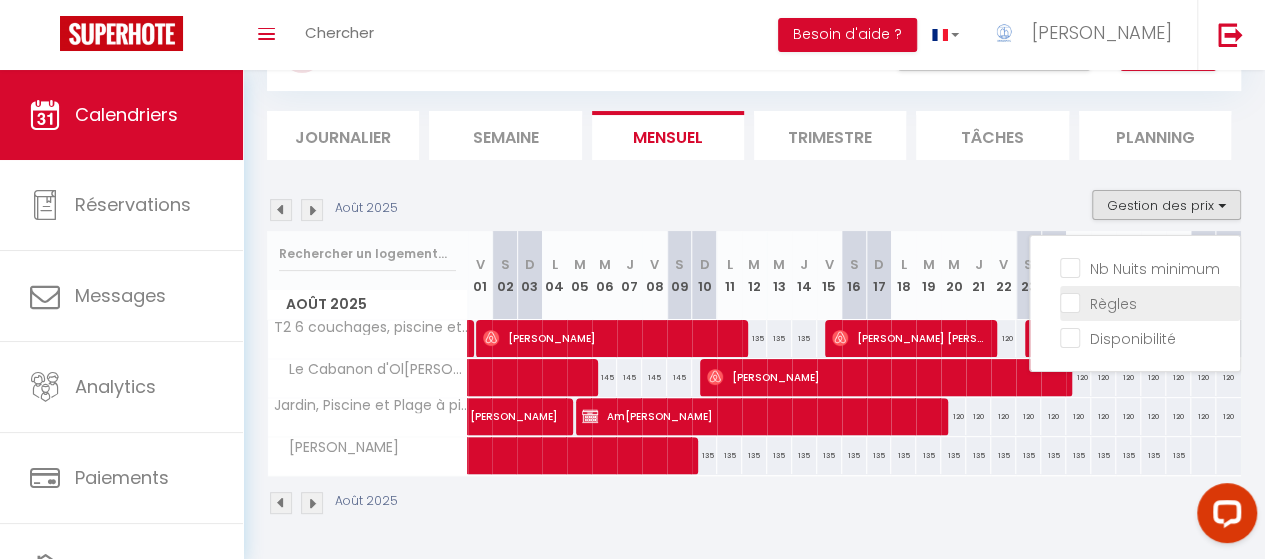 click on "Règles" at bounding box center [1150, 302] 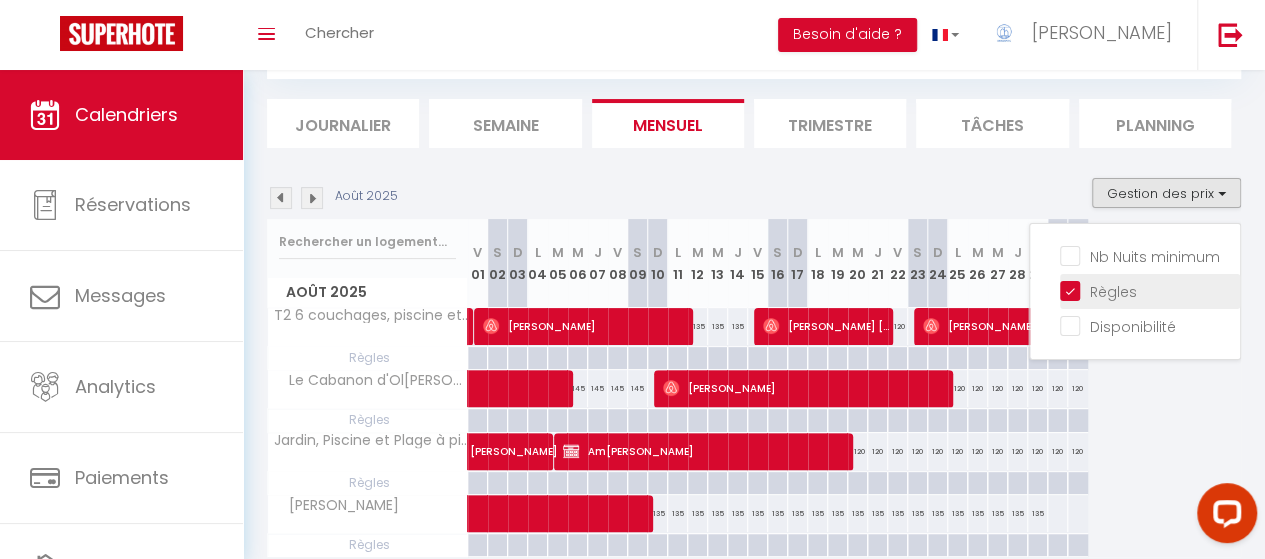click on "Règles" at bounding box center [1150, 290] 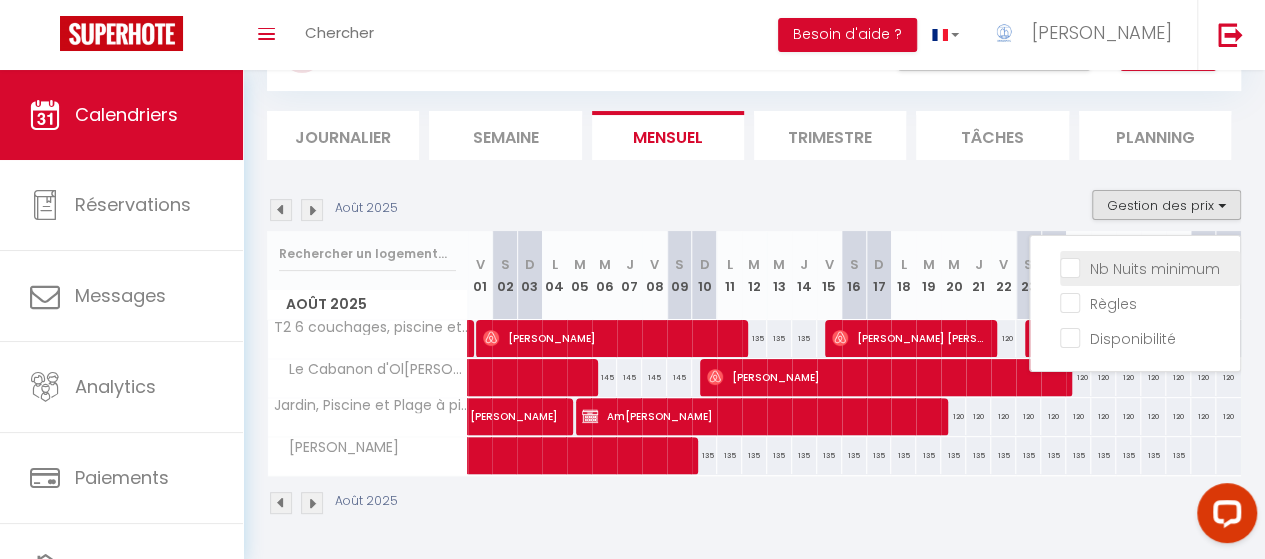 click on "Nb Nuits minimum" at bounding box center (1150, 267) 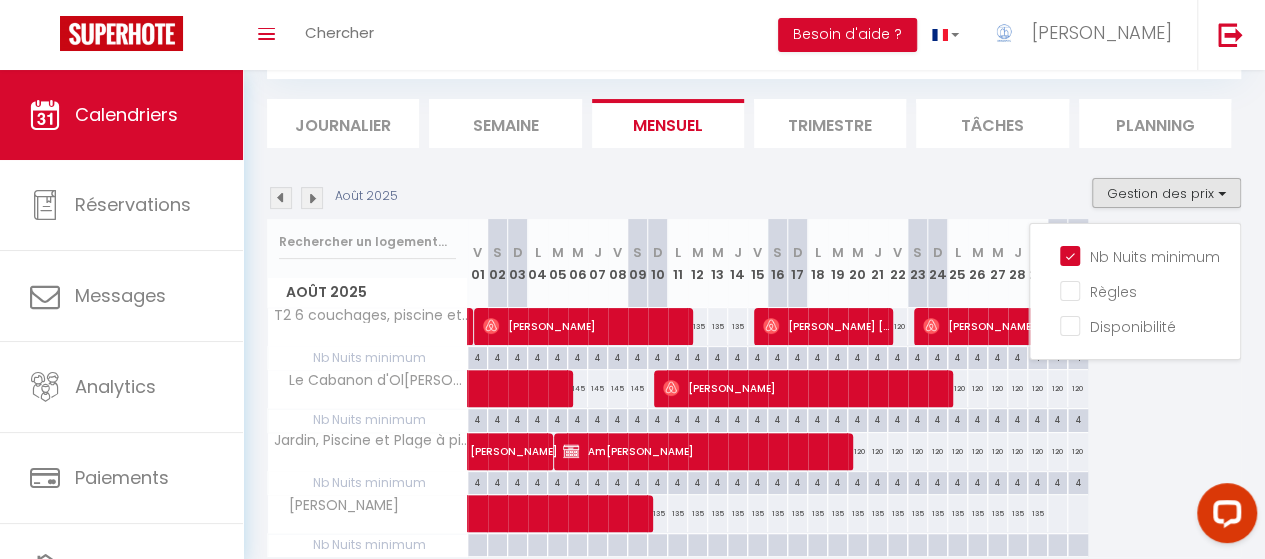 click on "135" at bounding box center [698, 326] 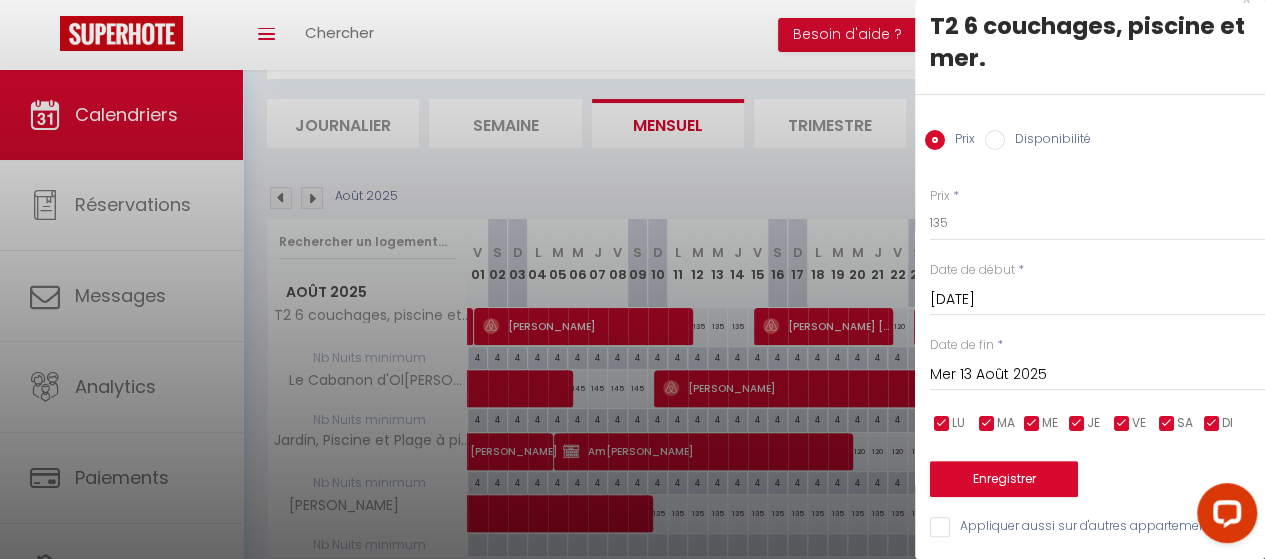 scroll, scrollTop: 0, scrollLeft: 0, axis: both 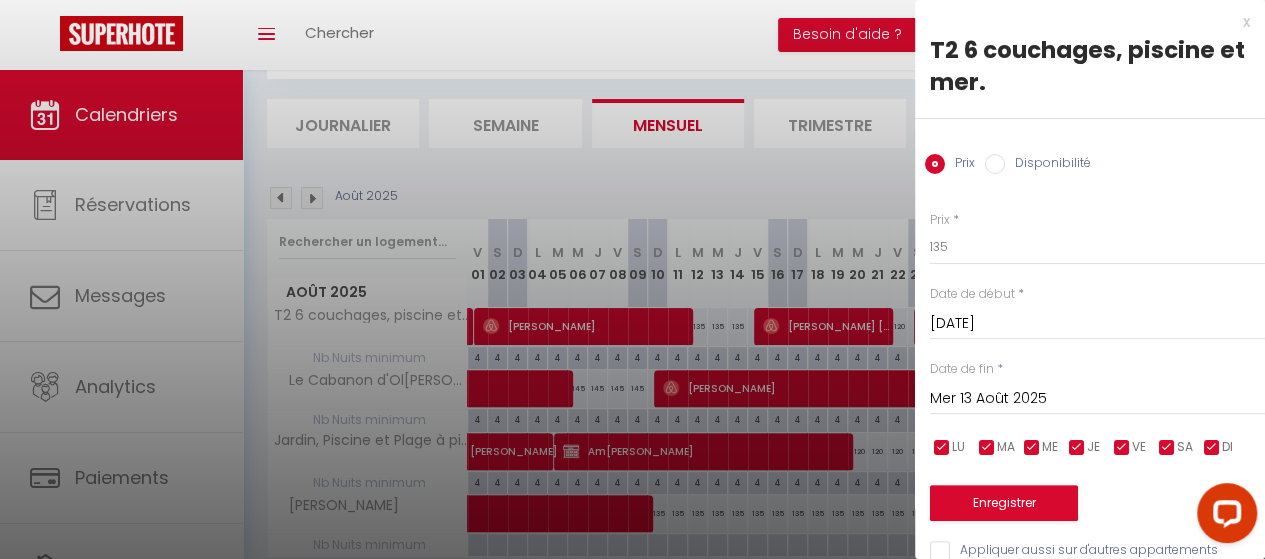 click at bounding box center (632, 279) 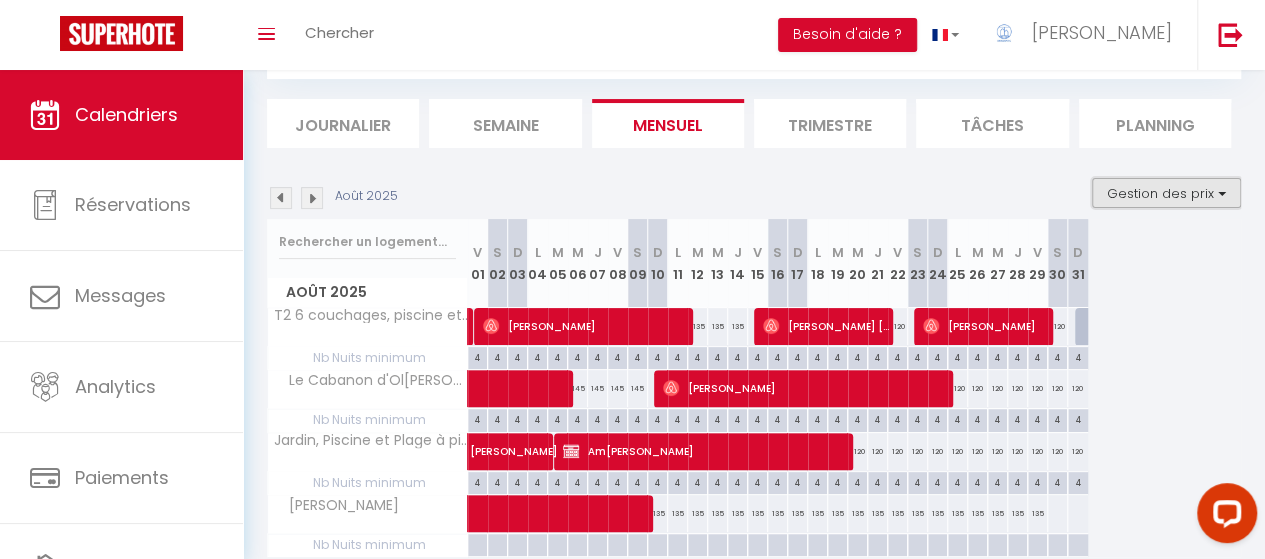 click on "Gestion des prix" at bounding box center (1166, 193) 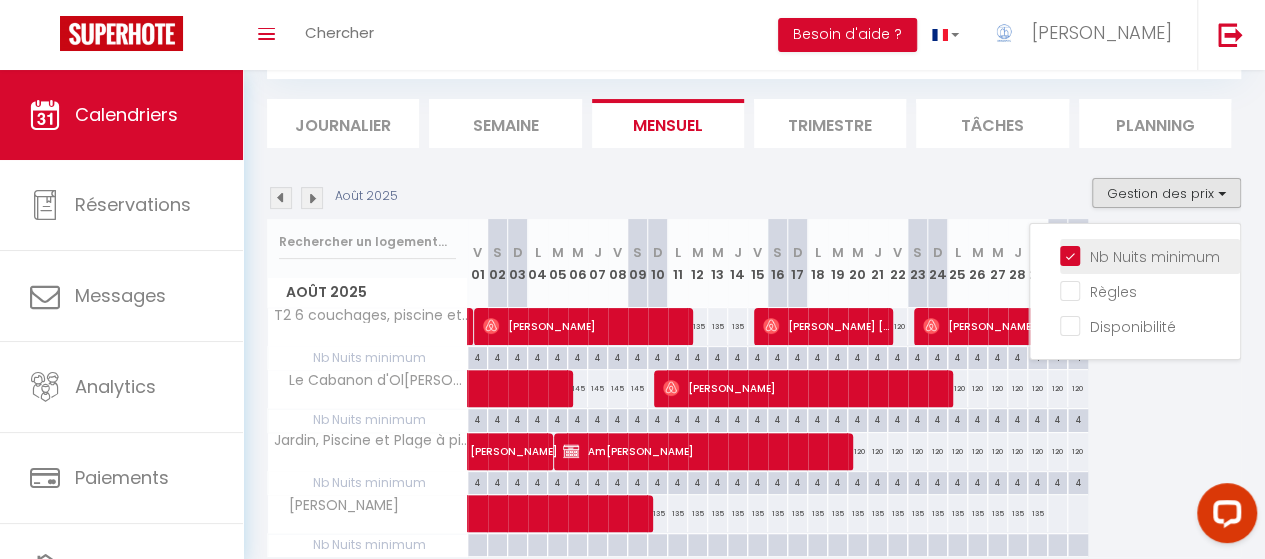 click on "Nb Nuits minimum" at bounding box center (1150, 256) 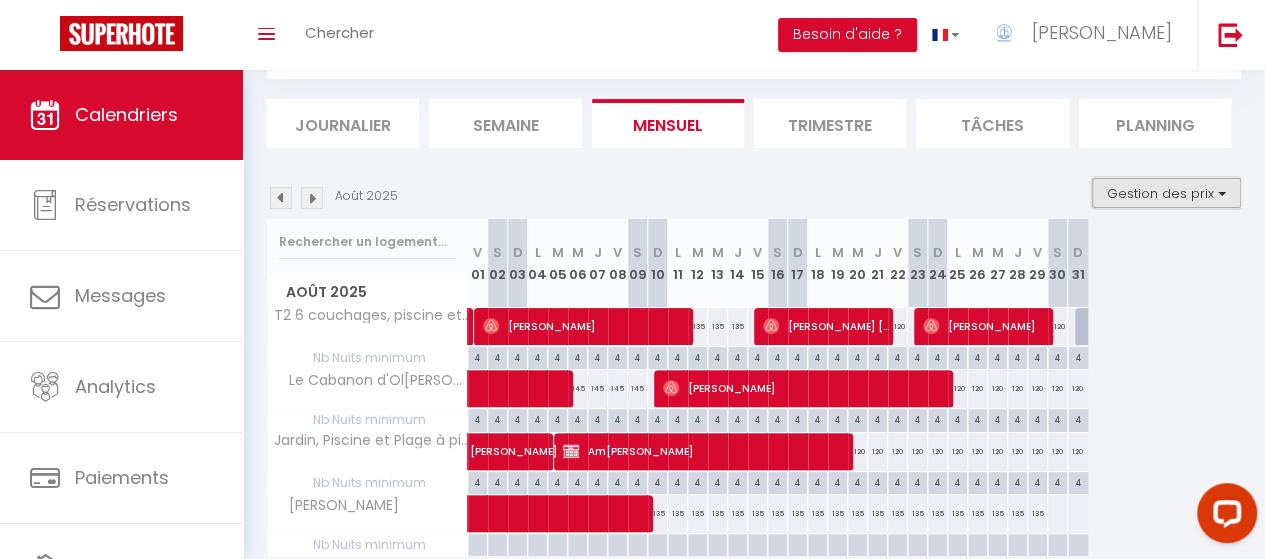 click on "Gestion des prix" at bounding box center [1166, 193] 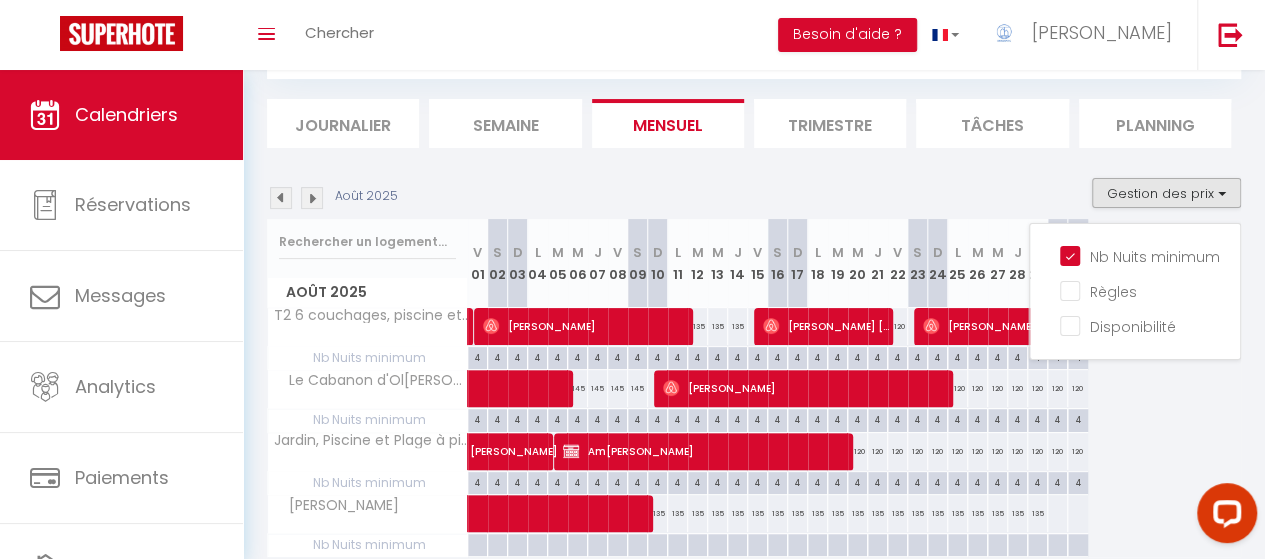 click on "4" at bounding box center (697, 356) 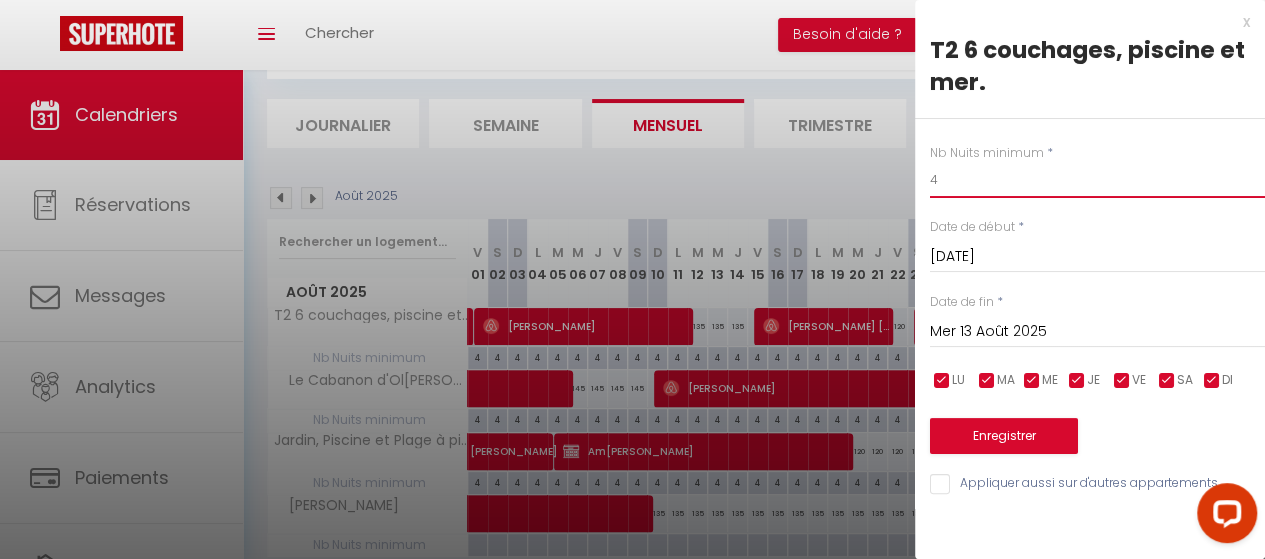drag, startPoint x: 968, startPoint y: 169, endPoint x: 881, endPoint y: 180, distance: 87.69264 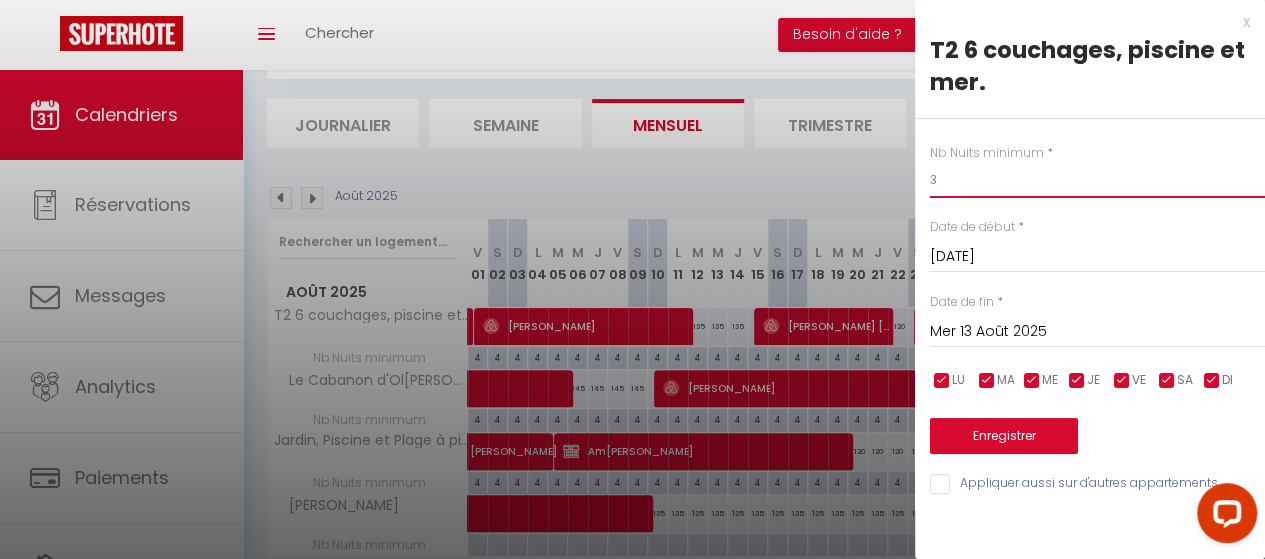 type on "3" 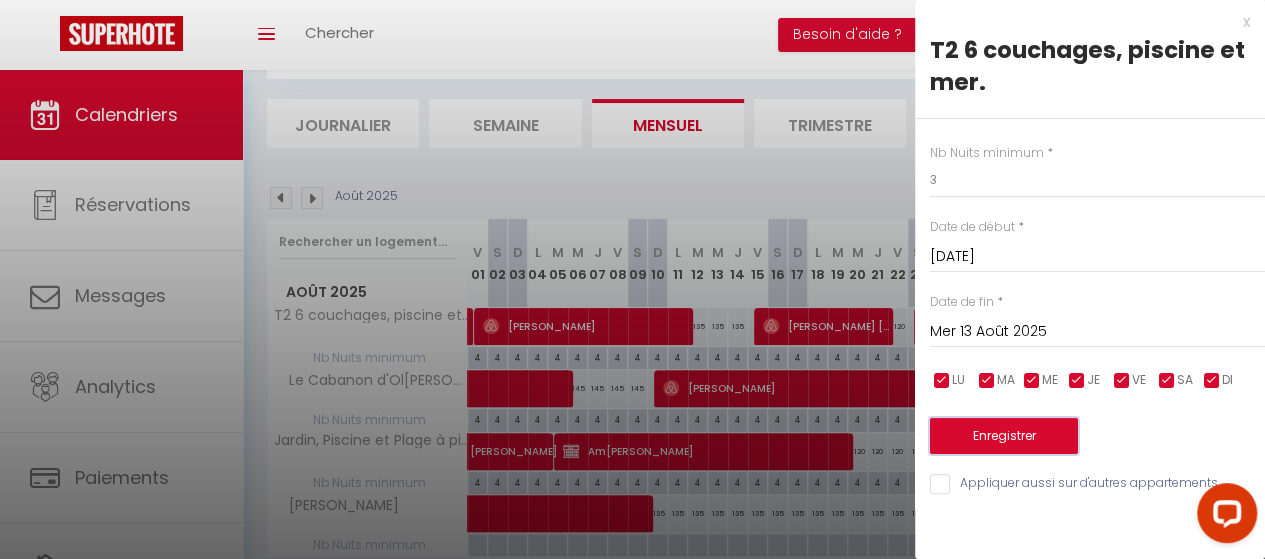 click on "Enregistrer" at bounding box center [1004, 436] 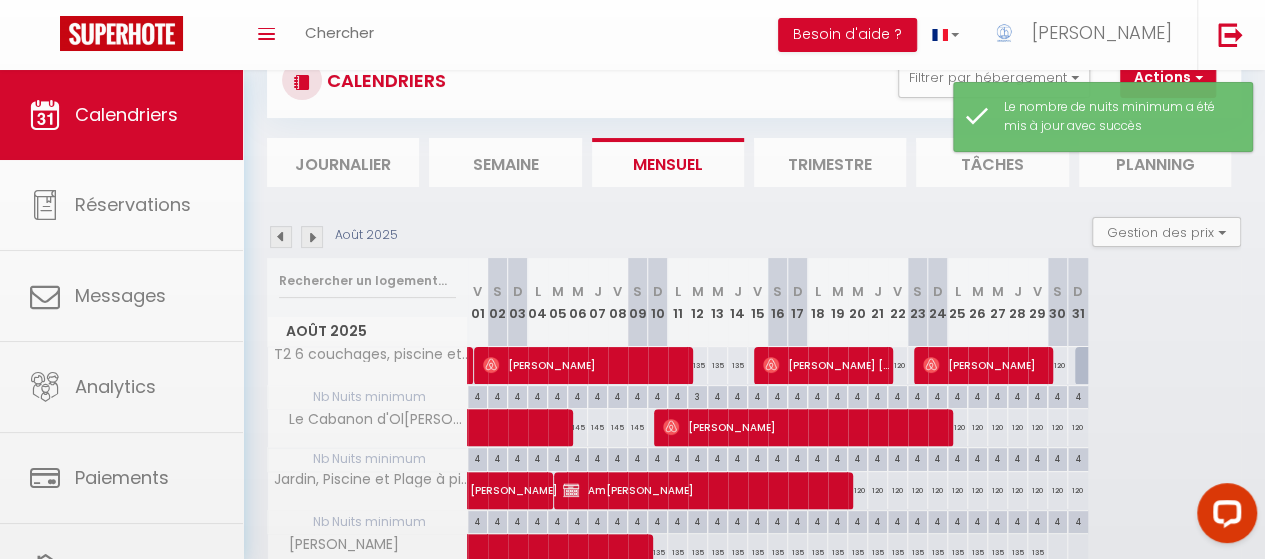 scroll, scrollTop: 109, scrollLeft: 0, axis: vertical 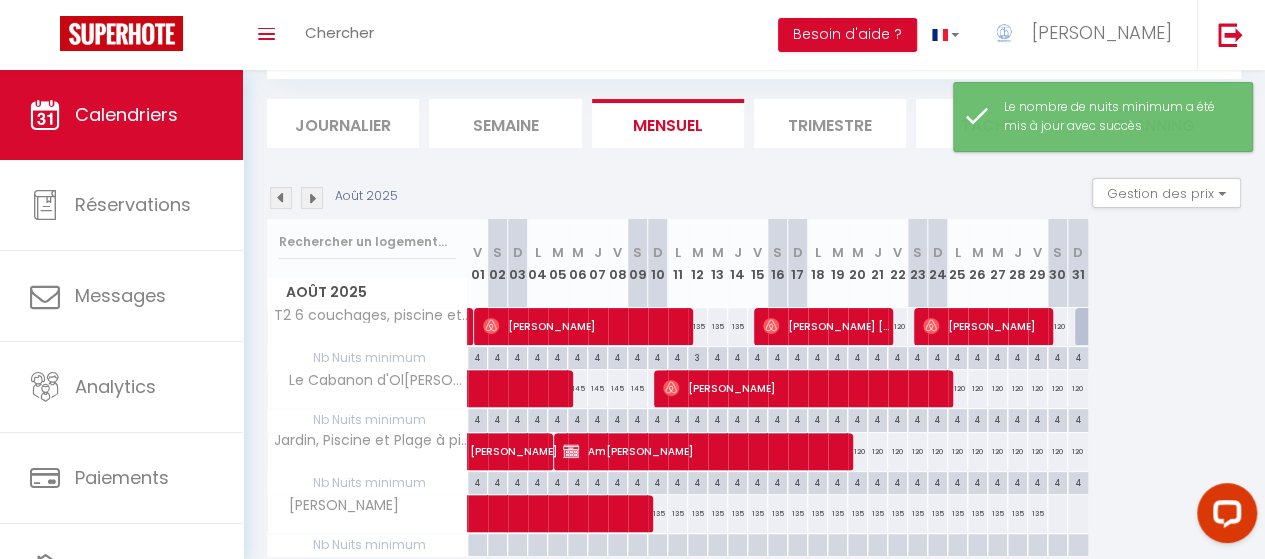 click on "4" at bounding box center (717, 356) 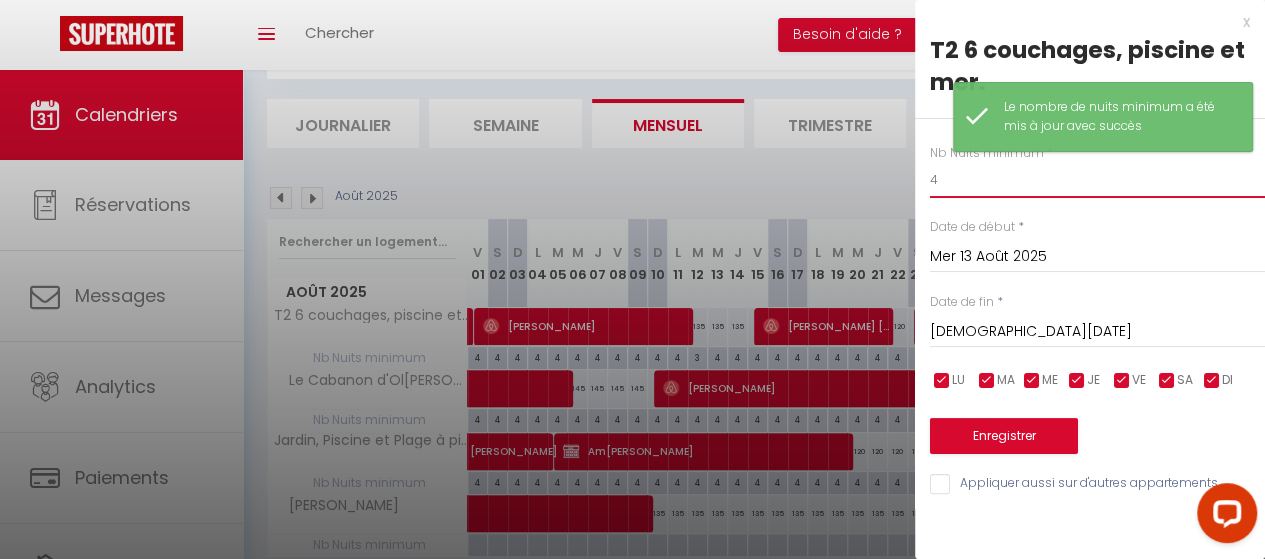 drag, startPoint x: 948, startPoint y: 167, endPoint x: 858, endPoint y: 167, distance: 90 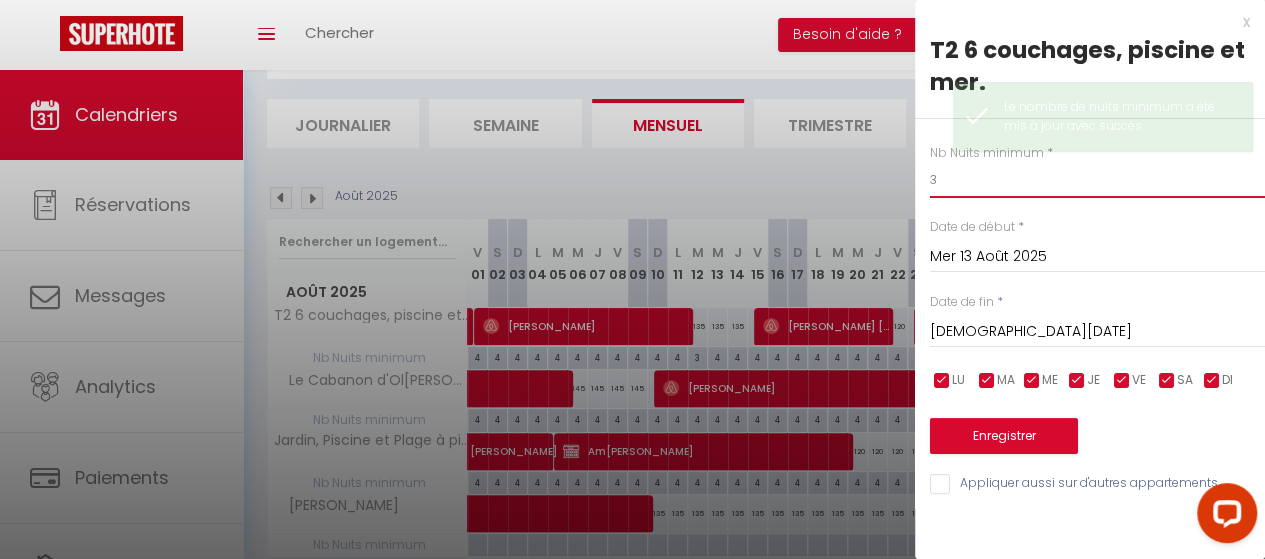 type on "3" 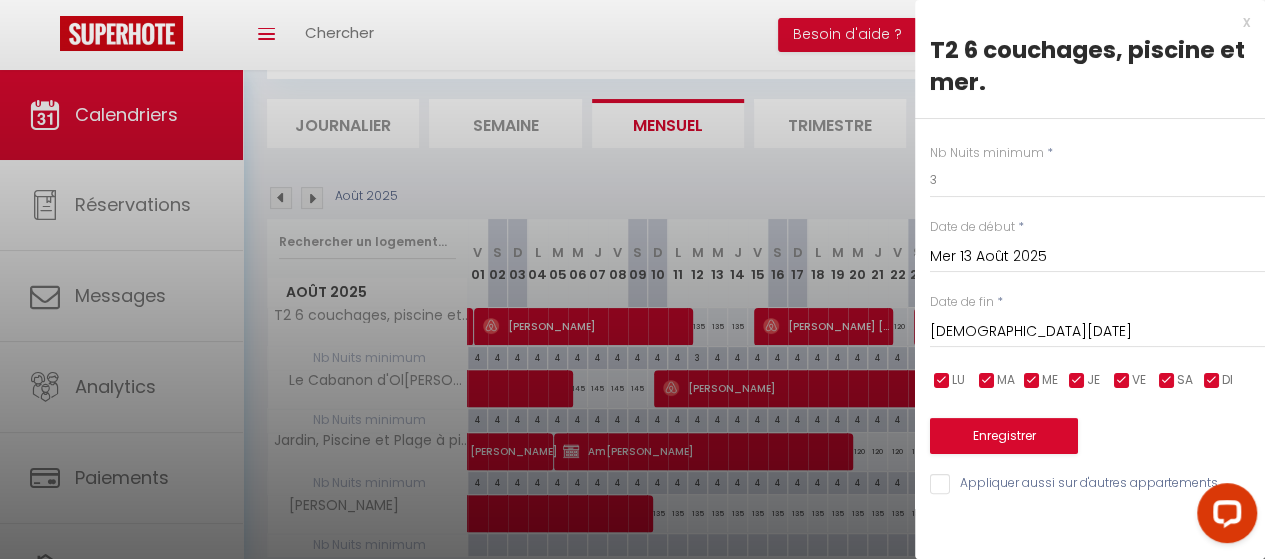click on "Nb Nuits minimum
*   3
Date de début
*     [DATE]         <   [DATE]   >   Dim Lun Mar Mer Jeu Ven Sam   1 2 3 4 5 6 7 8 9 10 11 12 13 14 15 16 17 18 19 20 21 22 23 24 25 26 27 28 29 30 31     <   2025   >   [PERSON_NAME] Mars Avril Mai Juin Juillet Août Septembre Octobre Novembre Décembre     <   [DATE] - [DATE]   >   2020 2021 2022 2023 2024 2025 2026 2027 2028 2029
Date de fin
*     [DATE]         <   [DATE]   >   Dim Lun Mar Mer Jeu Ven Sam   1 2 3 4 5 6 7 8 9 10 11 12 13 14 15 16 17 18 19 20 21 22 23 24 25 26 27 28 29 30 31     <   2025   >   [PERSON_NAME] Mars Avril Mai Juin Juillet Août Septembre Octobre Novembre Décembre     <   [DATE] - [DATE]   >   2020 2021 2022 2023 2024 2025 2026 2027 2028 2029     LU   MA   ME   JE   VE   SA   DI
Enregistrer
Appliquer aussi sur d'autres appartements" at bounding box center [1090, 308] 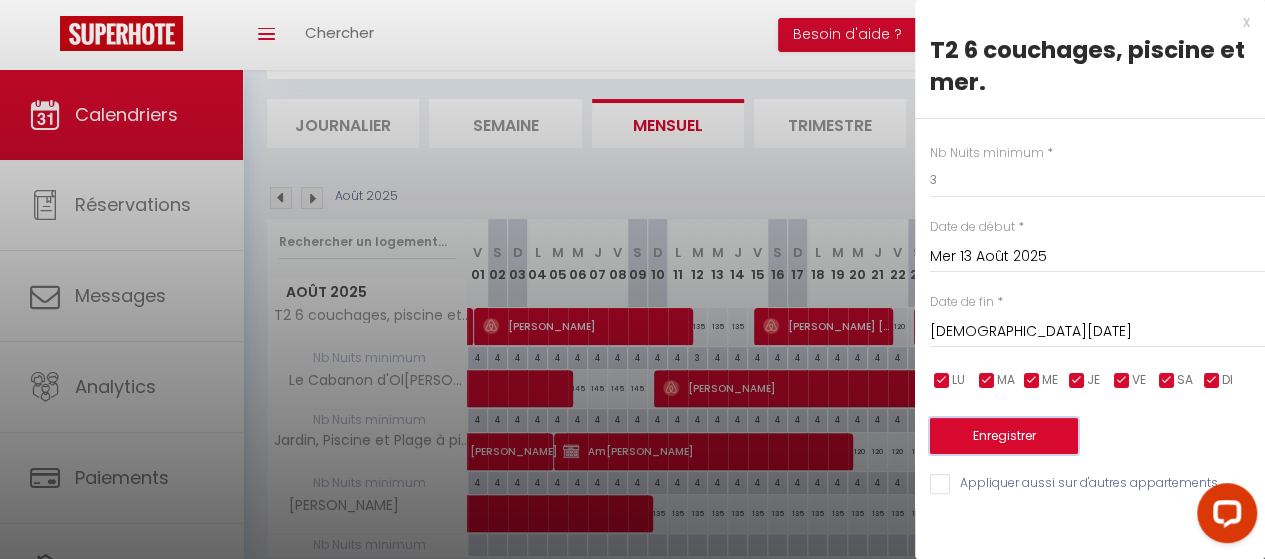 click on "Enregistrer" at bounding box center [1004, 436] 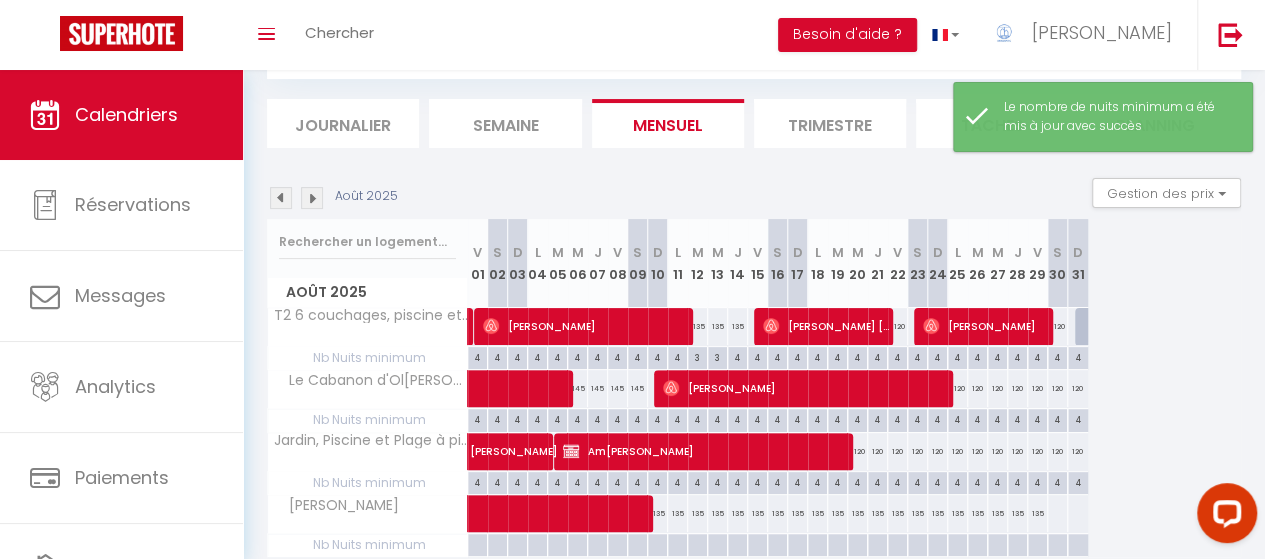 click on "4" at bounding box center (737, 356) 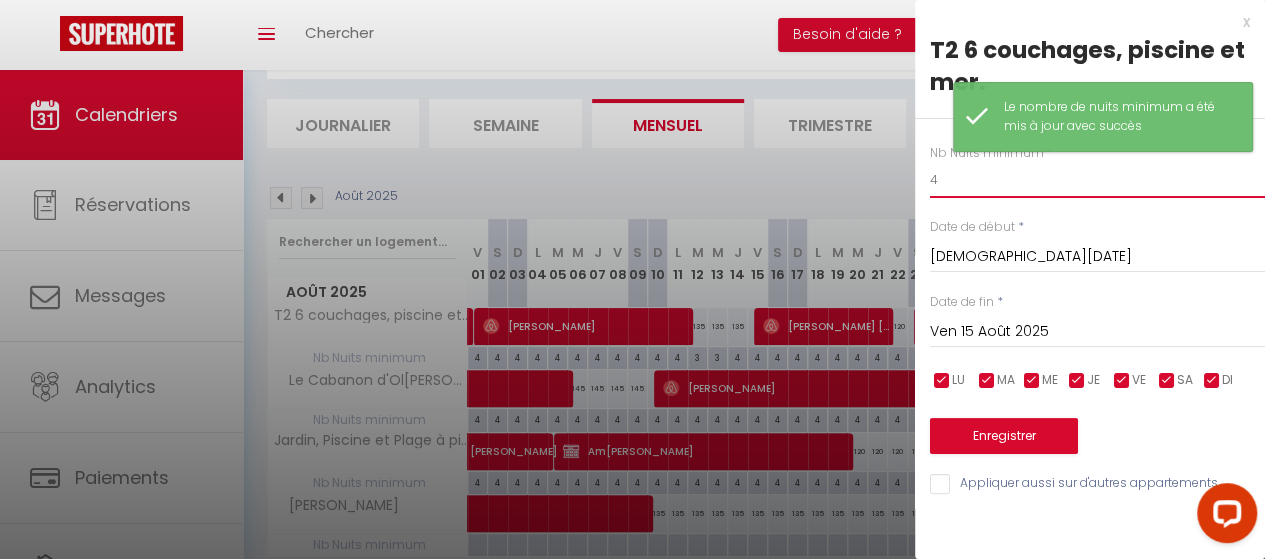 drag, startPoint x: 988, startPoint y: 176, endPoint x: 836, endPoint y: 145, distance: 155.12898 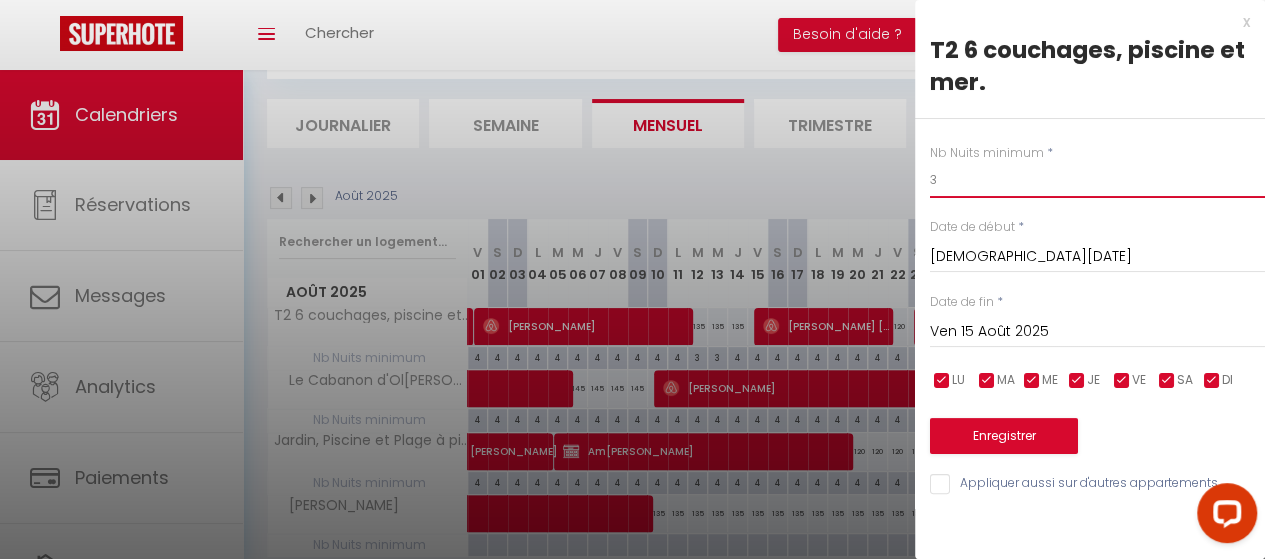 type on "3" 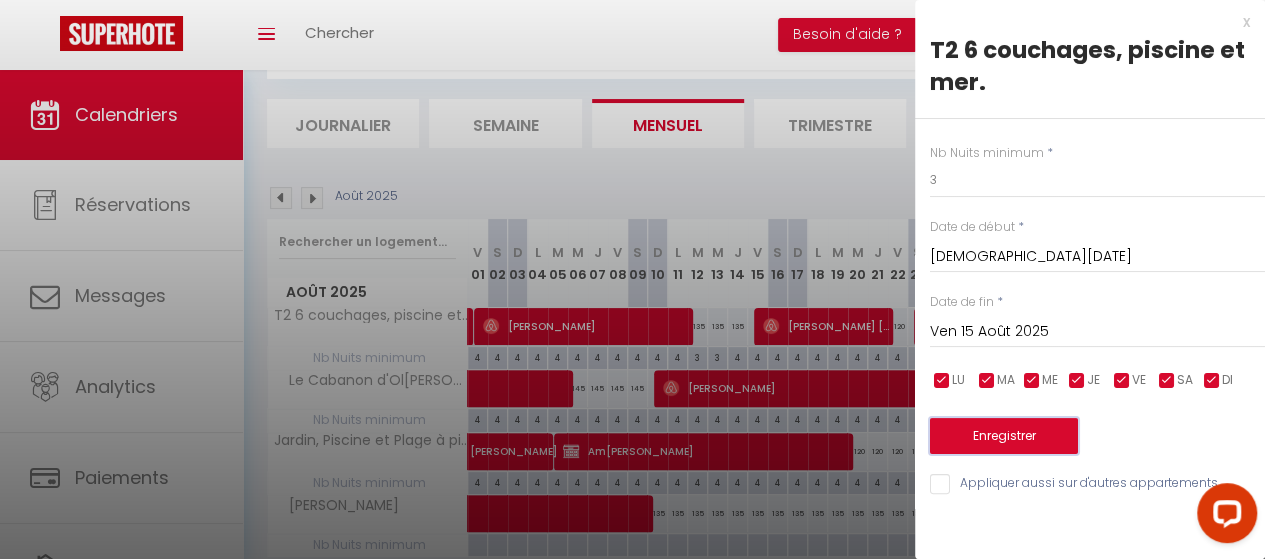 click on "Enregistrer" at bounding box center (1004, 436) 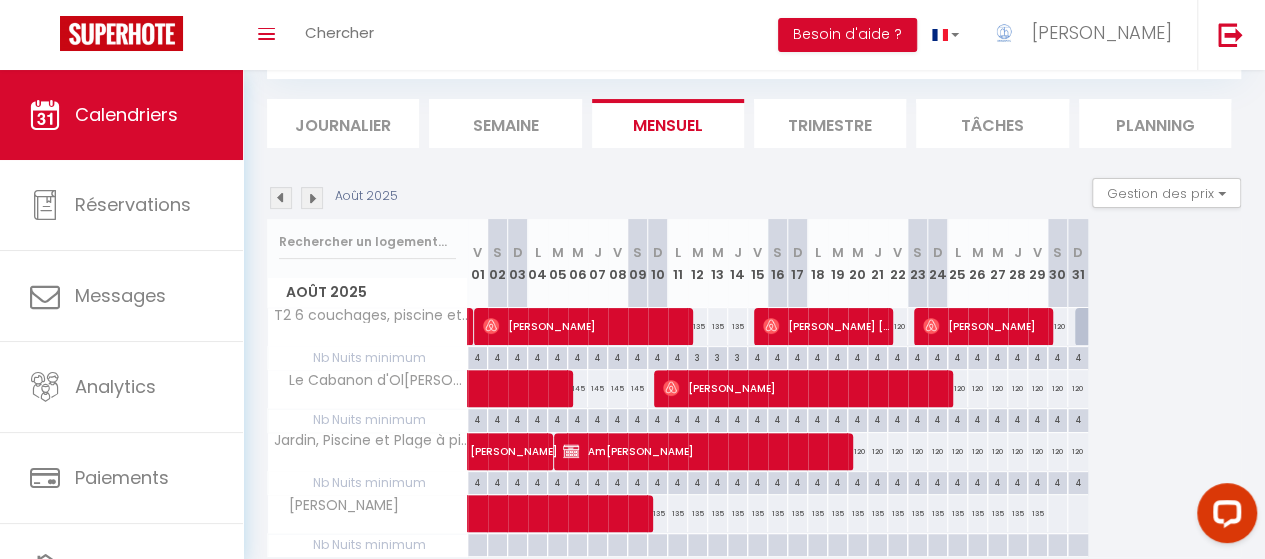click on "135" at bounding box center [698, 326] 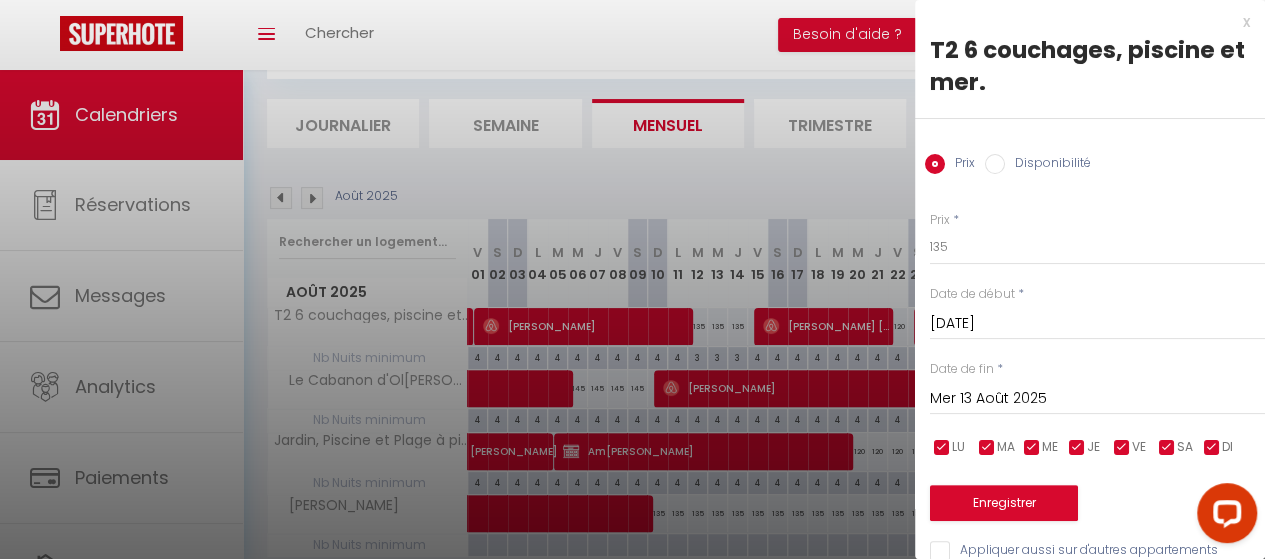 click on "Mer 13 Août 2025" at bounding box center [1097, 399] 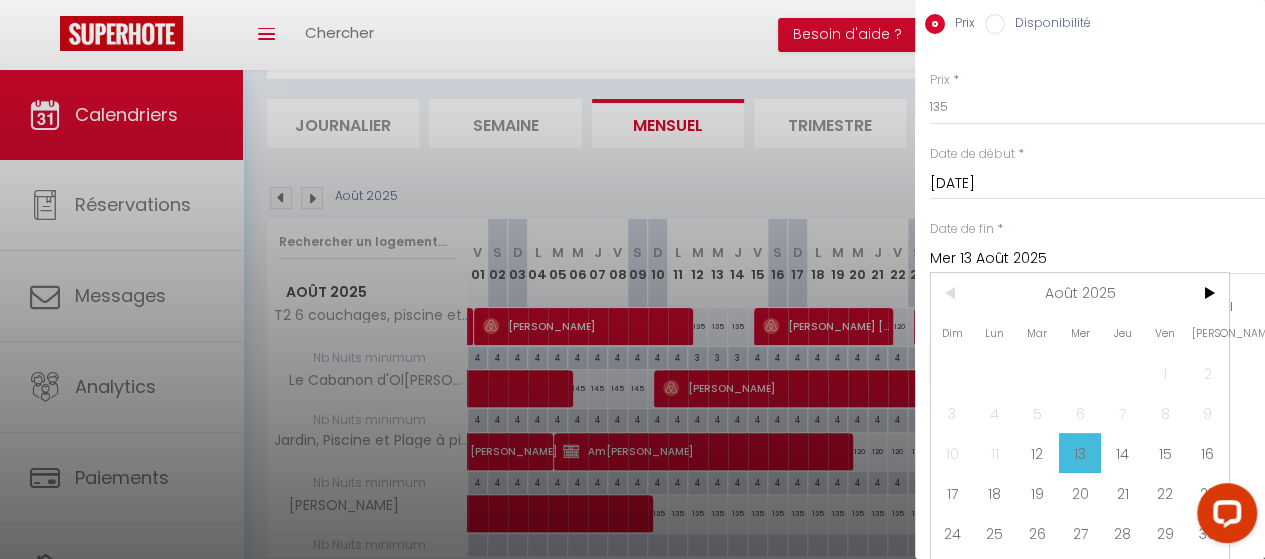 scroll, scrollTop: 143, scrollLeft: 0, axis: vertical 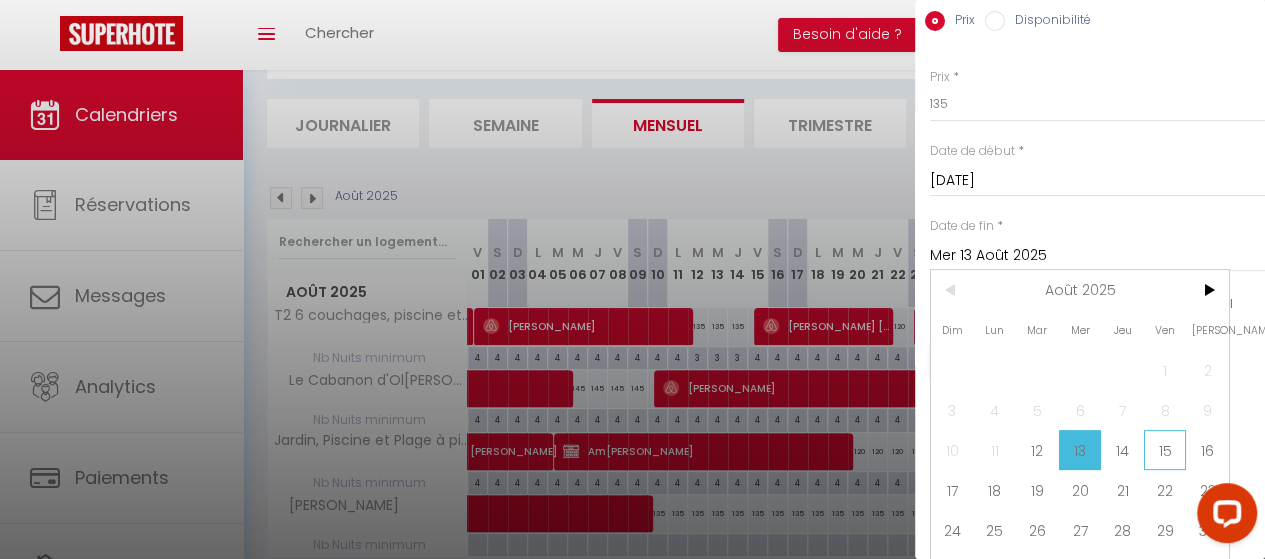click on "15" at bounding box center [1165, 450] 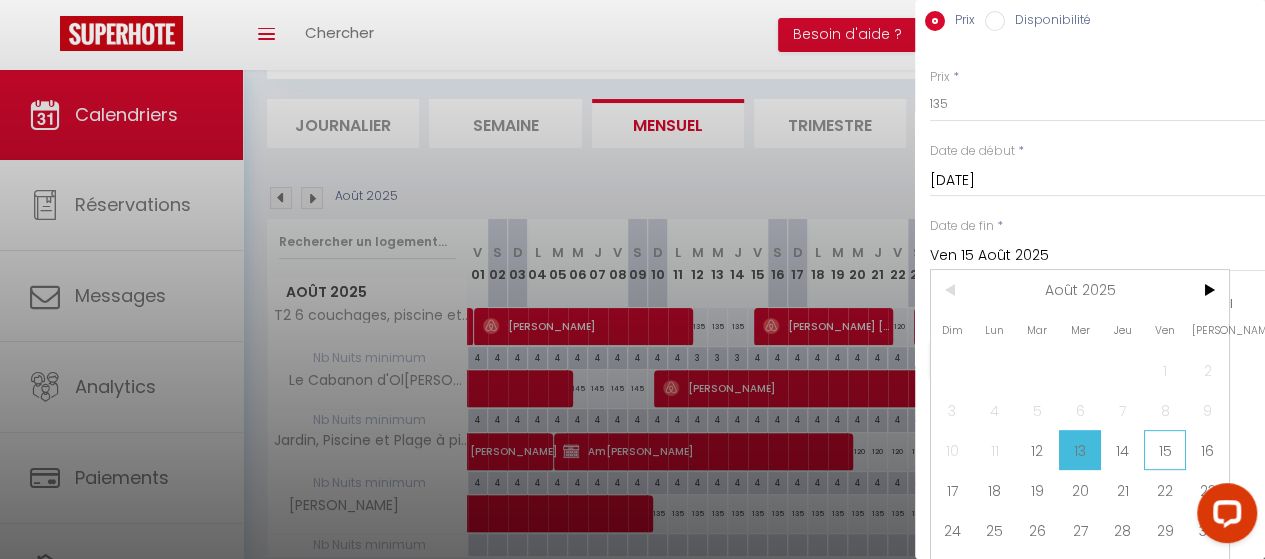 scroll, scrollTop: 38, scrollLeft: 0, axis: vertical 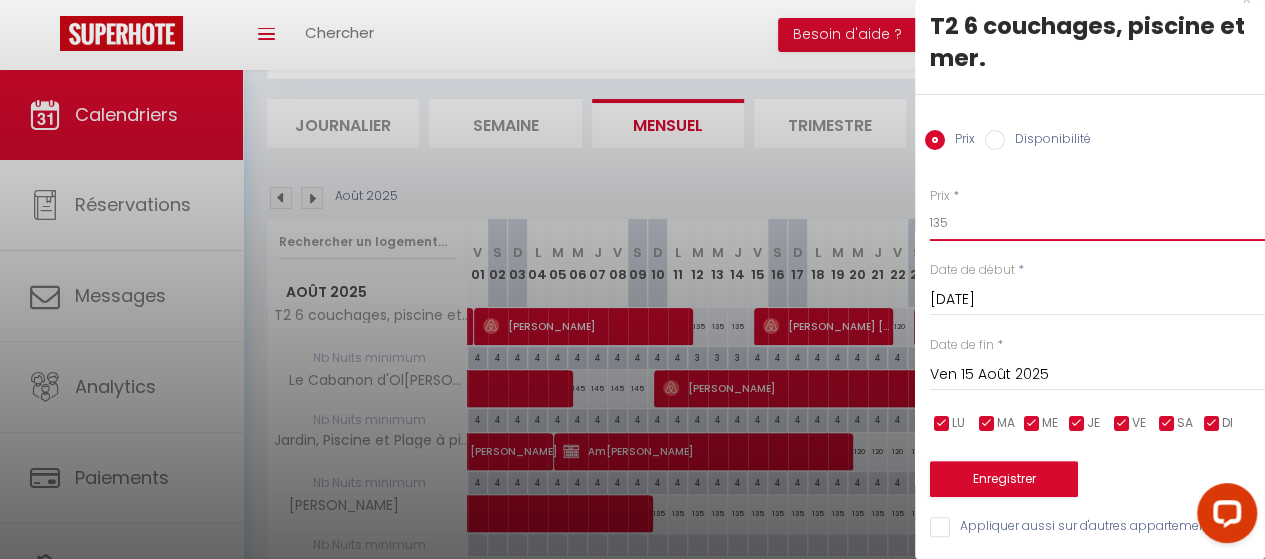 drag, startPoint x: 989, startPoint y: 211, endPoint x: 906, endPoint y: 210, distance: 83.00603 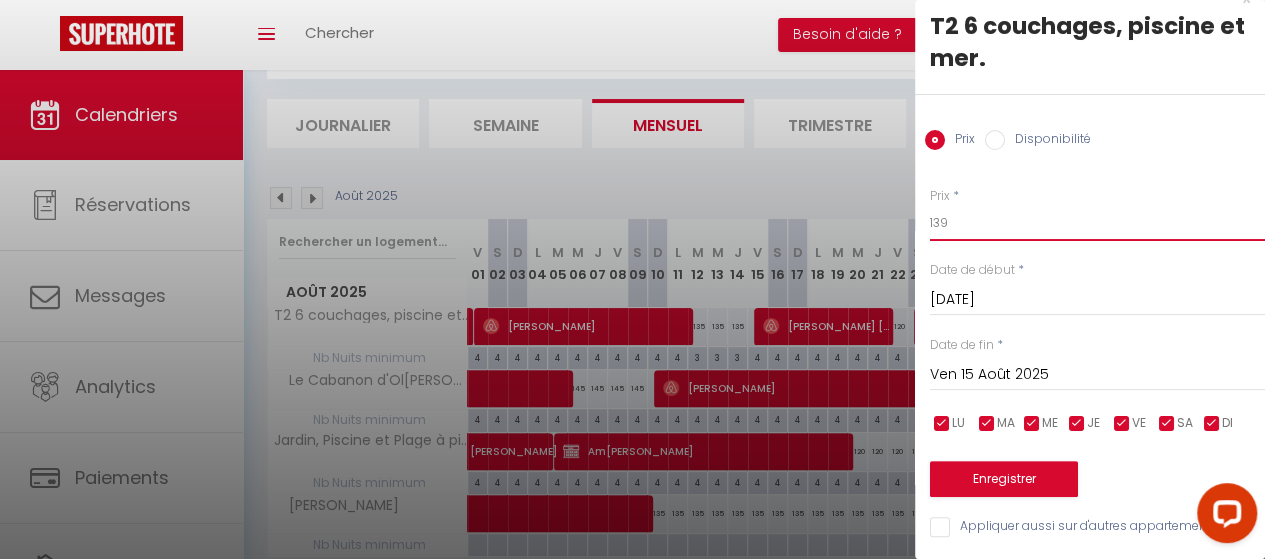 type on "139" 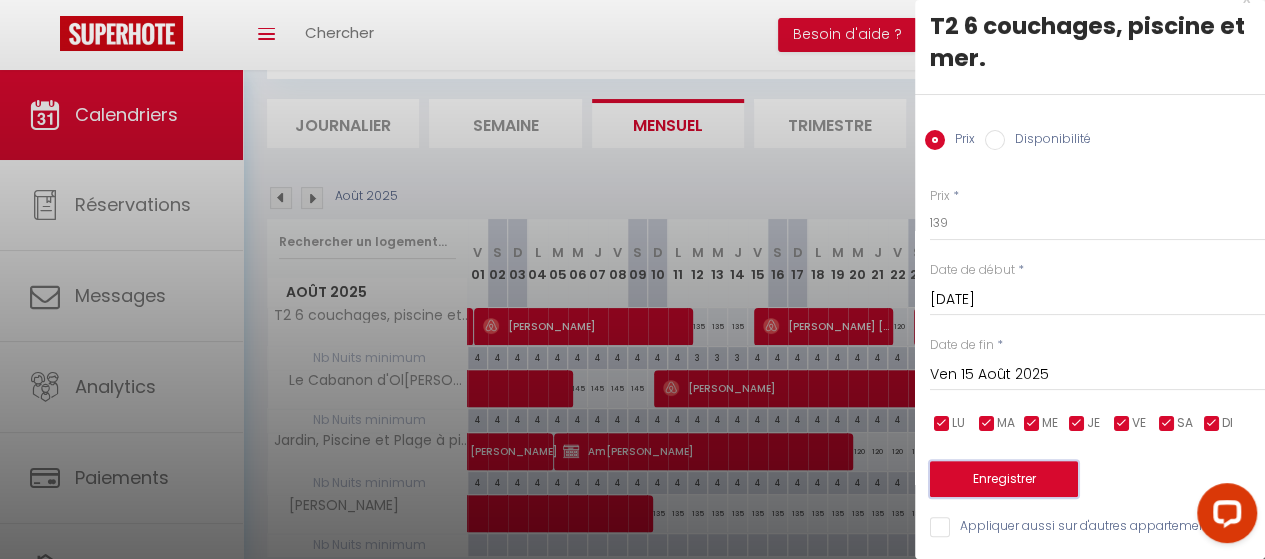 click on "Enregistrer" at bounding box center [1004, 479] 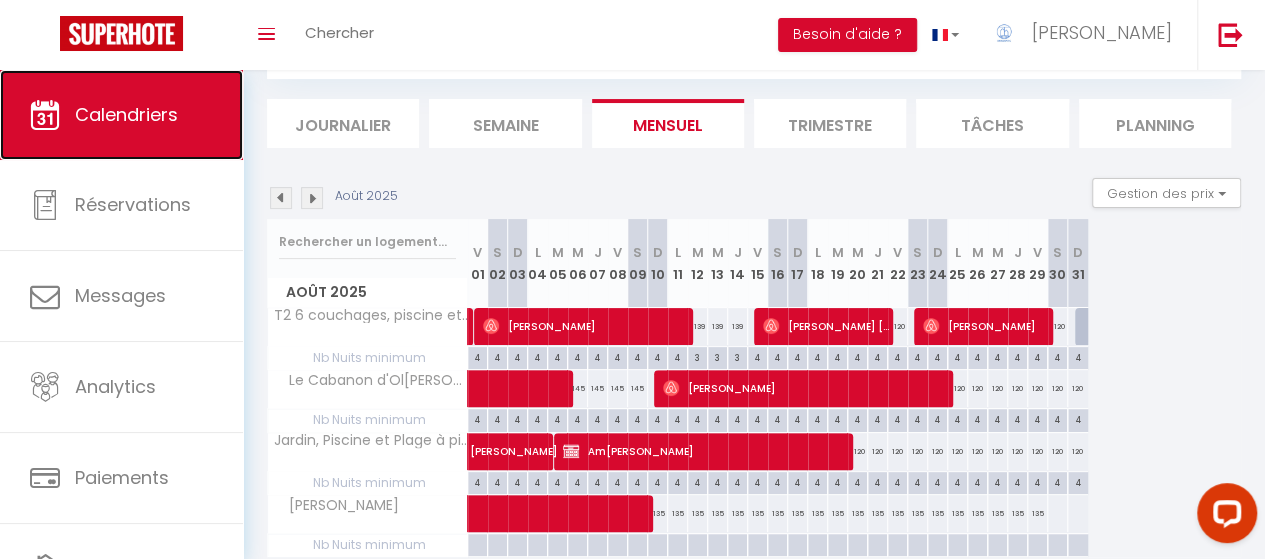click on "Calendriers" at bounding box center [121, 115] 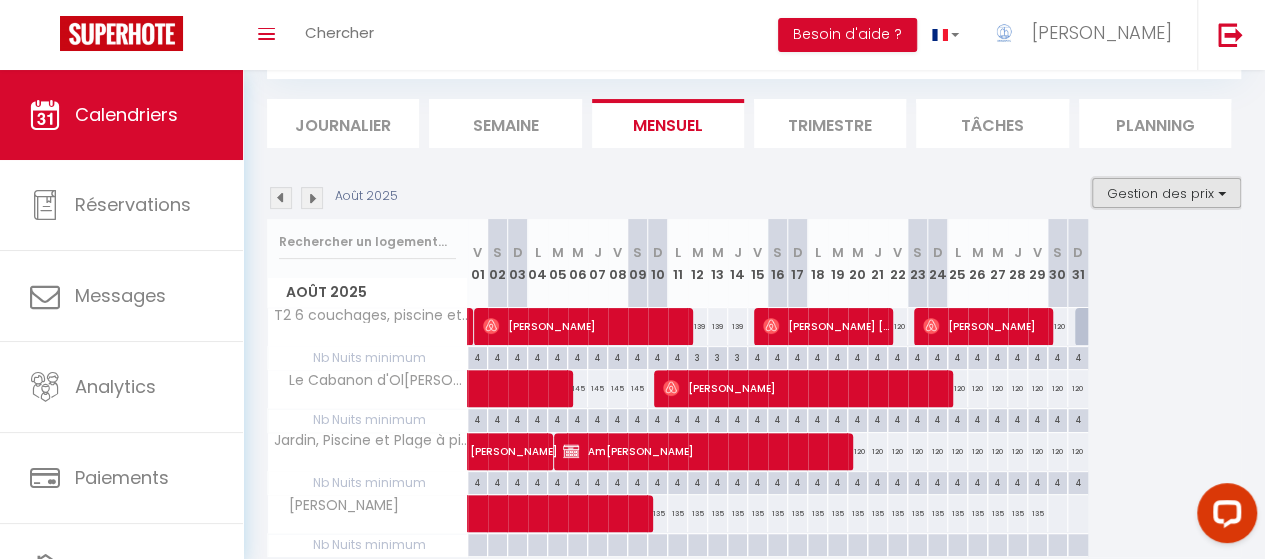 click on "Gestion des prix" at bounding box center (1166, 193) 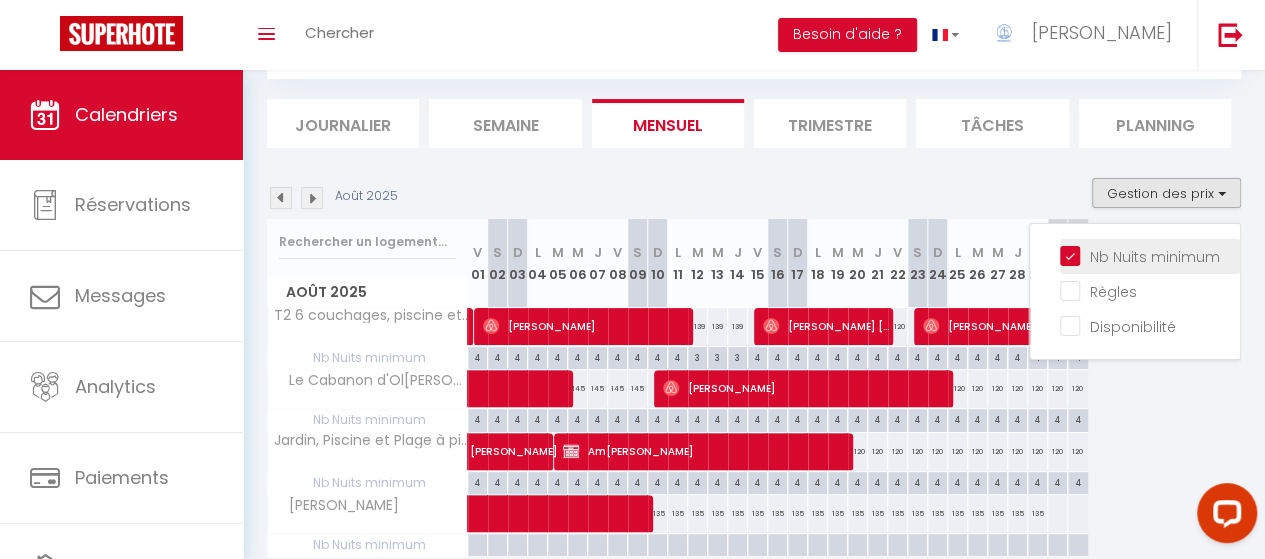 click on "Nb Nuits minimum" at bounding box center (1150, 255) 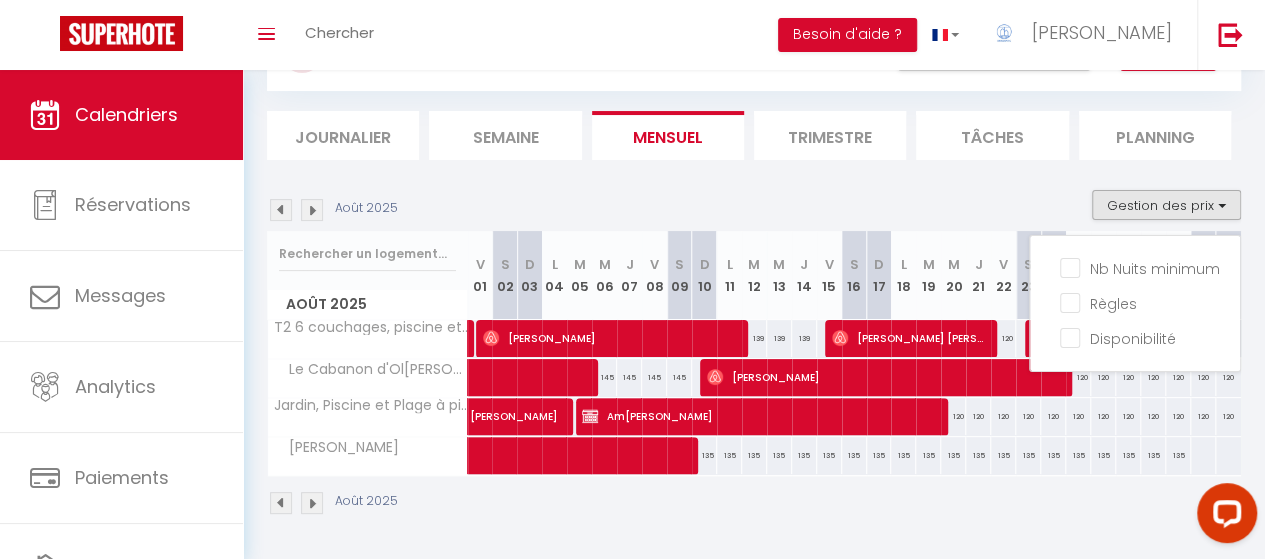 click on "Août 2025" at bounding box center (754, 505) 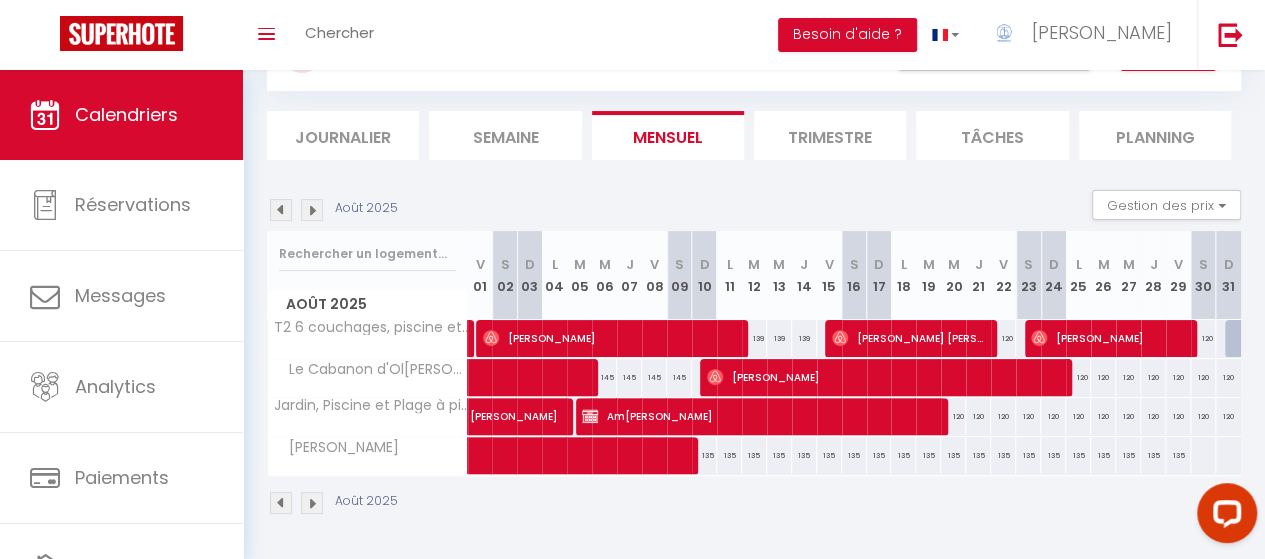 click at bounding box center (281, 503) 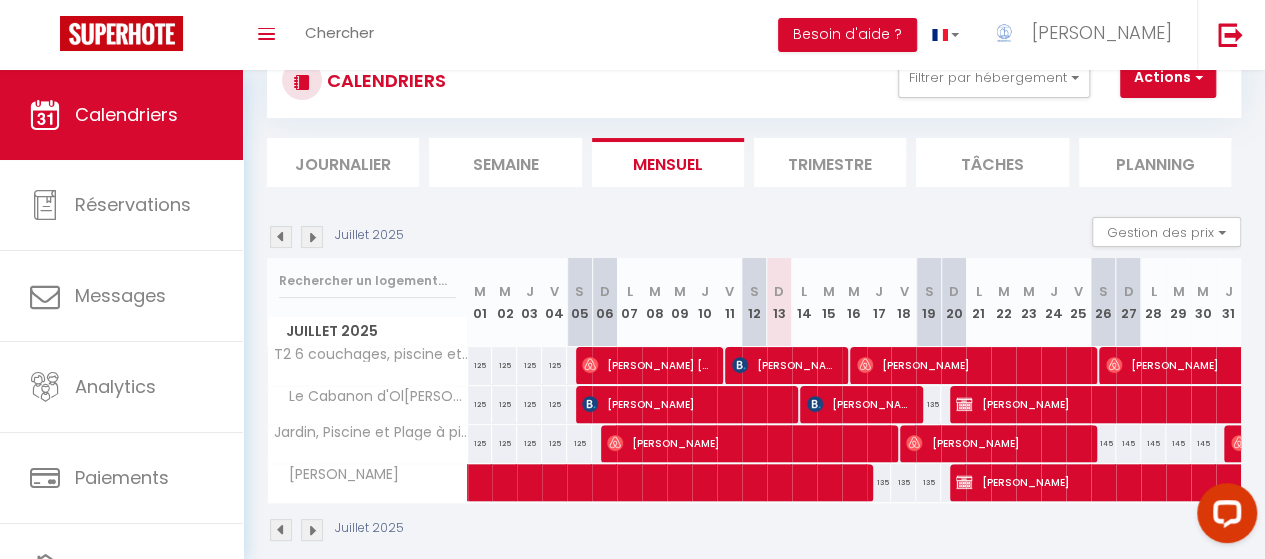 scroll, scrollTop: 109, scrollLeft: 0, axis: vertical 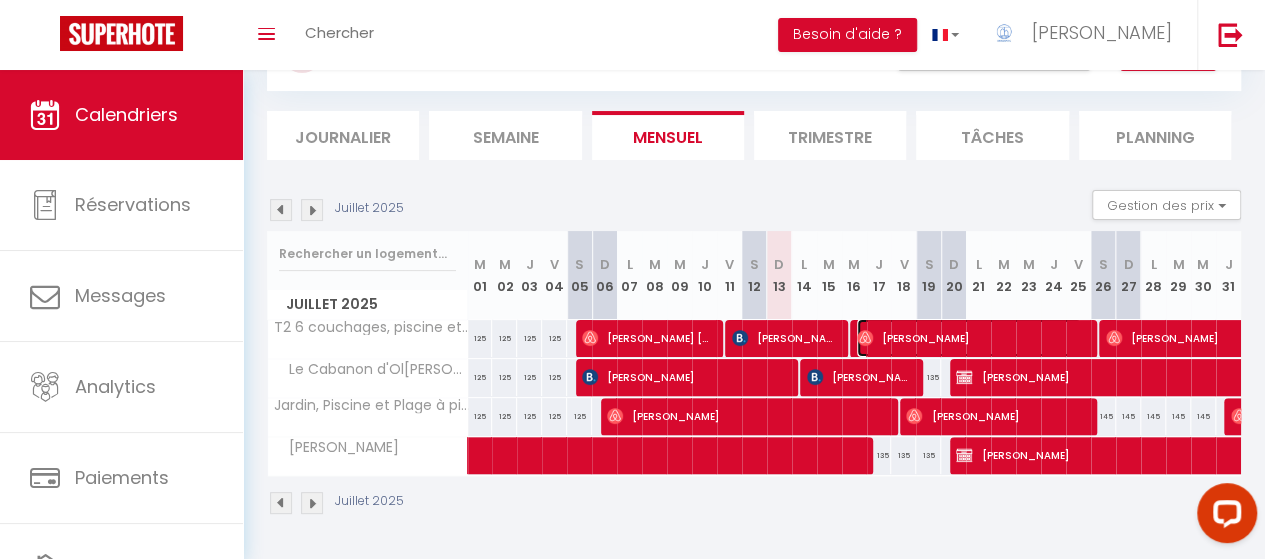 click on "[PERSON_NAME]" at bounding box center [969, 338] 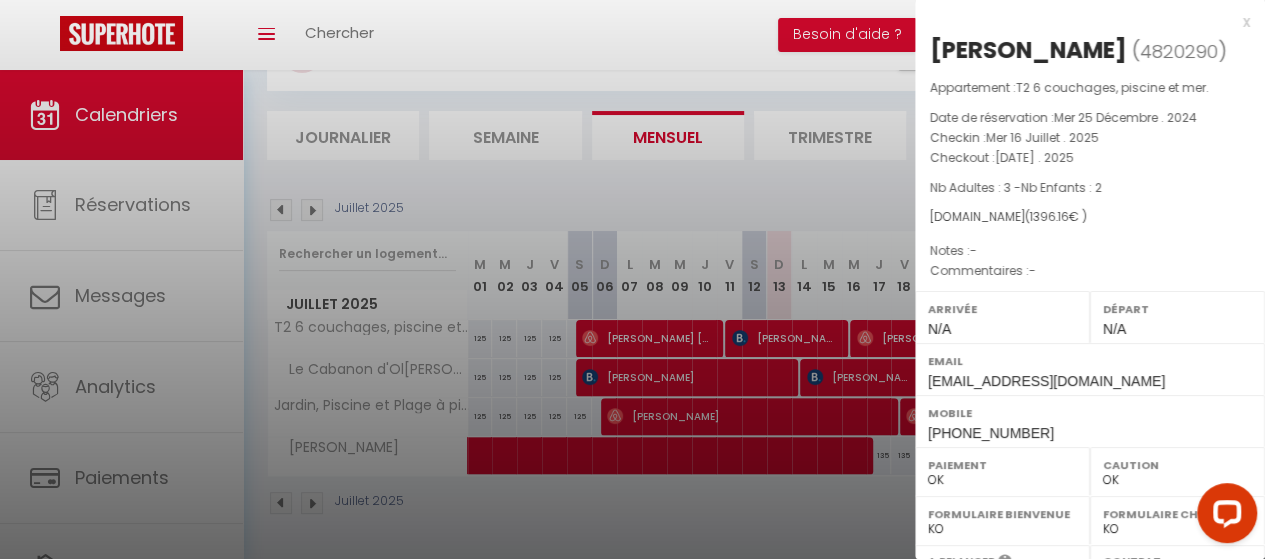click at bounding box center (632, 279) 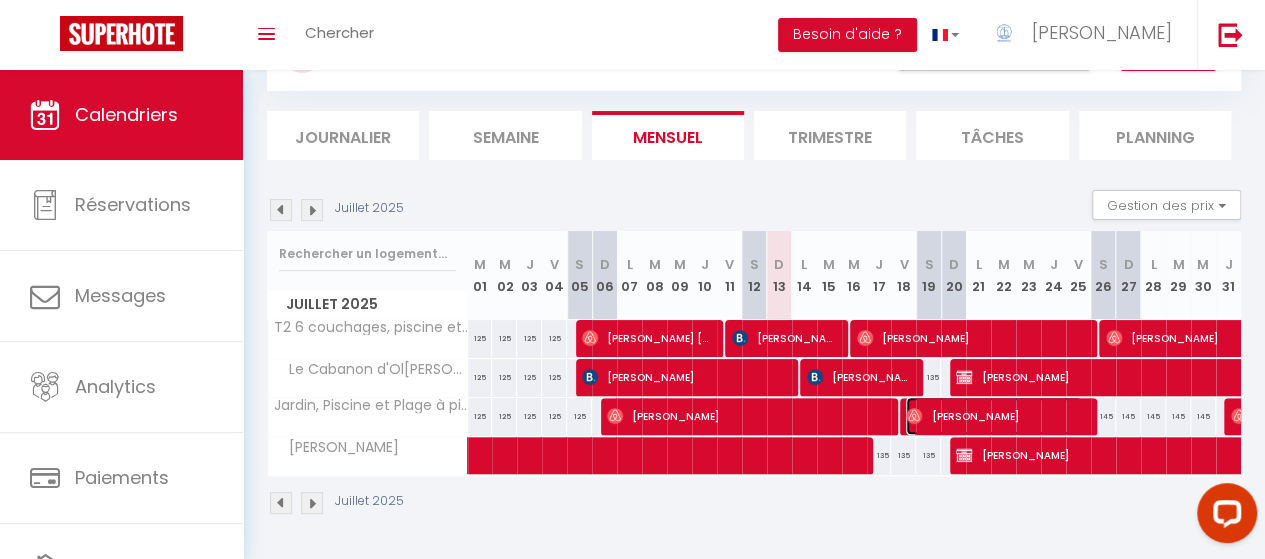 click at bounding box center [914, 416] 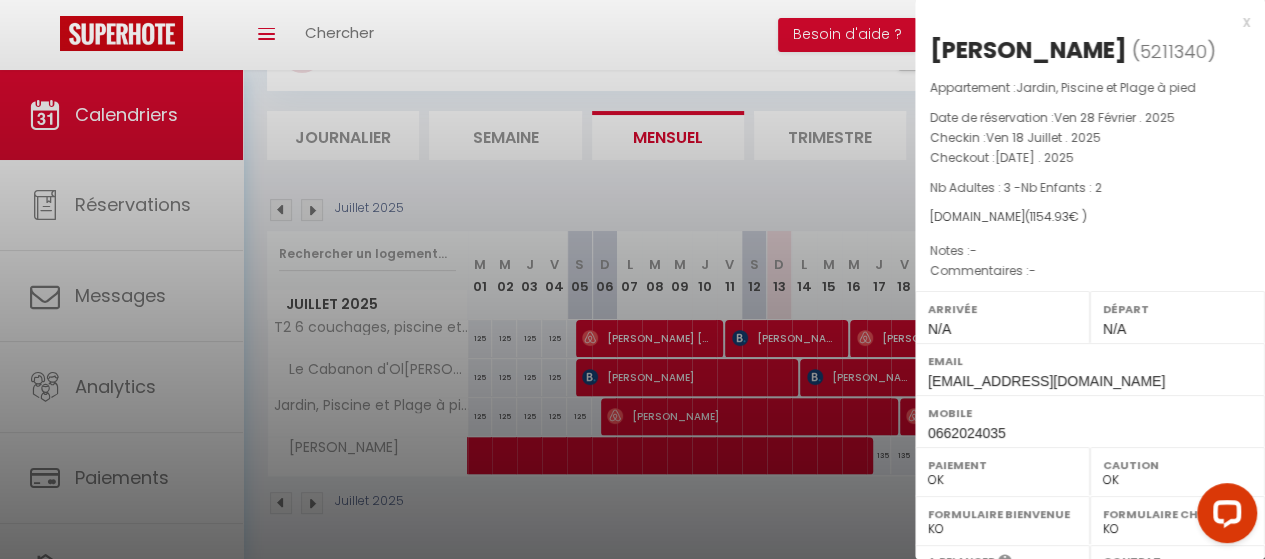 click at bounding box center [632, 279] 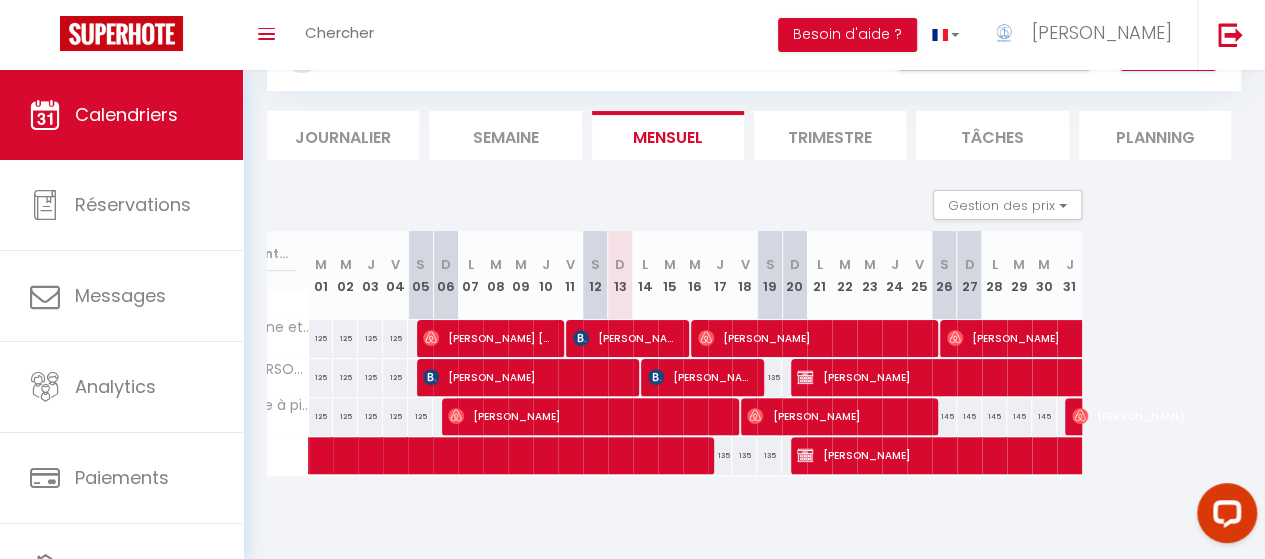 scroll, scrollTop: 0, scrollLeft: 0, axis: both 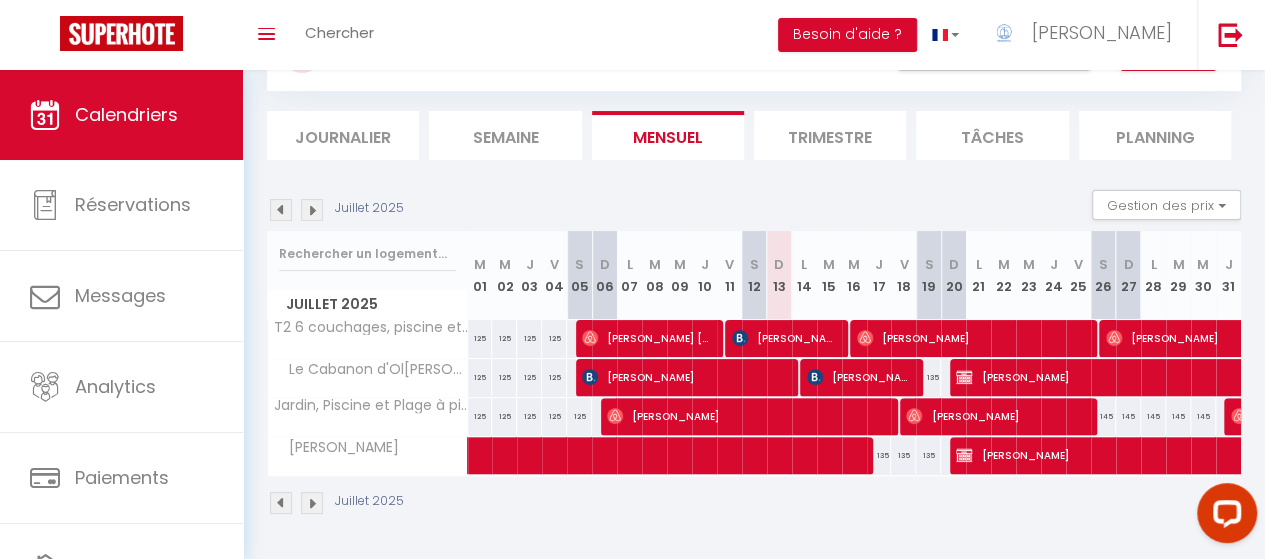click at bounding box center (312, 503) 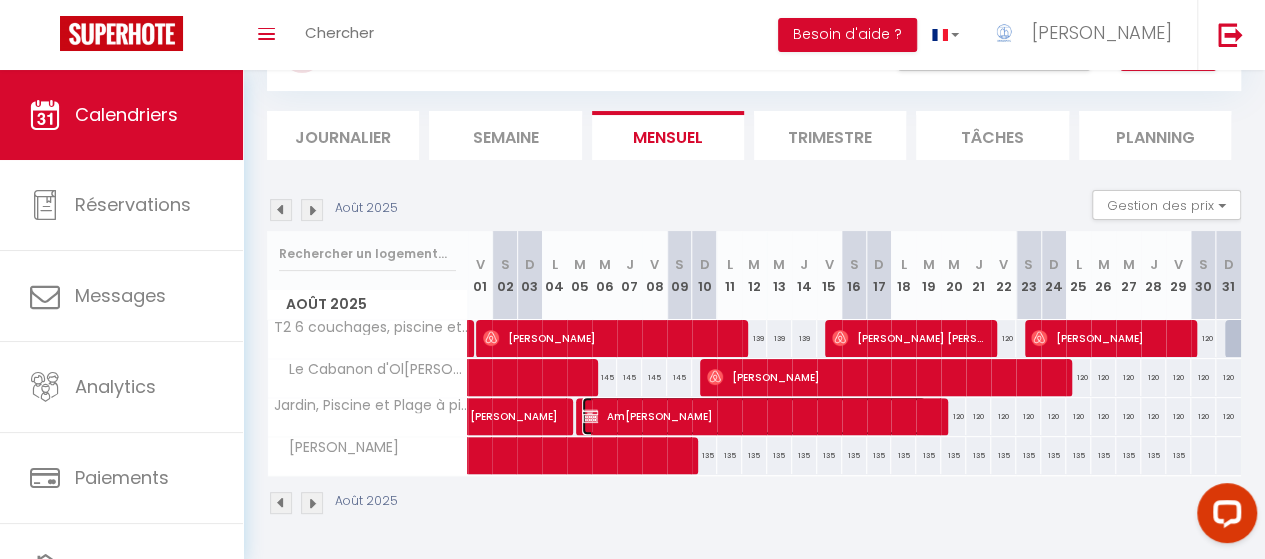 click on "Am[PERSON_NAME]" at bounding box center (754, 416) 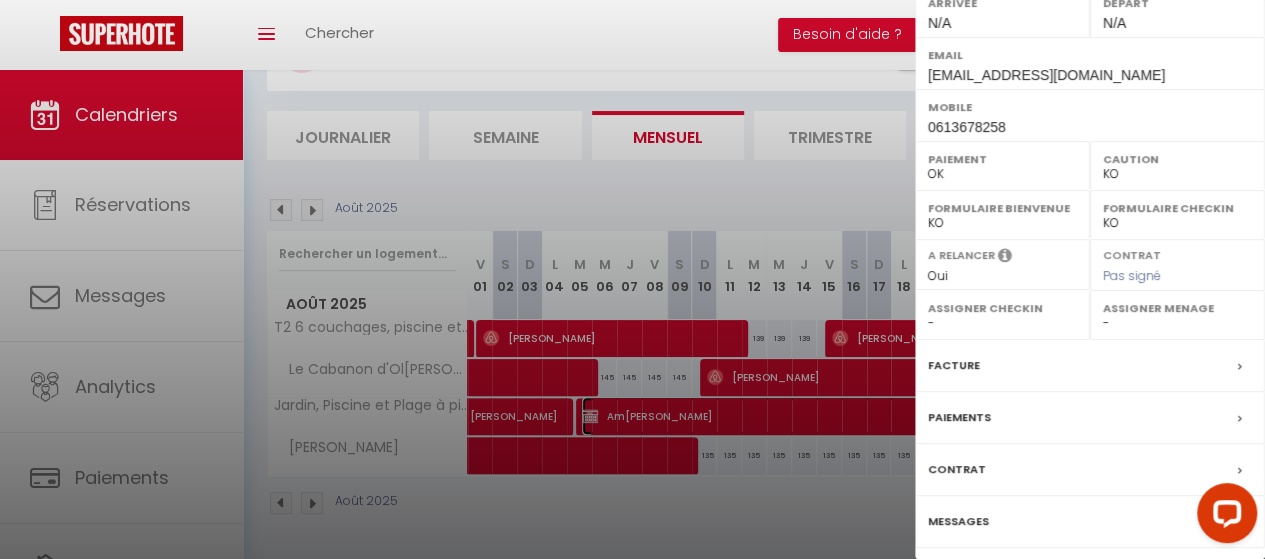 scroll, scrollTop: 358, scrollLeft: 0, axis: vertical 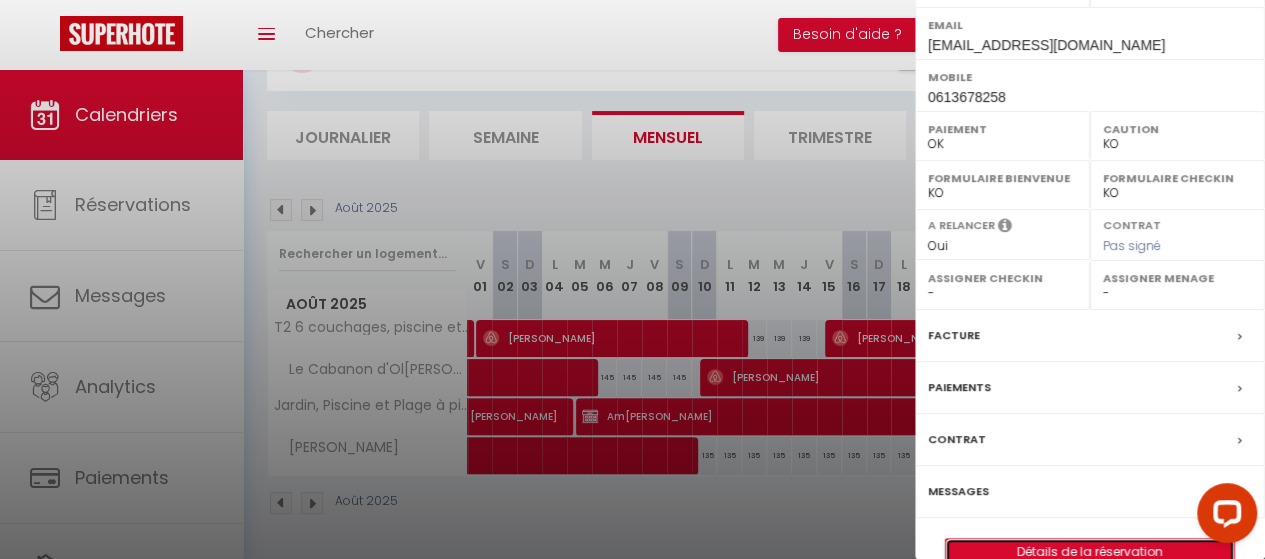 click on "Détails de la réservation" at bounding box center [1090, 552] 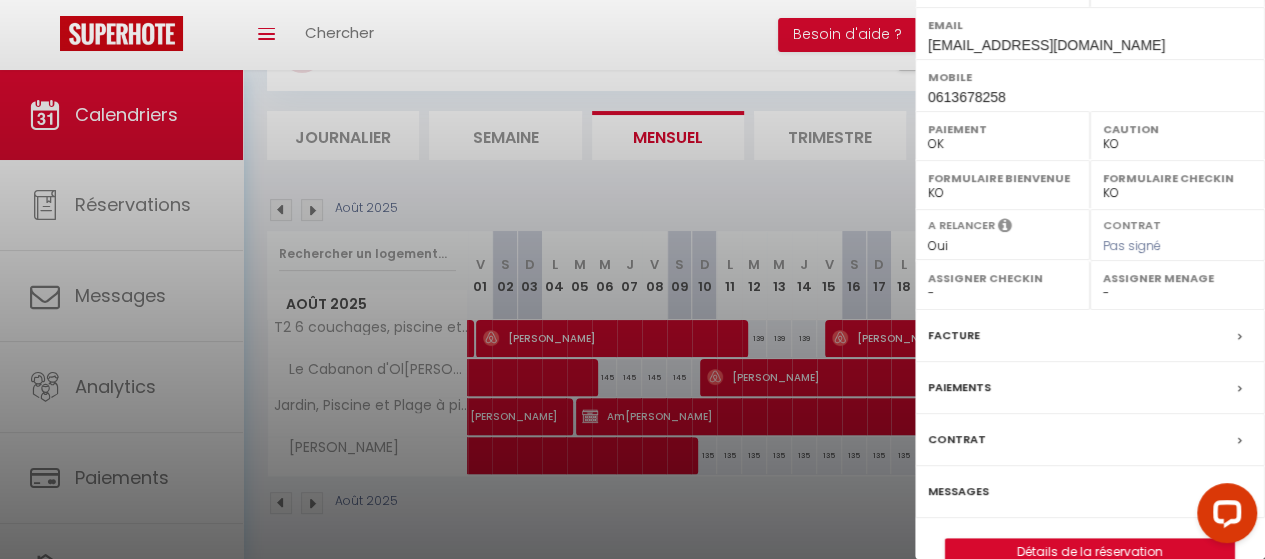 scroll, scrollTop: 0, scrollLeft: 0, axis: both 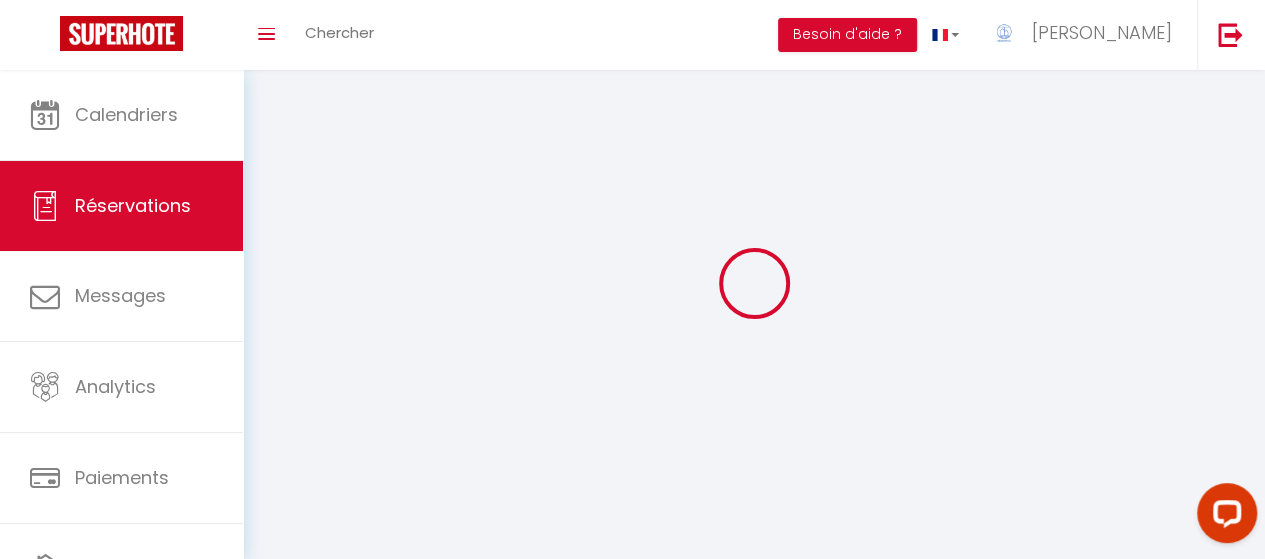 type on "Amine" 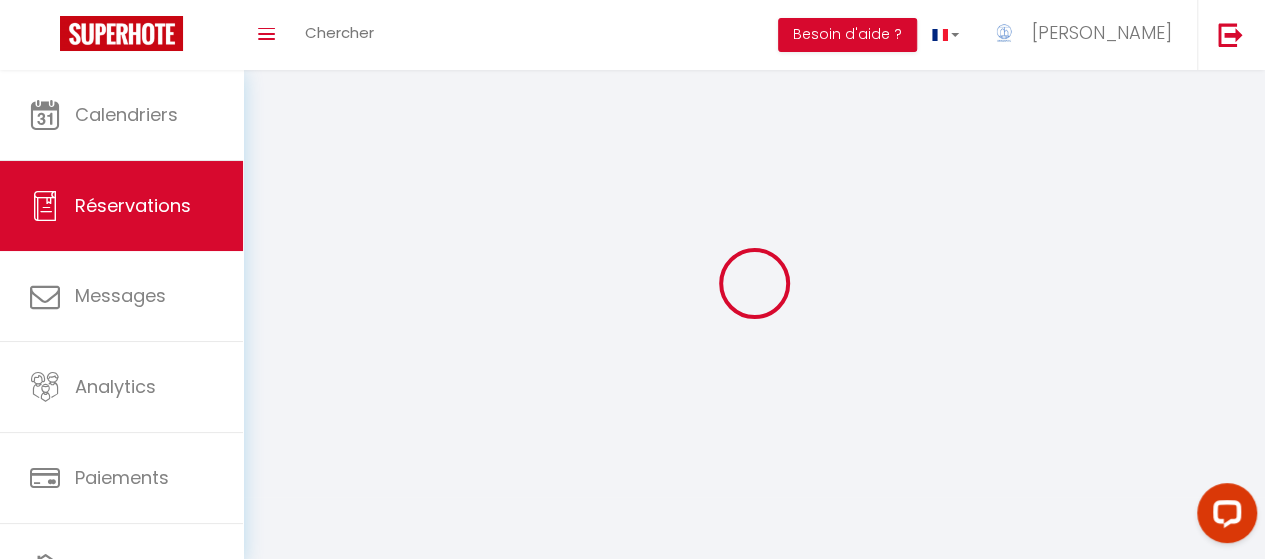 type on "[GEOGRAPHIC_DATA]" 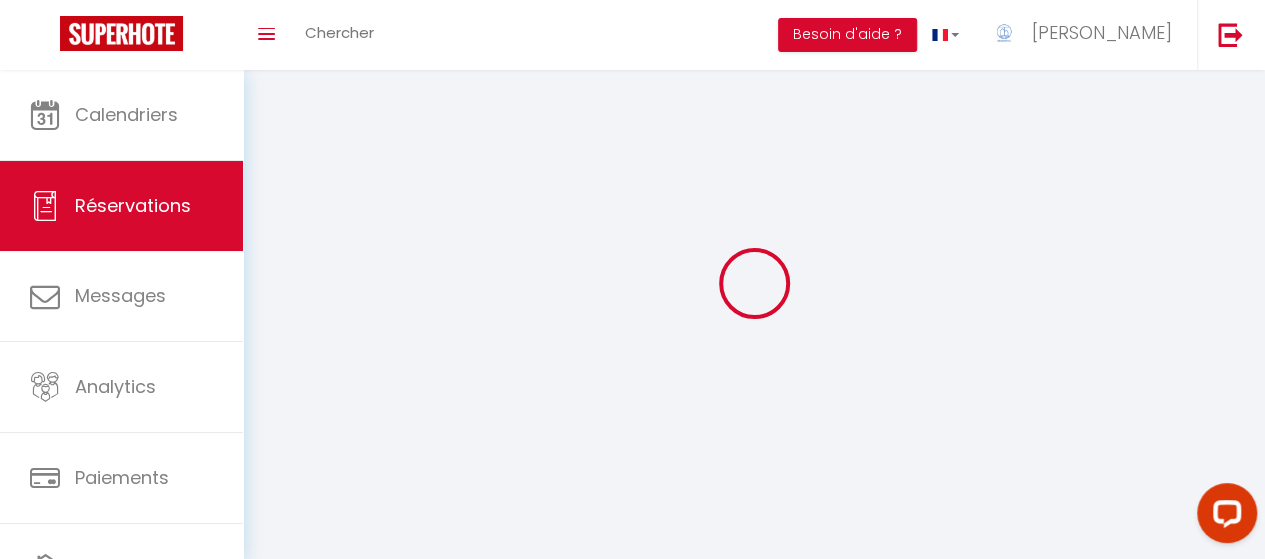 select 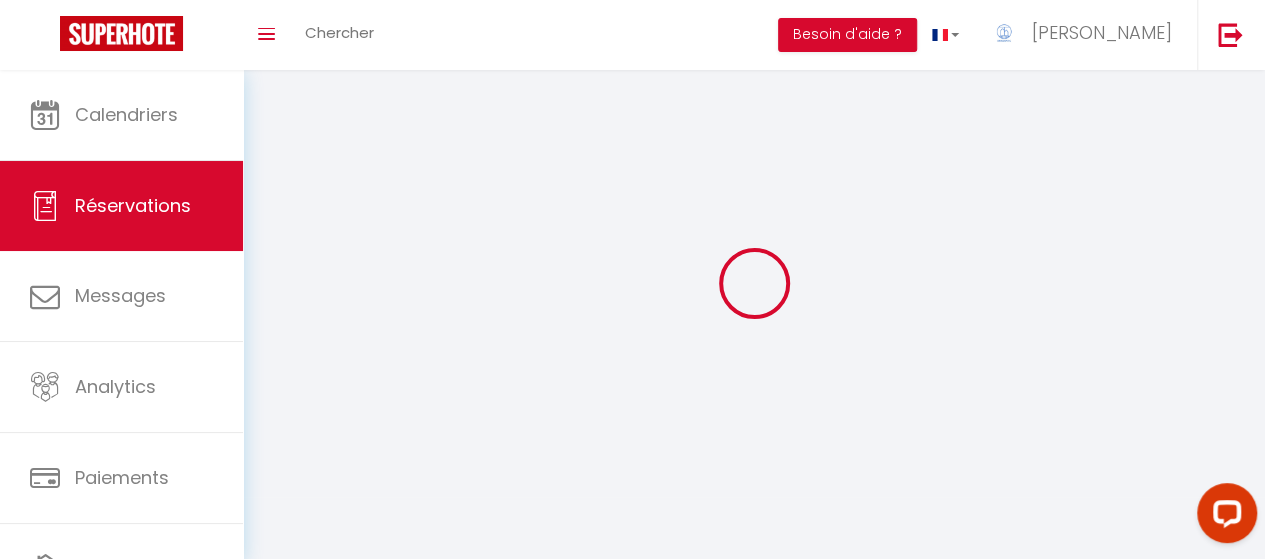 select 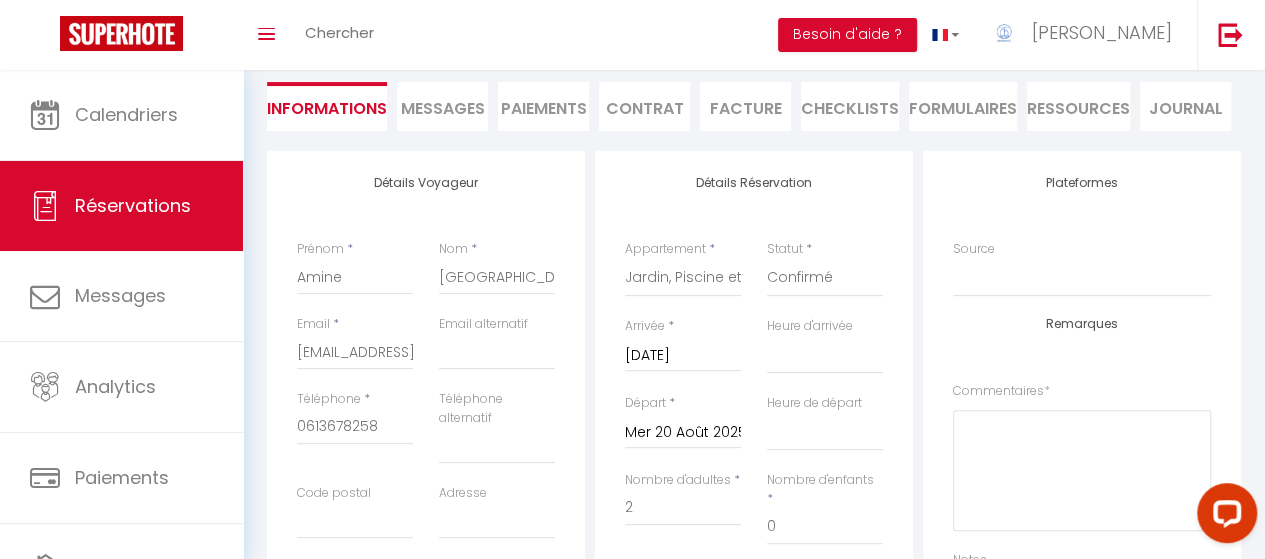 scroll, scrollTop: 186, scrollLeft: 0, axis: vertical 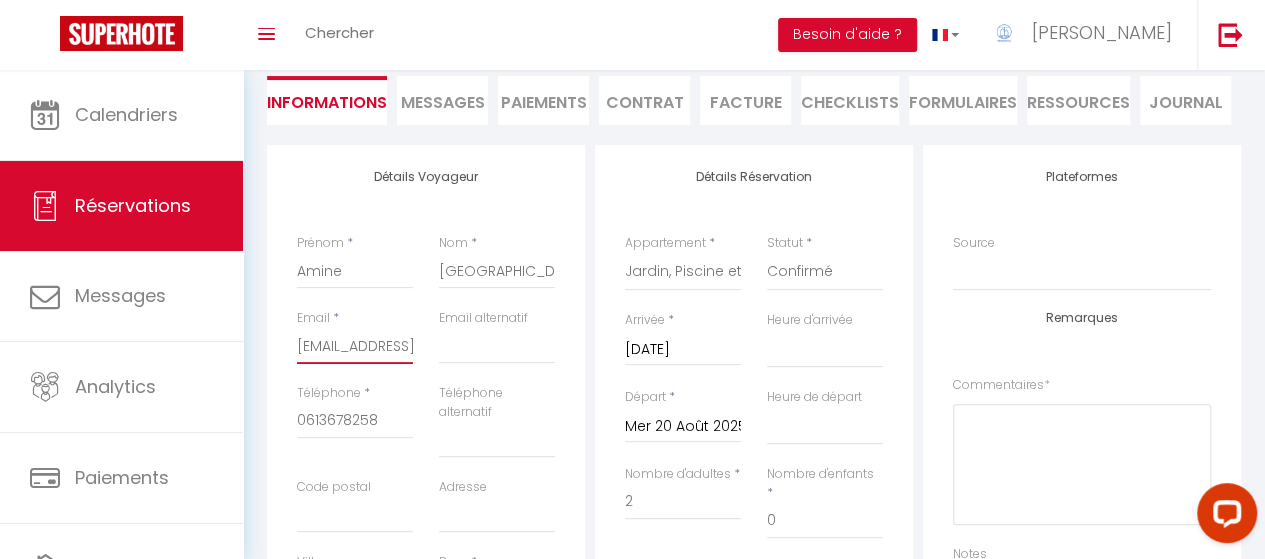 click on "[EMAIL_ADDRESS][DOMAIN_NAME]" at bounding box center [355, 346] 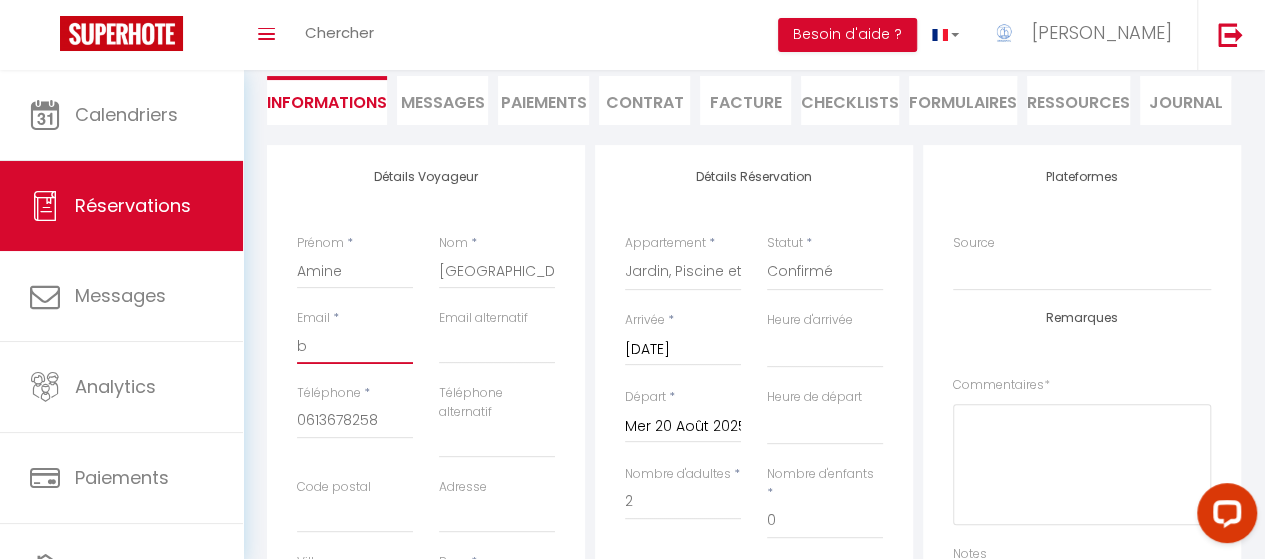 select 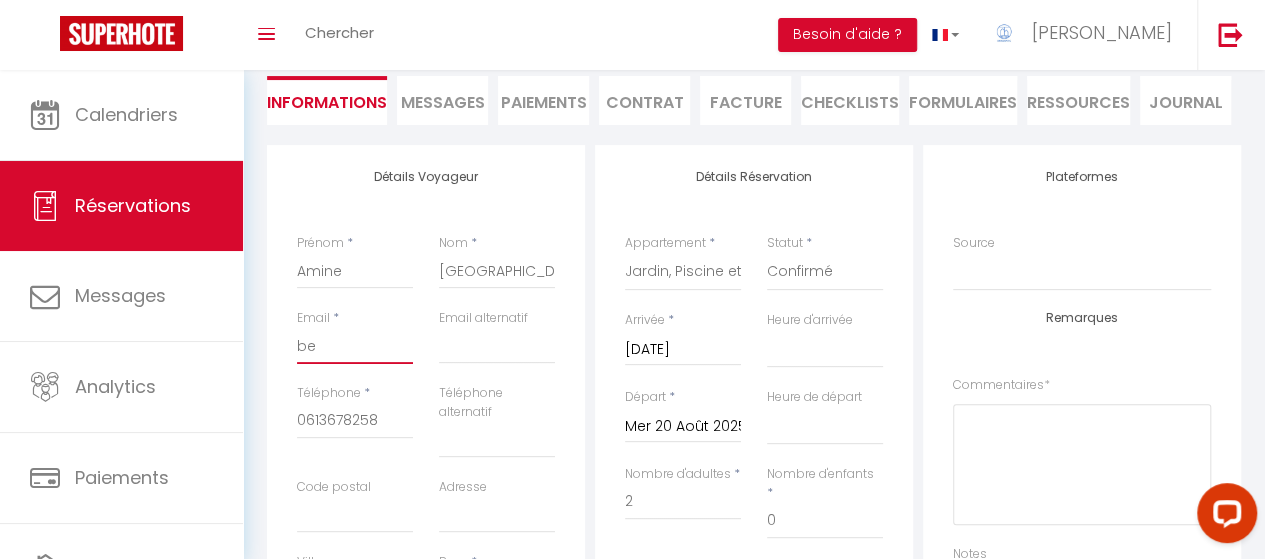 select 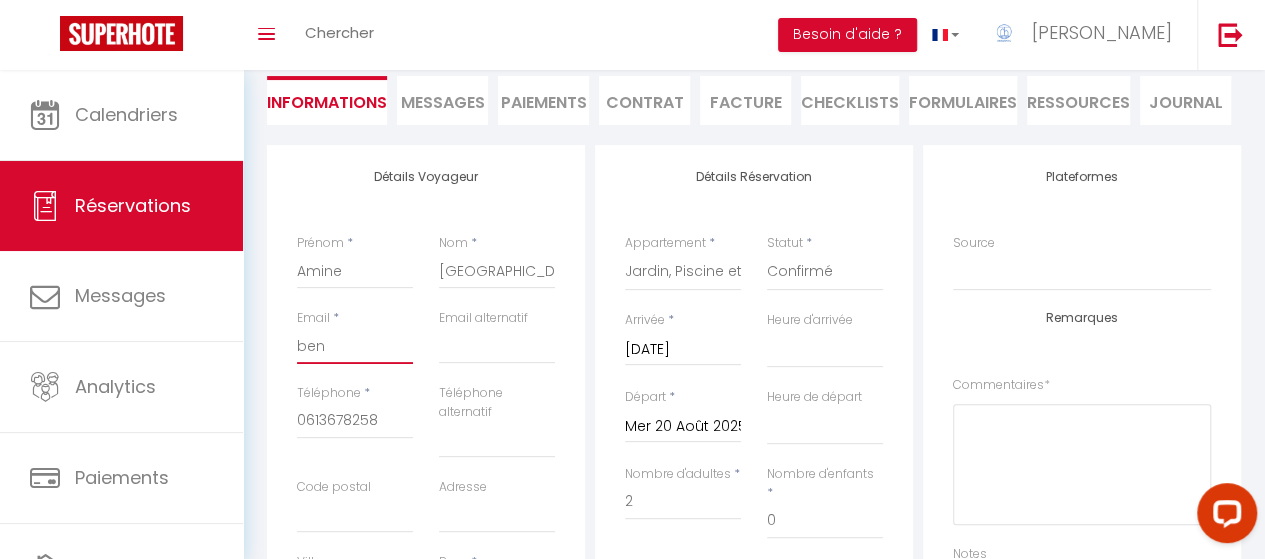 select 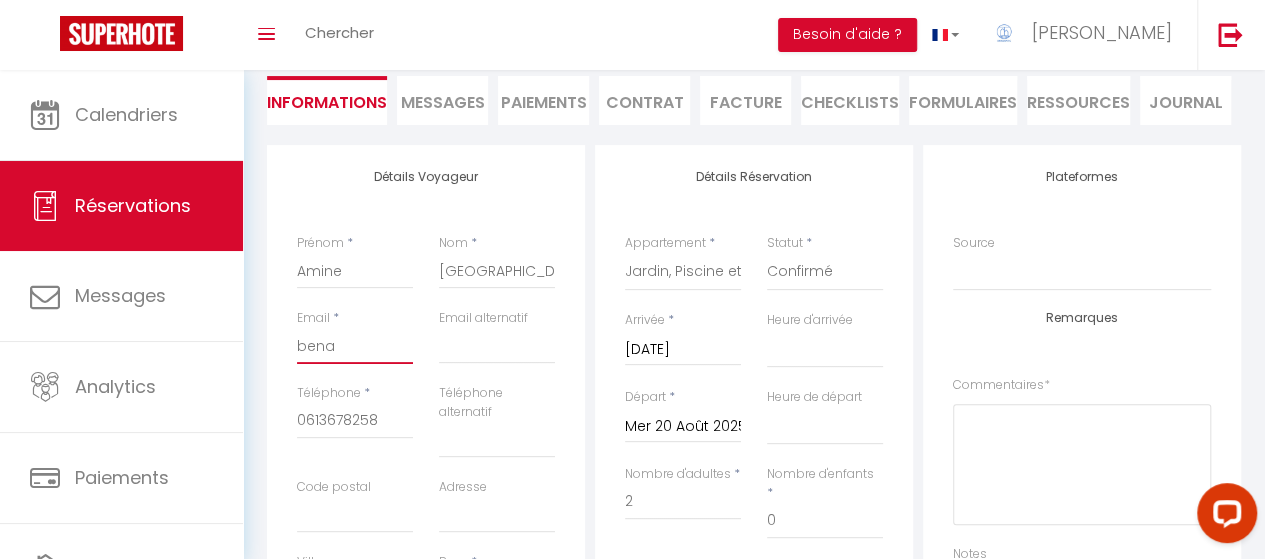 select 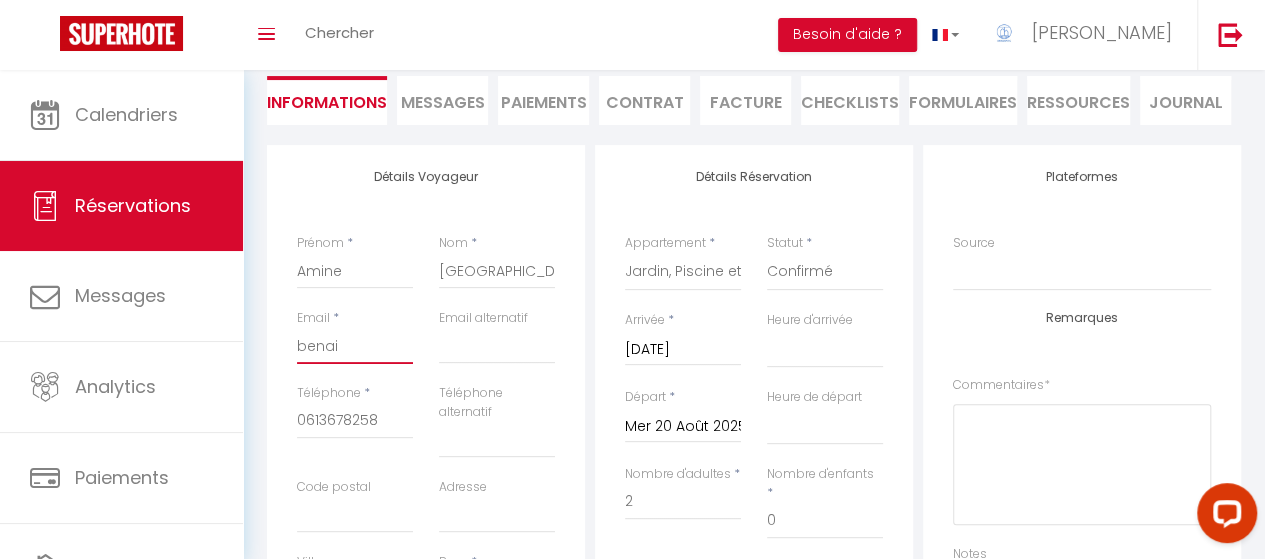 select 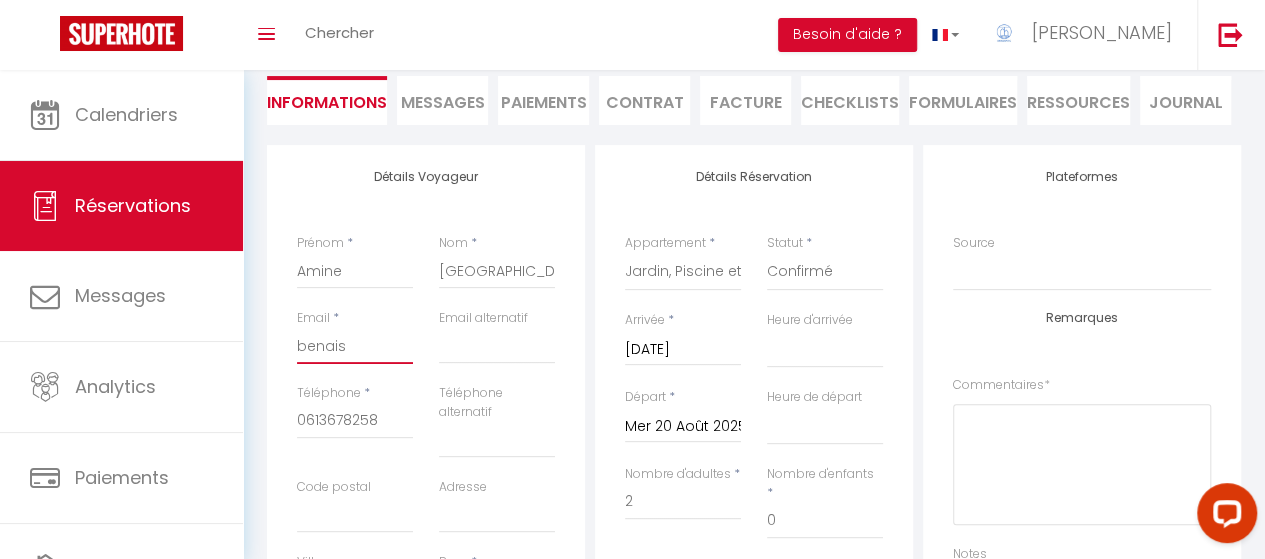 select 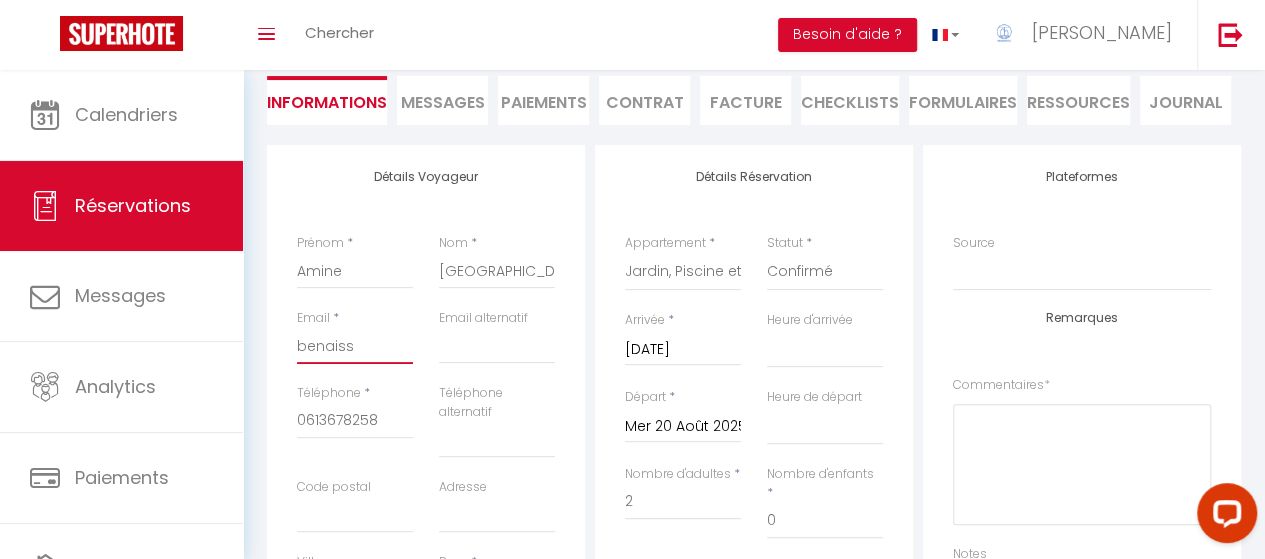 select 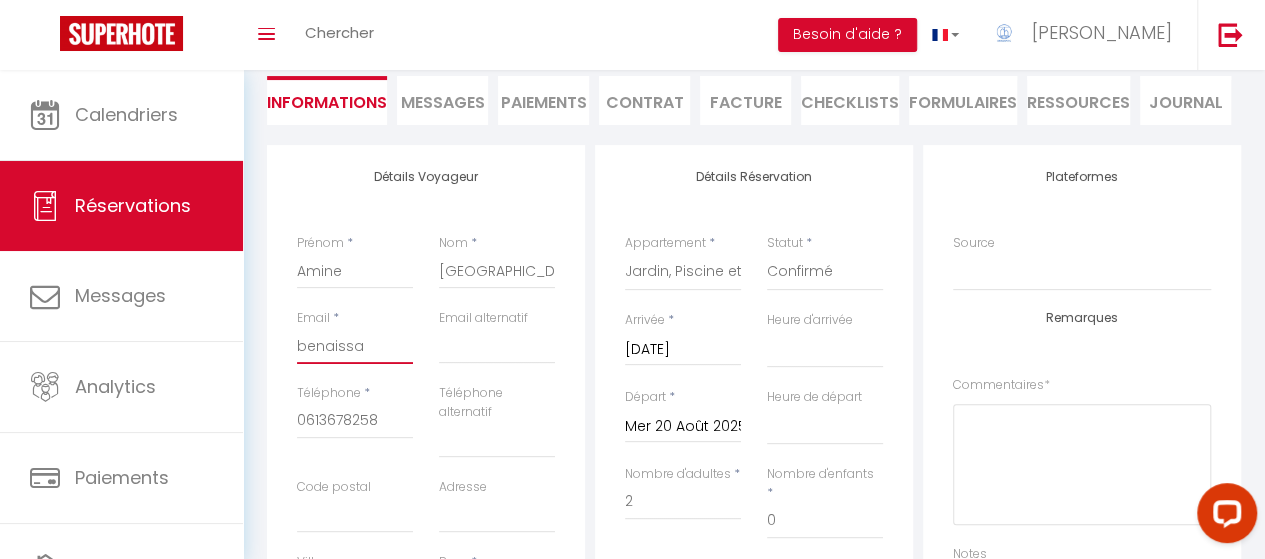 select 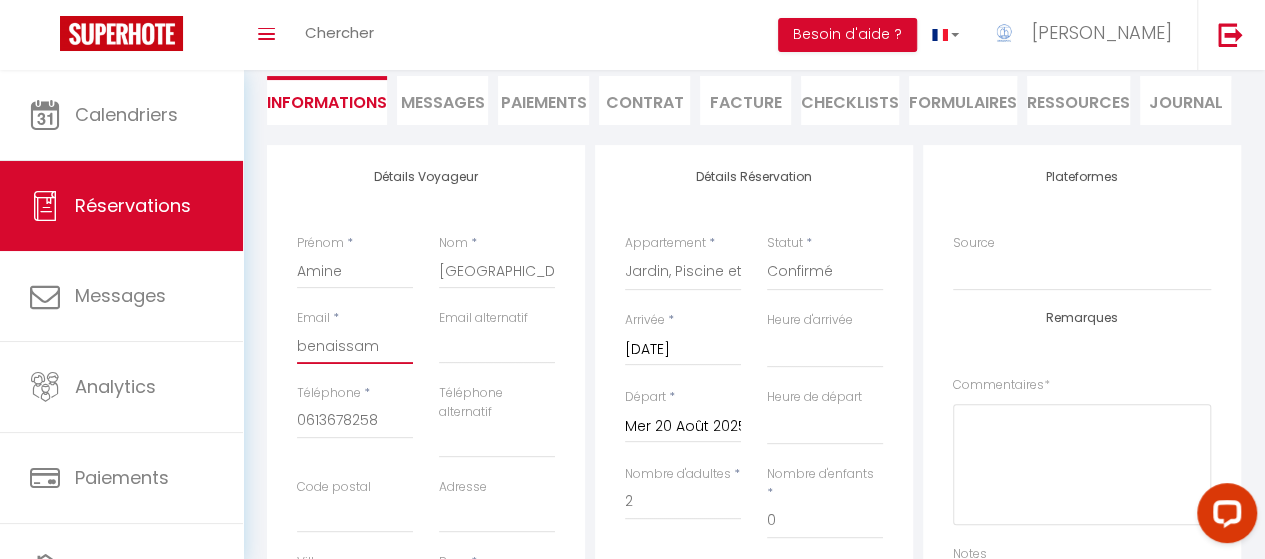 select 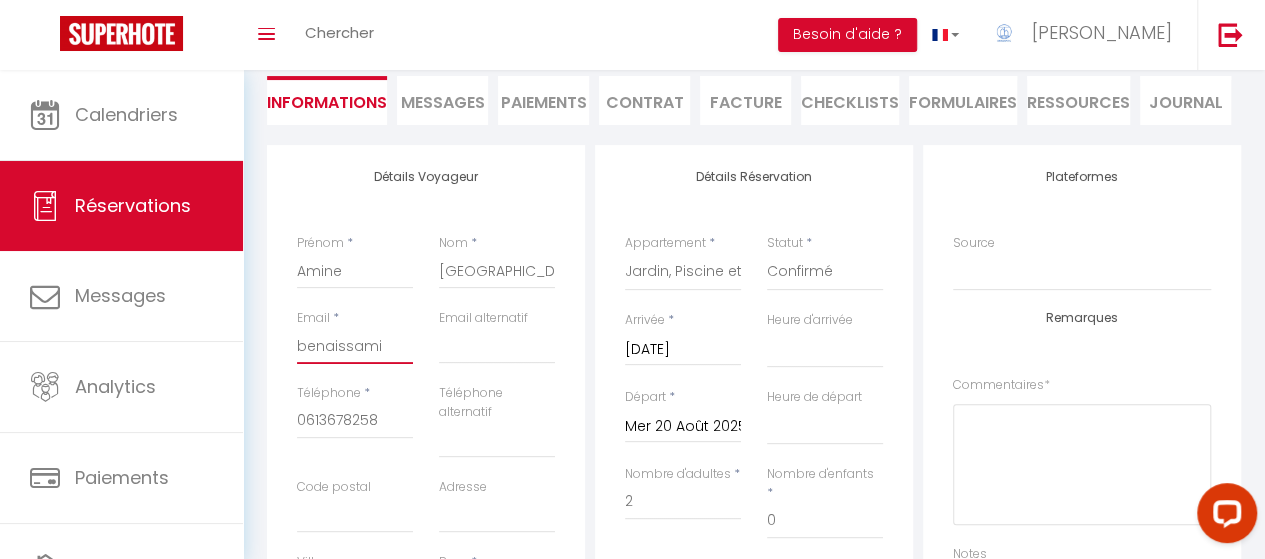 select 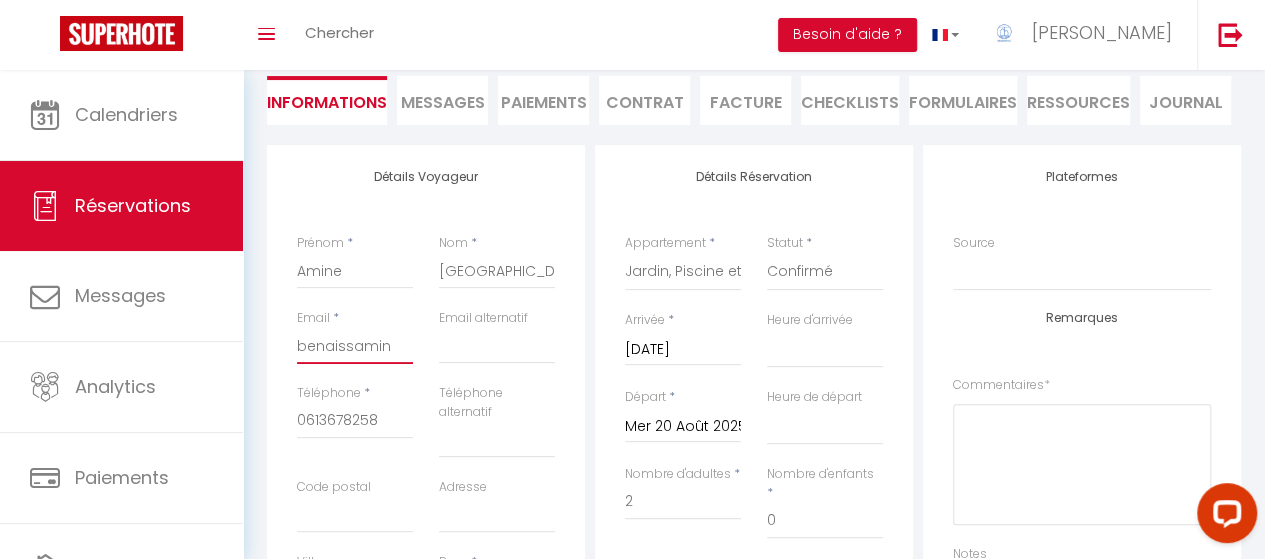 select 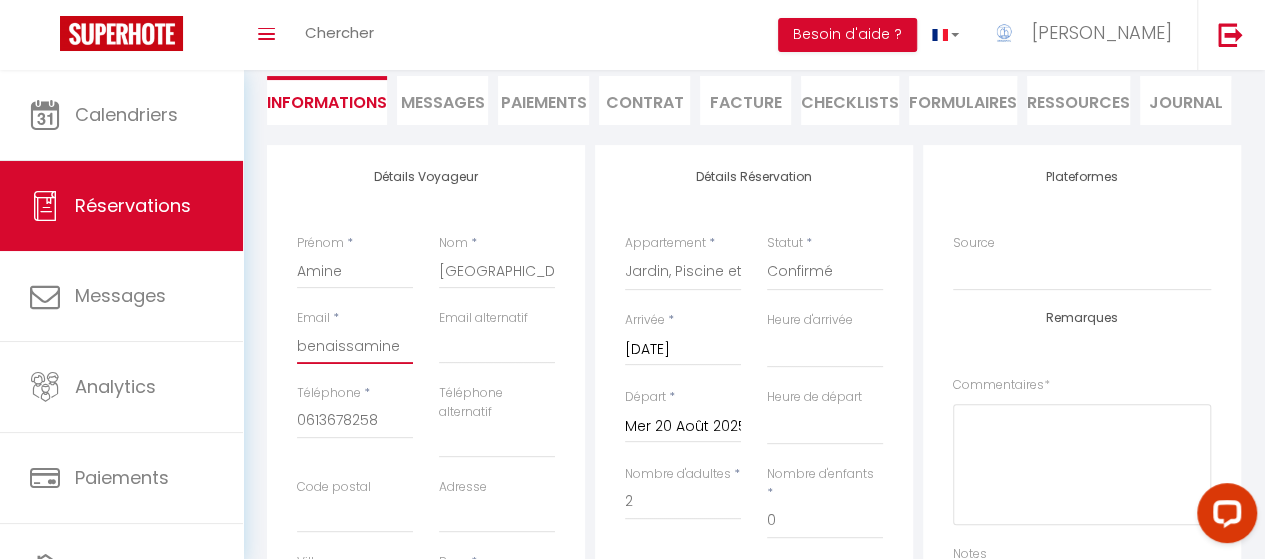 select 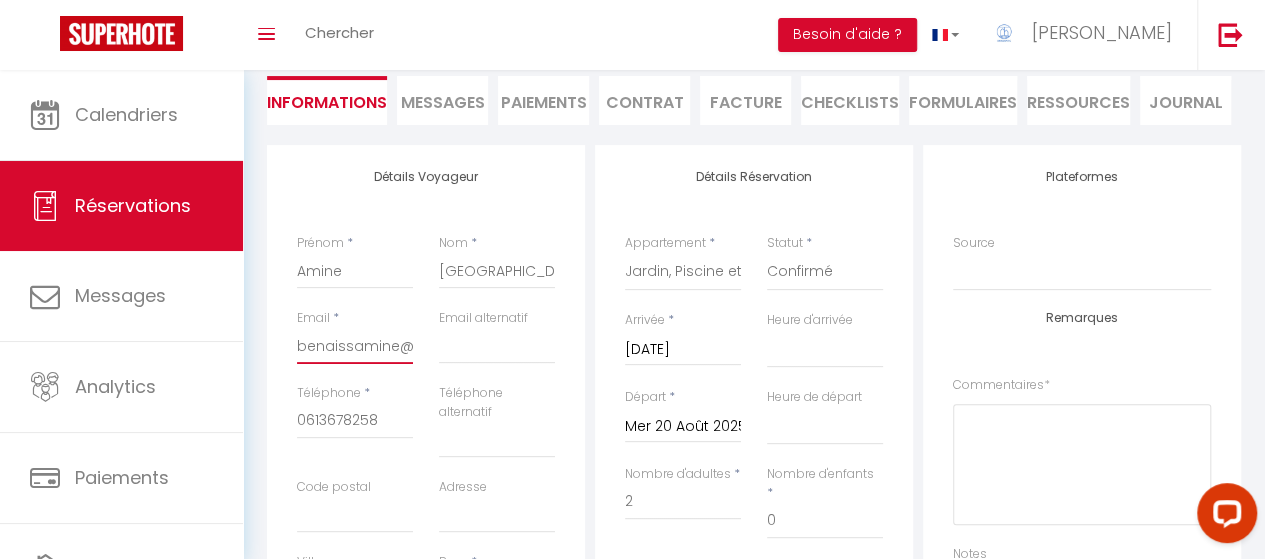 select 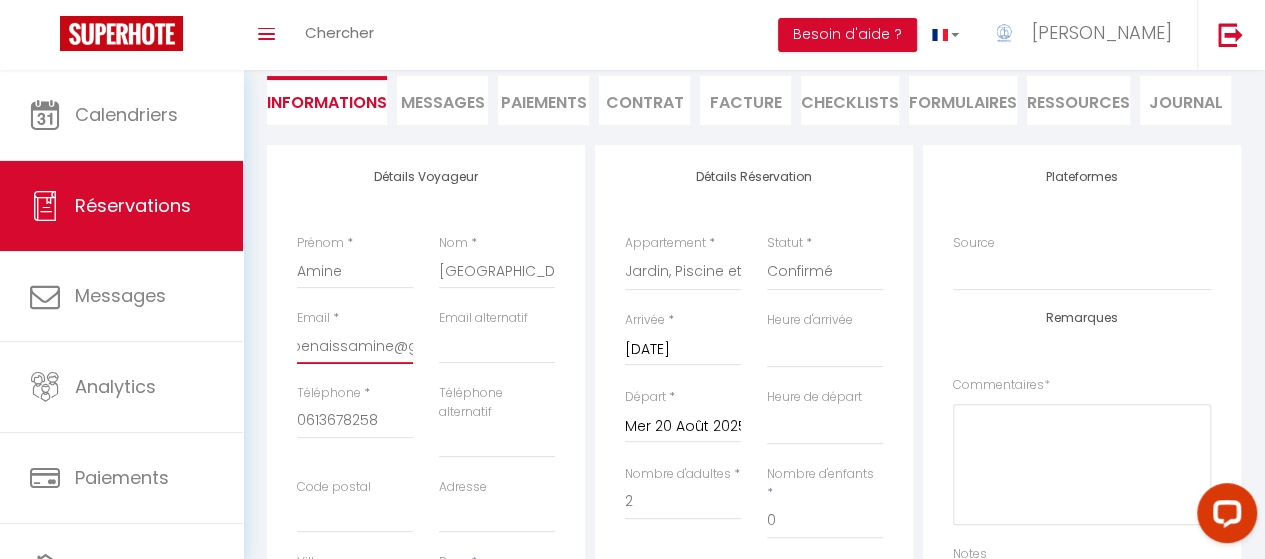 type on "benaissamine@gm" 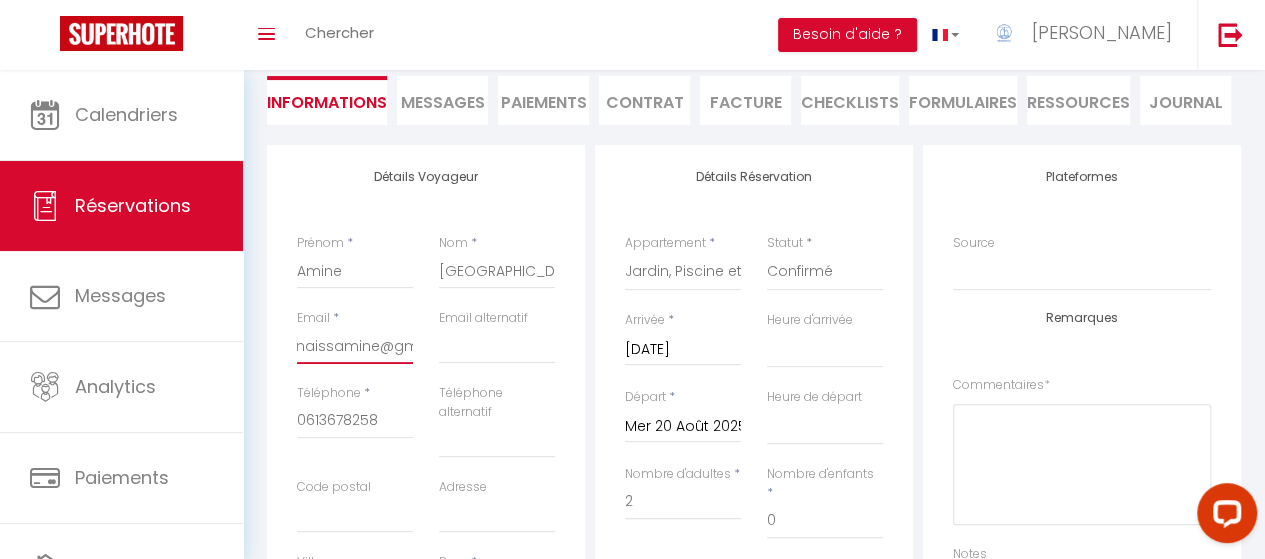 type on "benaissamine@gma" 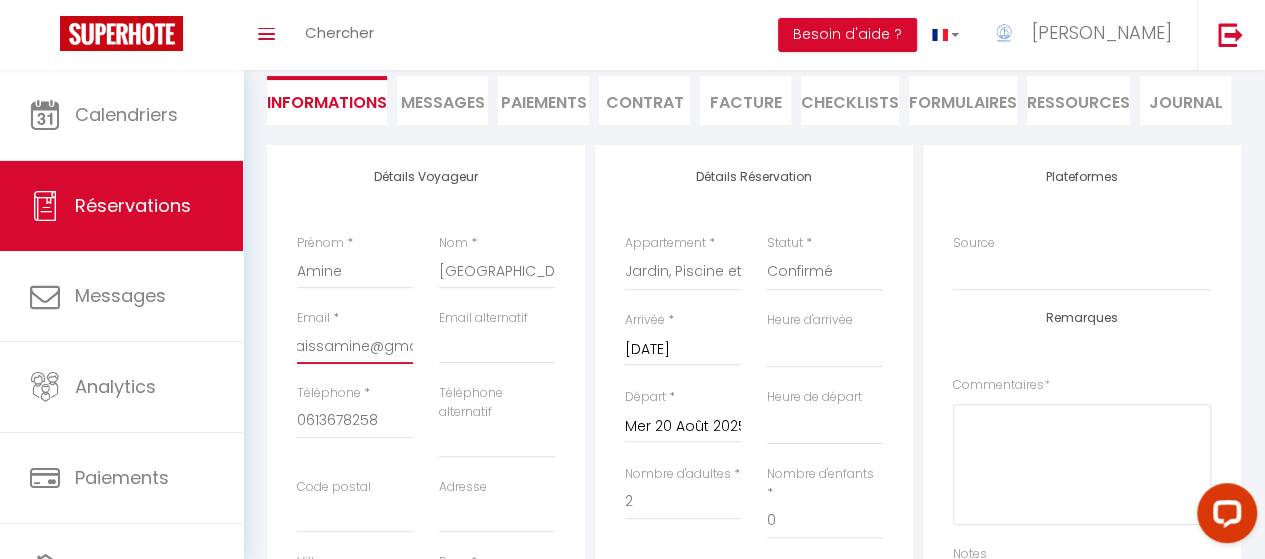 type on "benaissamine@gmai" 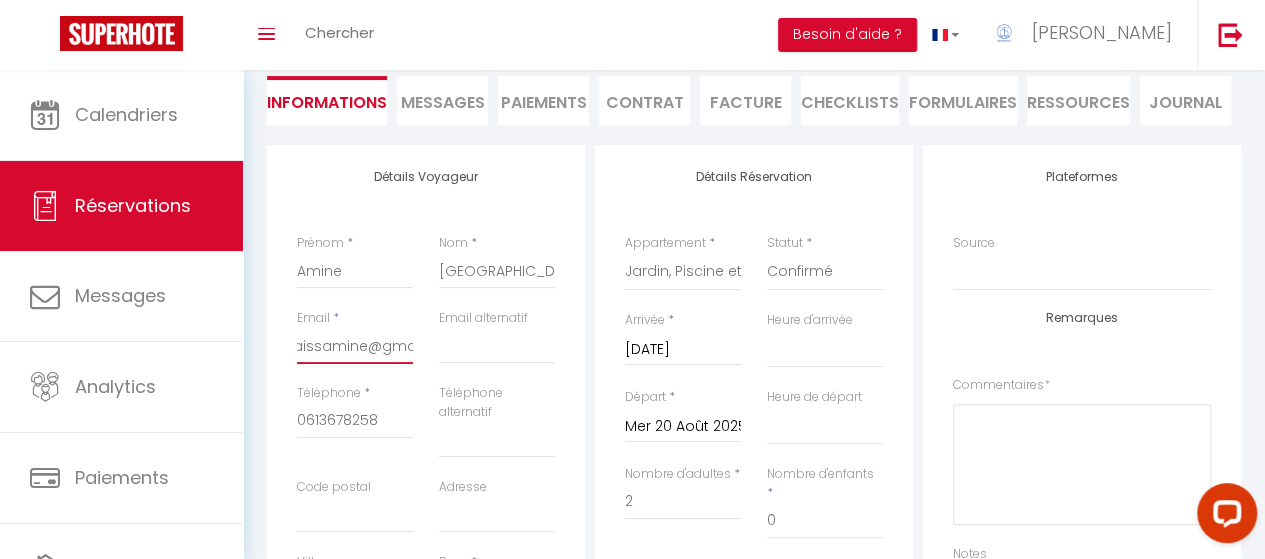 type on "[EMAIL_ADDRESS]" 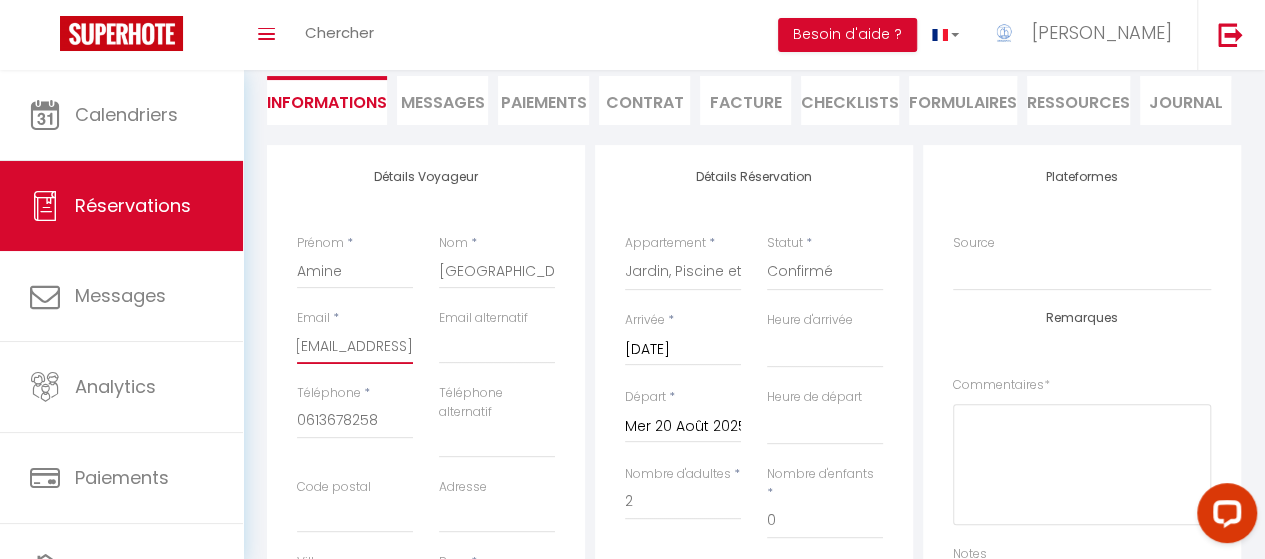 select 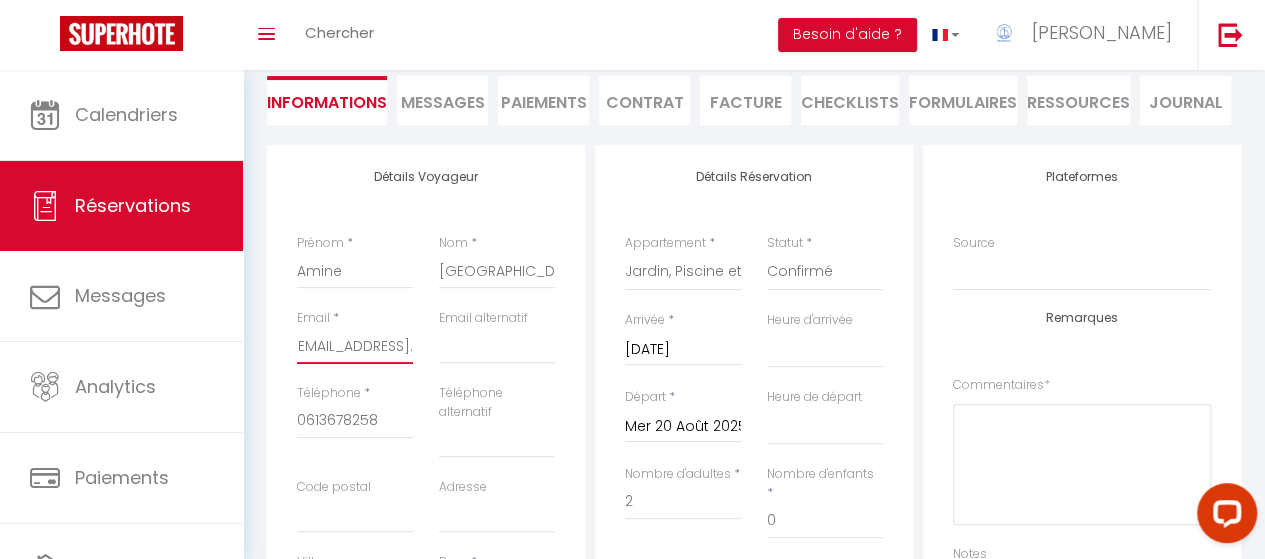 select 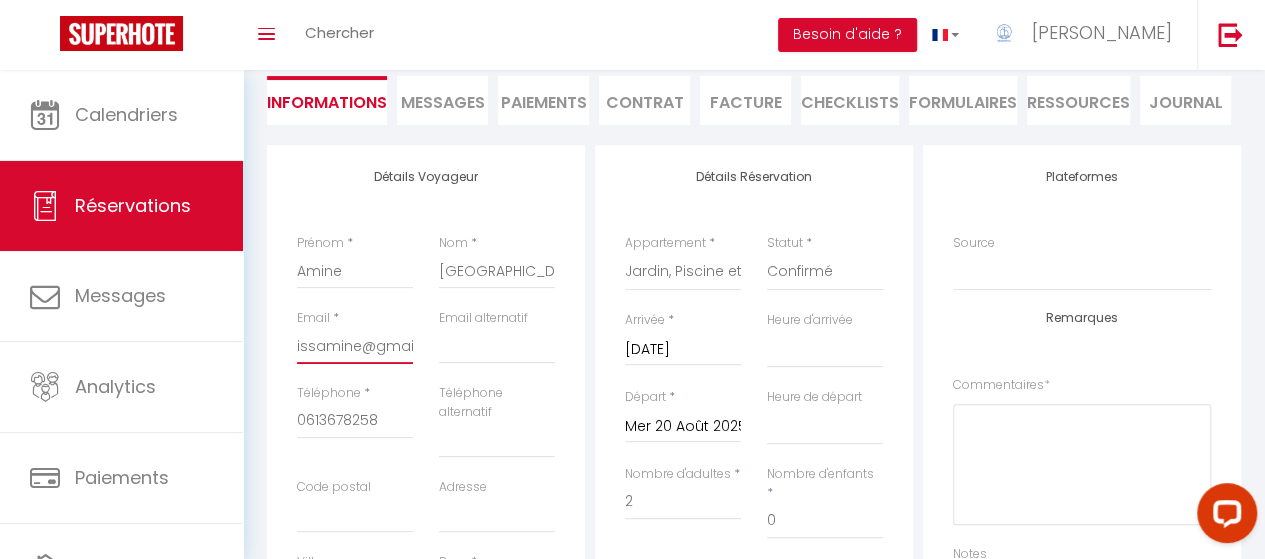 select 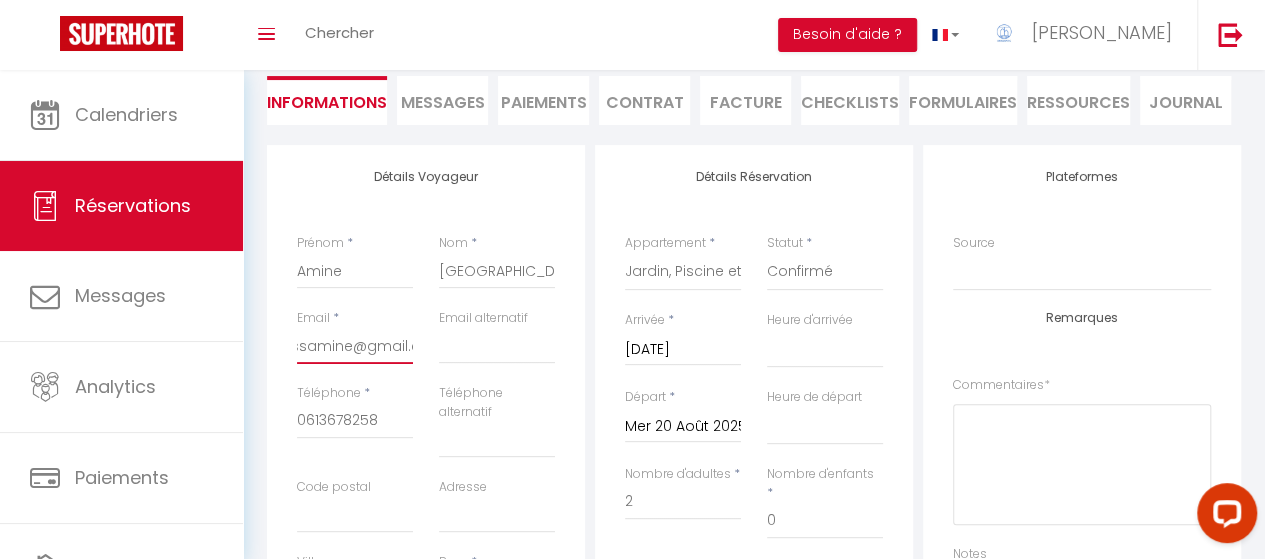 type on "[EMAIL_ADDRESS][DOMAIN_NAME]" 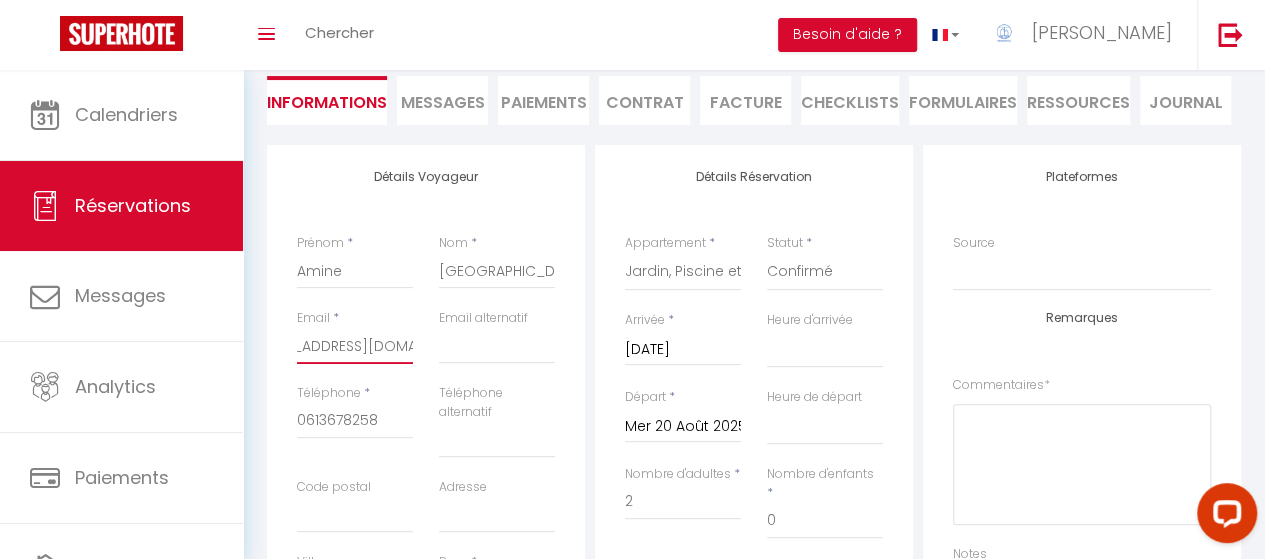 select 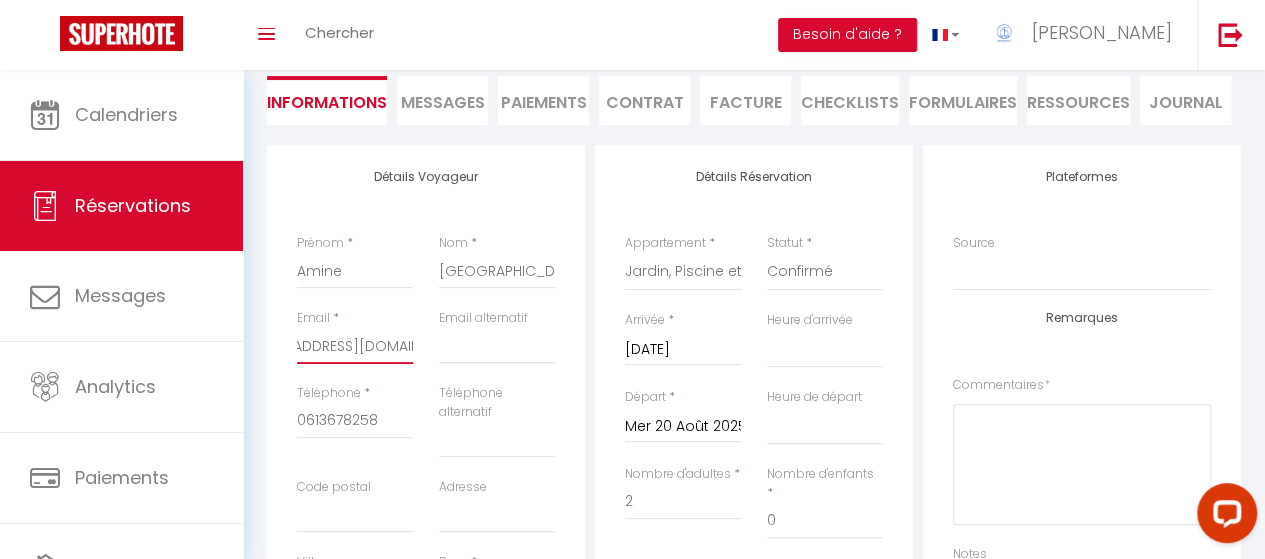 type on "[EMAIL_ADDRESS][DOMAIN_NAME]" 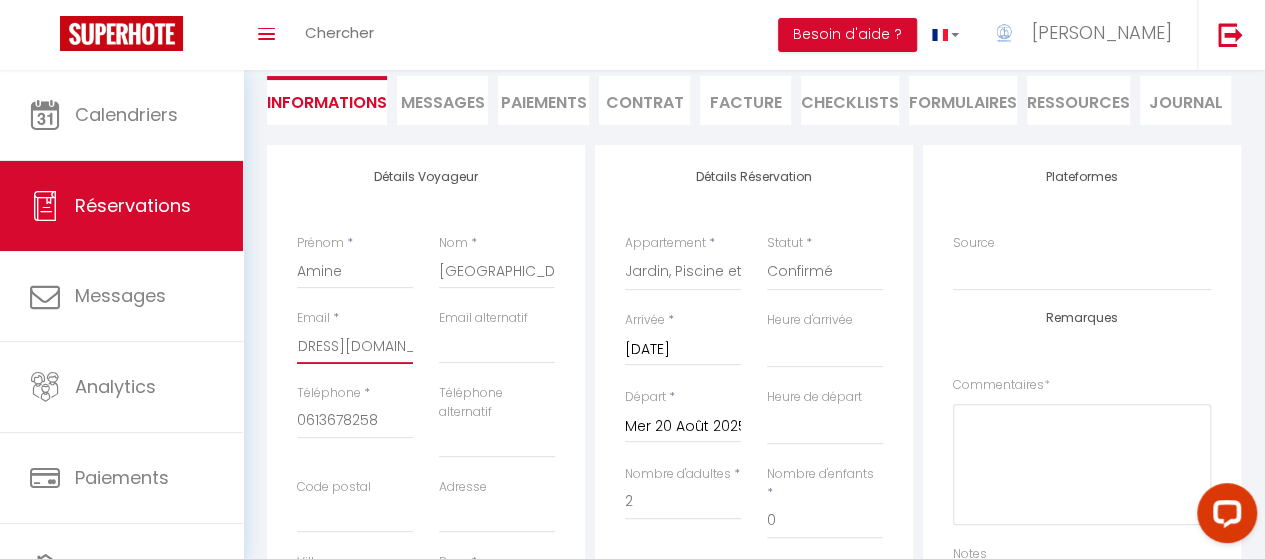 type on "[EMAIL_ADDRESS][DOMAIN_NAME]" 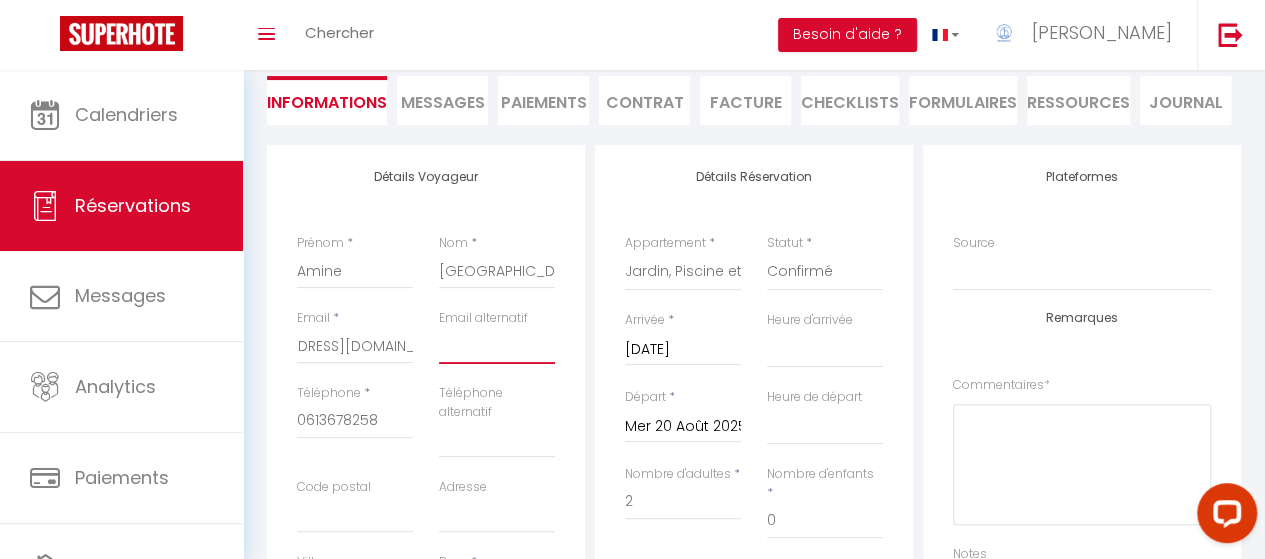 scroll, scrollTop: 0, scrollLeft: 0, axis: both 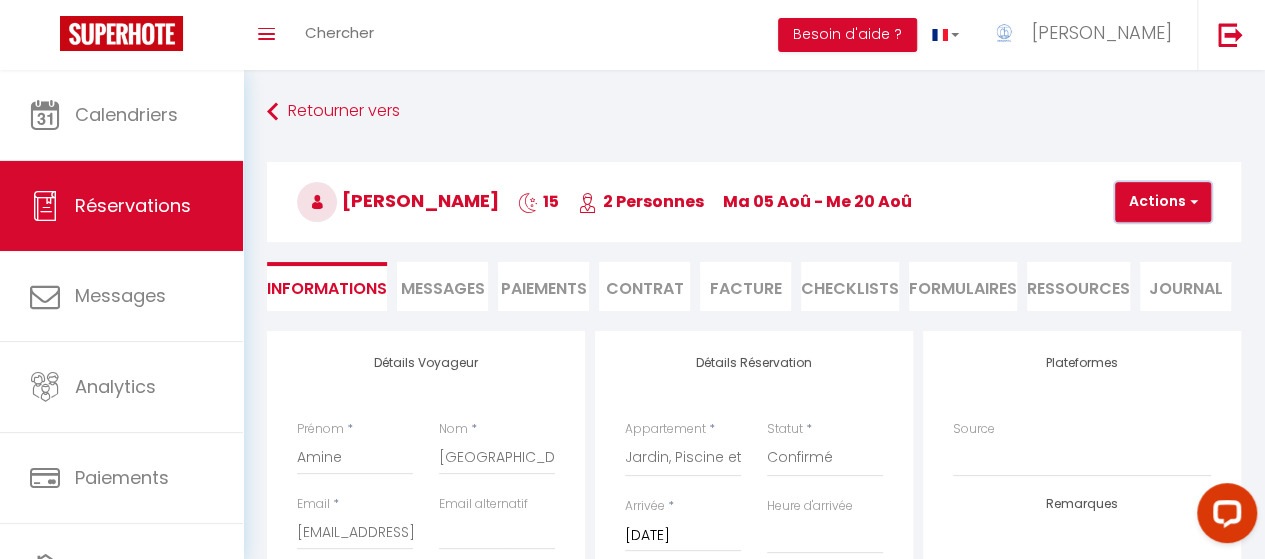 click on "Actions" at bounding box center [1163, 202] 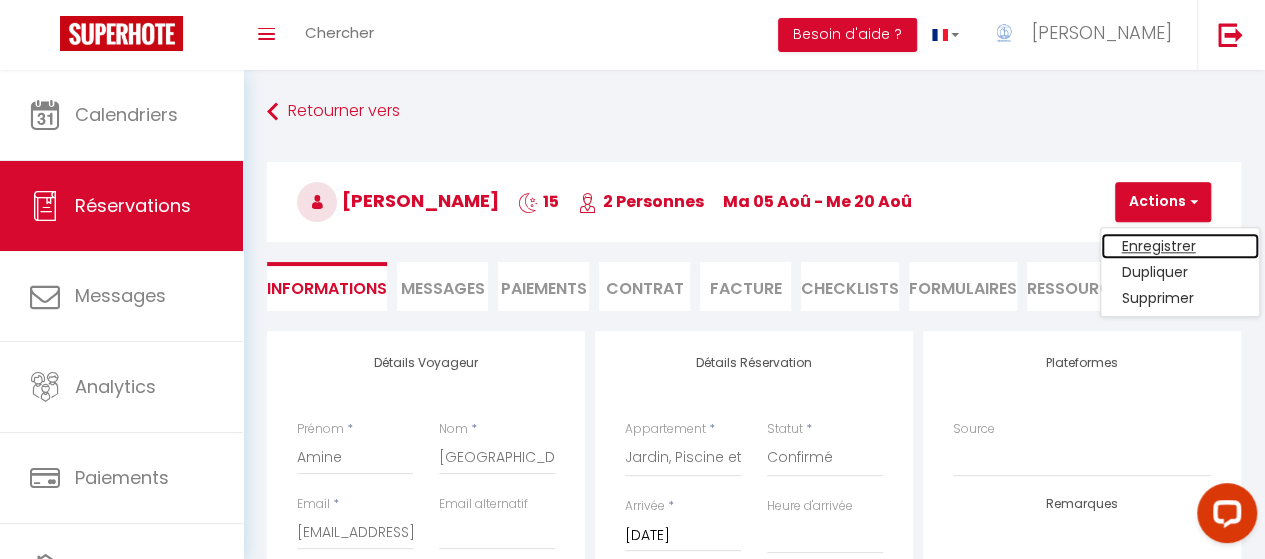 click on "Enregistrer" at bounding box center [1180, 246] 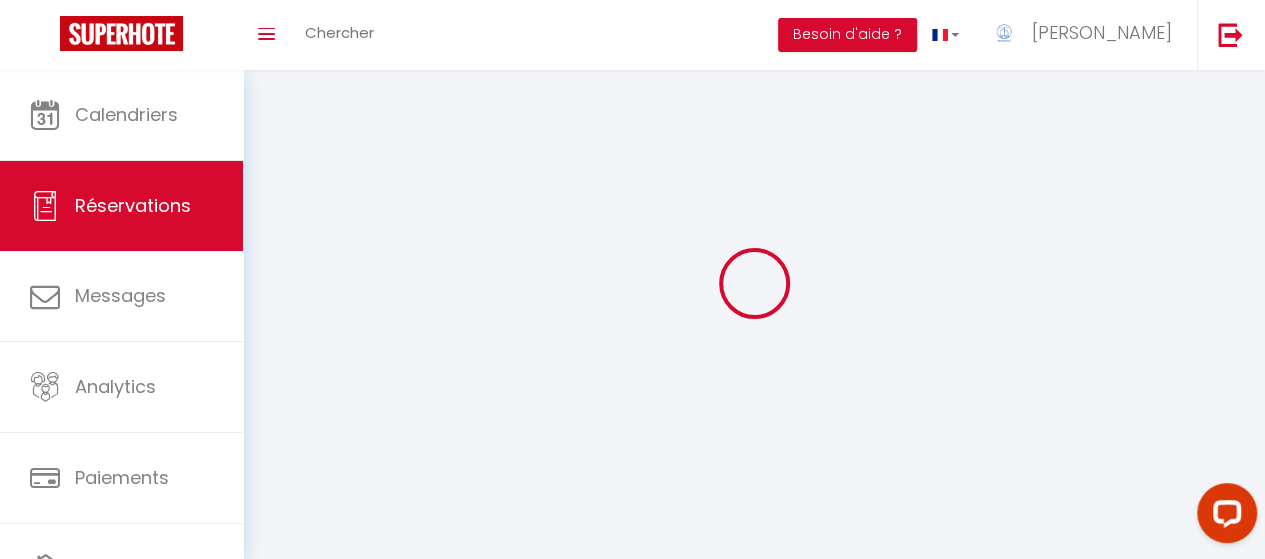 select on "not_cancelled" 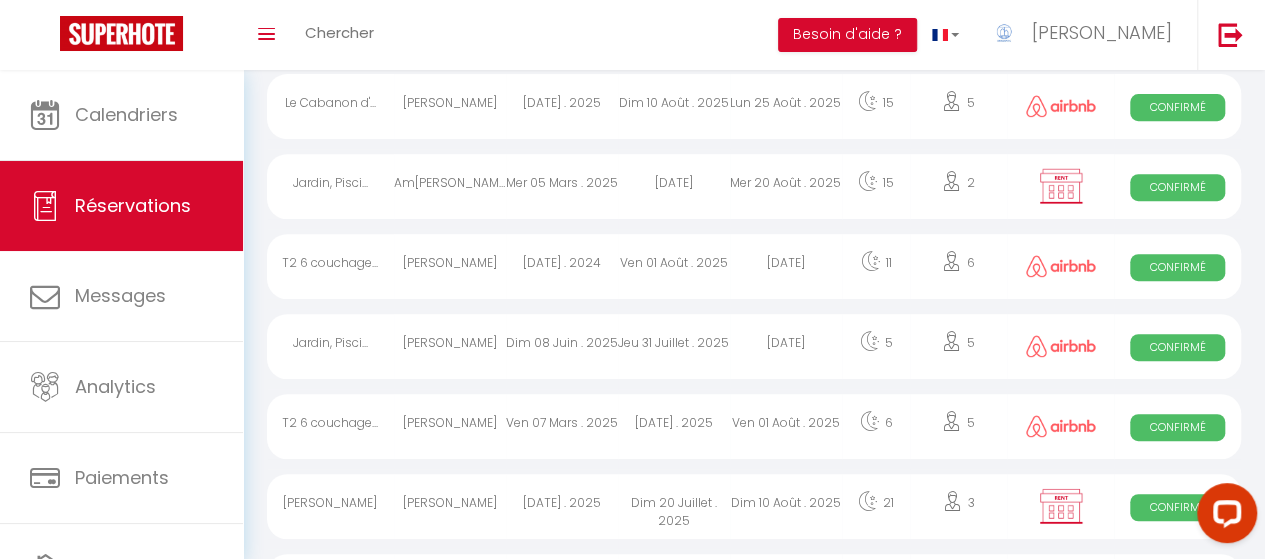 scroll, scrollTop: 406, scrollLeft: 0, axis: vertical 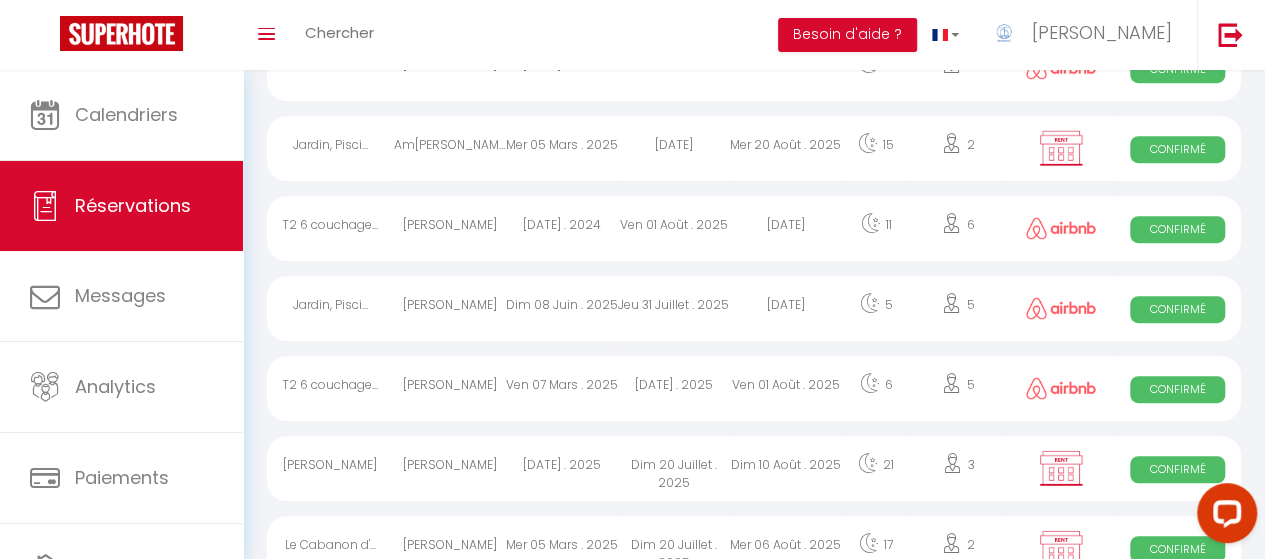 click on "Mer 20 Août . 2025" at bounding box center (786, 148) 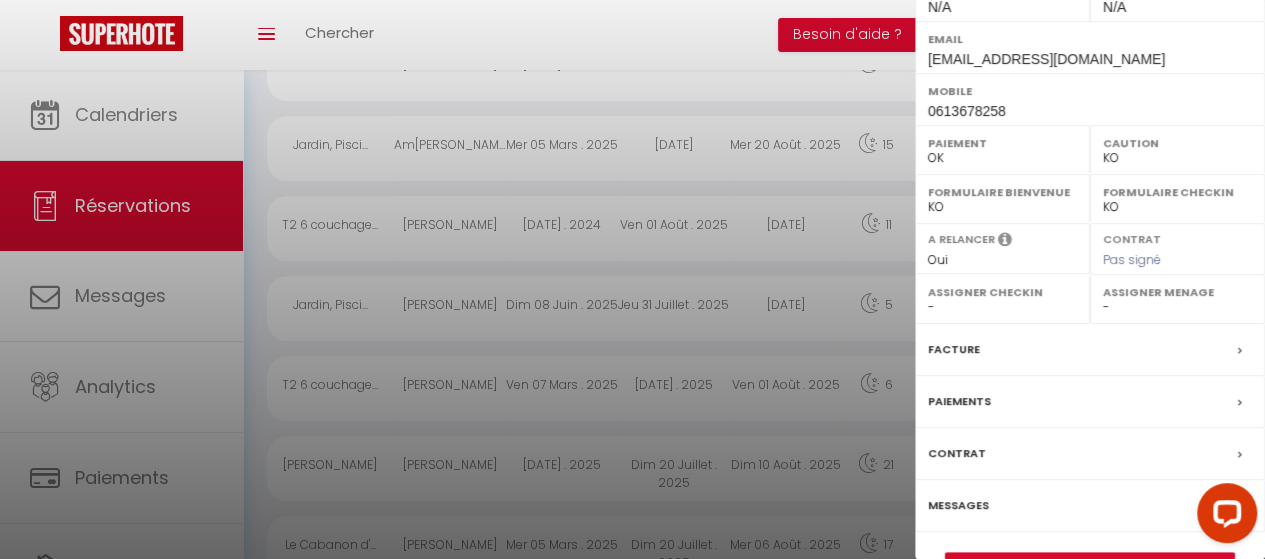scroll, scrollTop: 368, scrollLeft: 0, axis: vertical 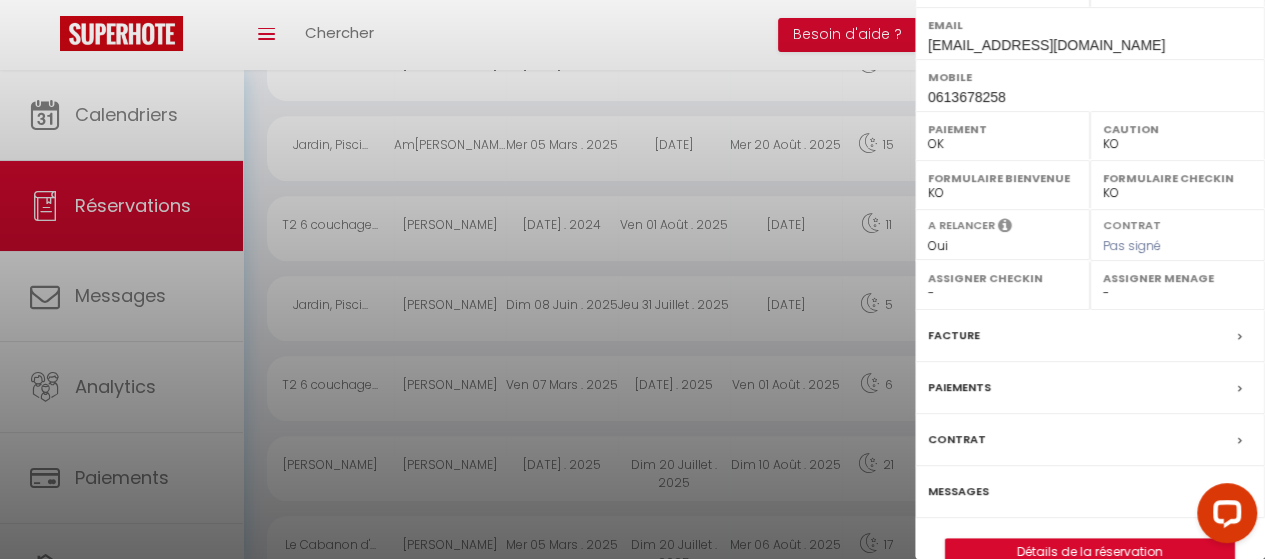 drag, startPoint x: 1259, startPoint y: 299, endPoint x: 73, endPoint y: 53, distance: 1211.244 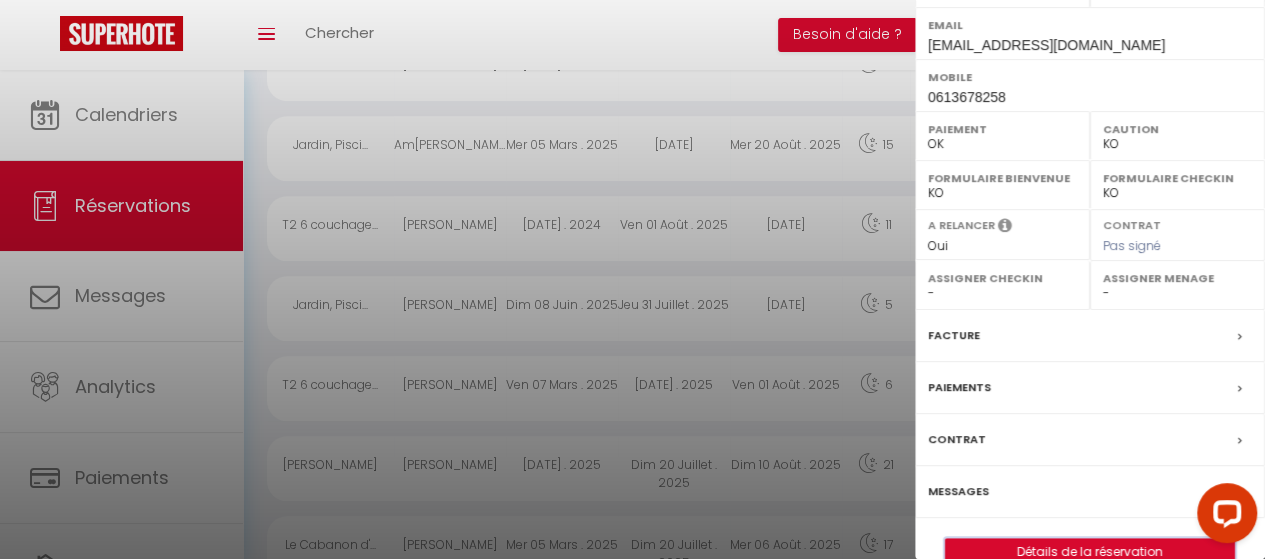 click on "Détails de la réservation" at bounding box center [1090, 552] 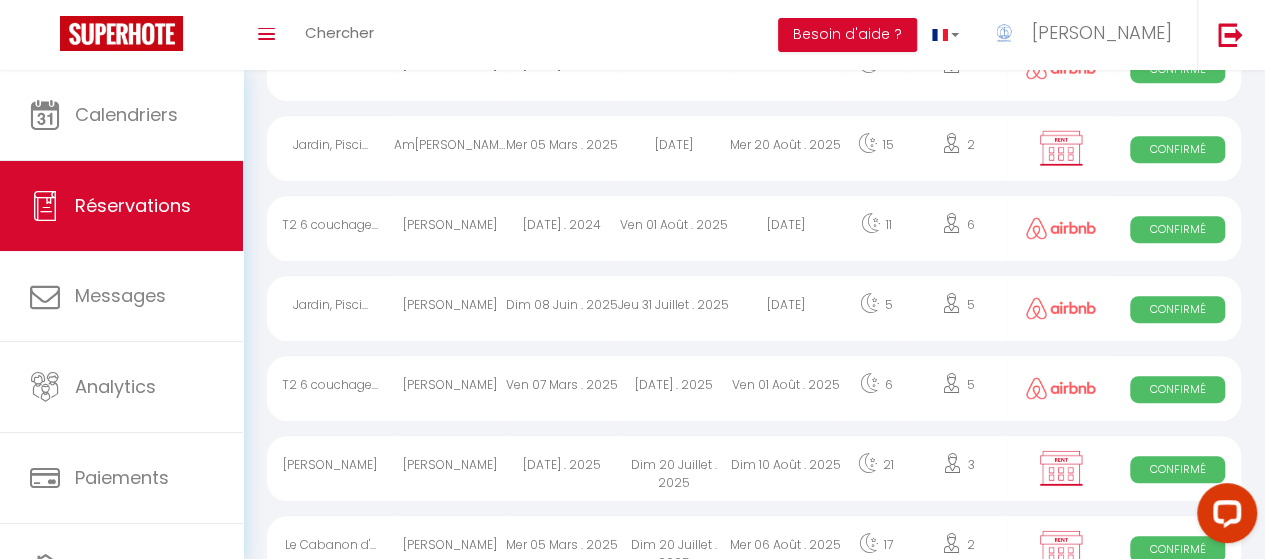 click on "[DATE]" at bounding box center (674, 148) 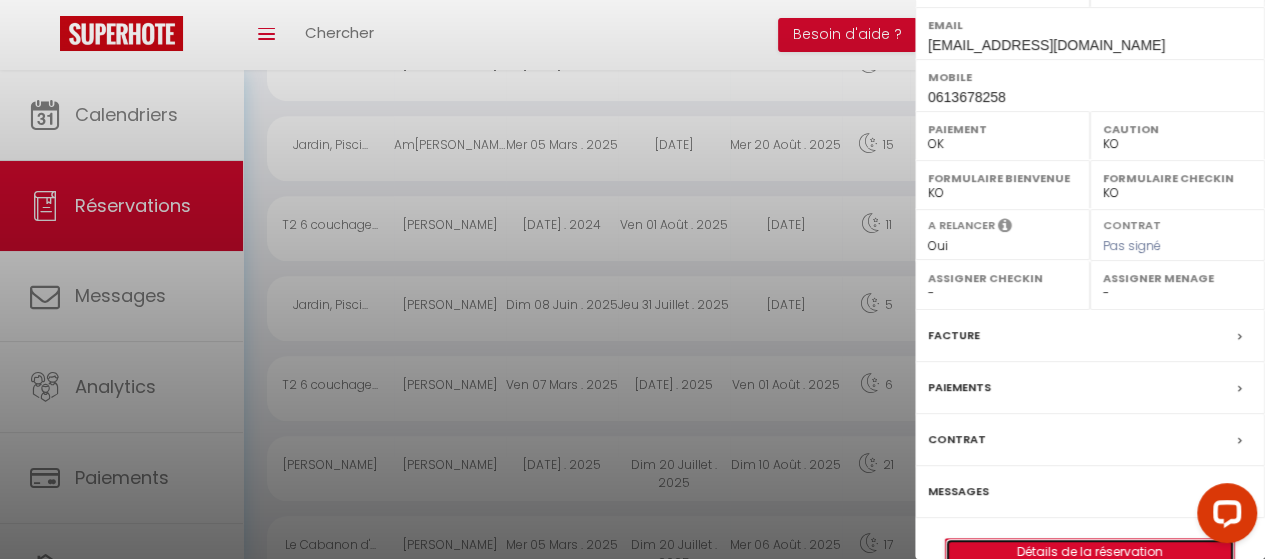 click on "Détails de la réservation" at bounding box center [1090, 552] 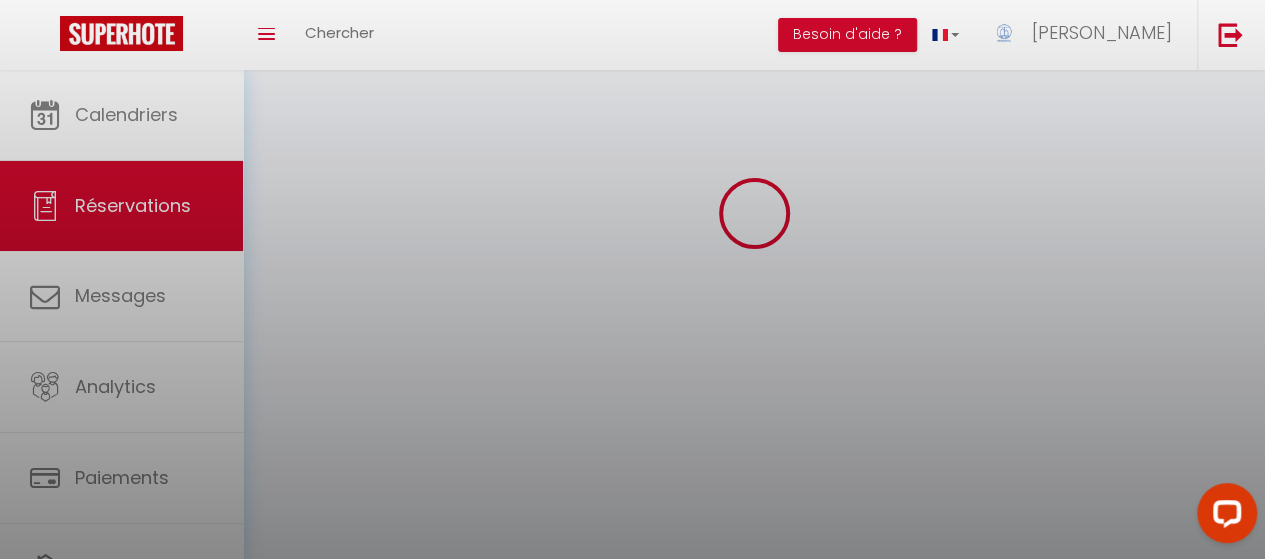 scroll, scrollTop: 0, scrollLeft: 0, axis: both 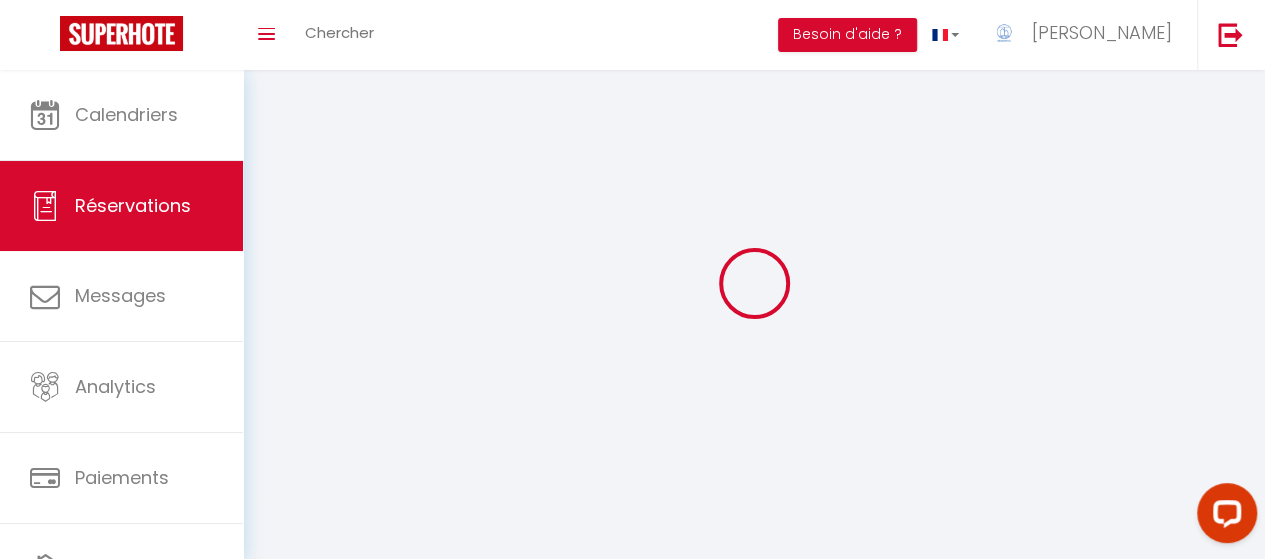 type on "Amine" 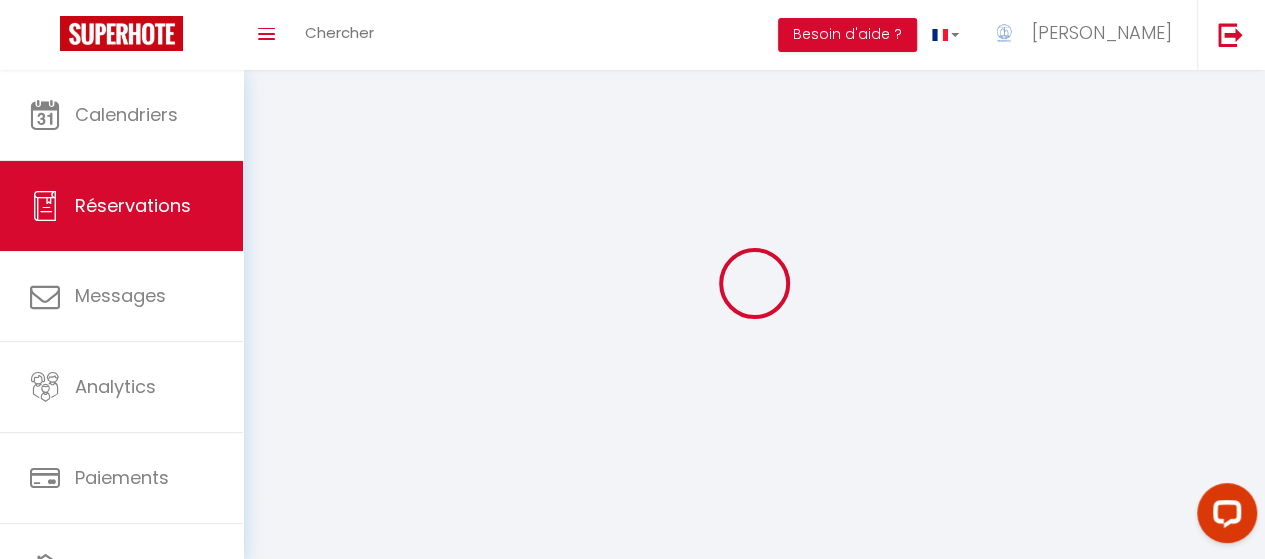 type on "[GEOGRAPHIC_DATA]" 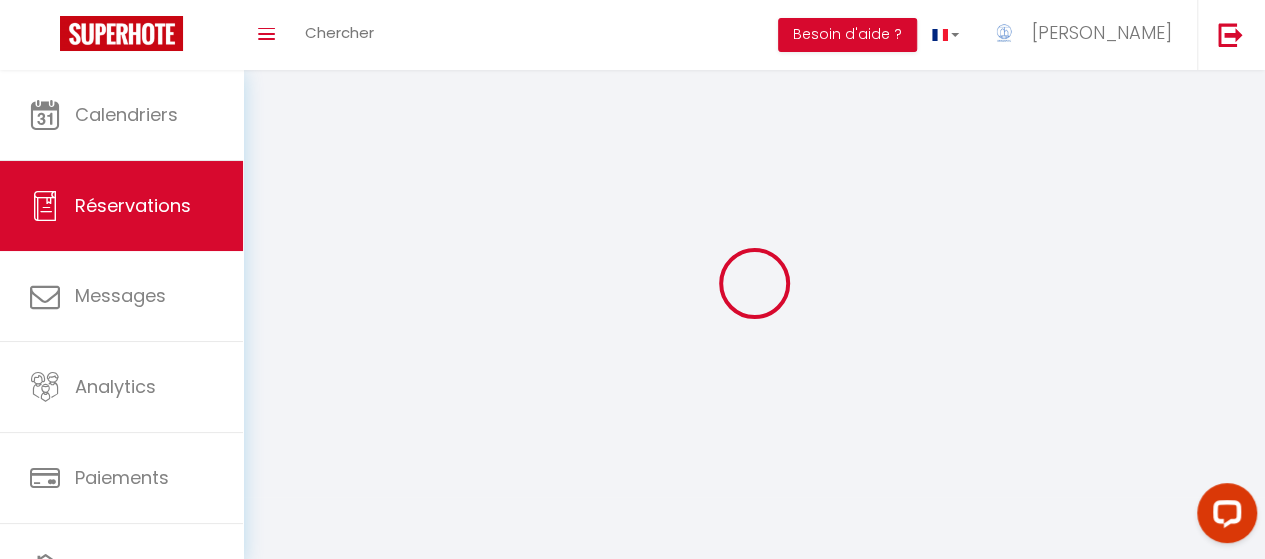 select 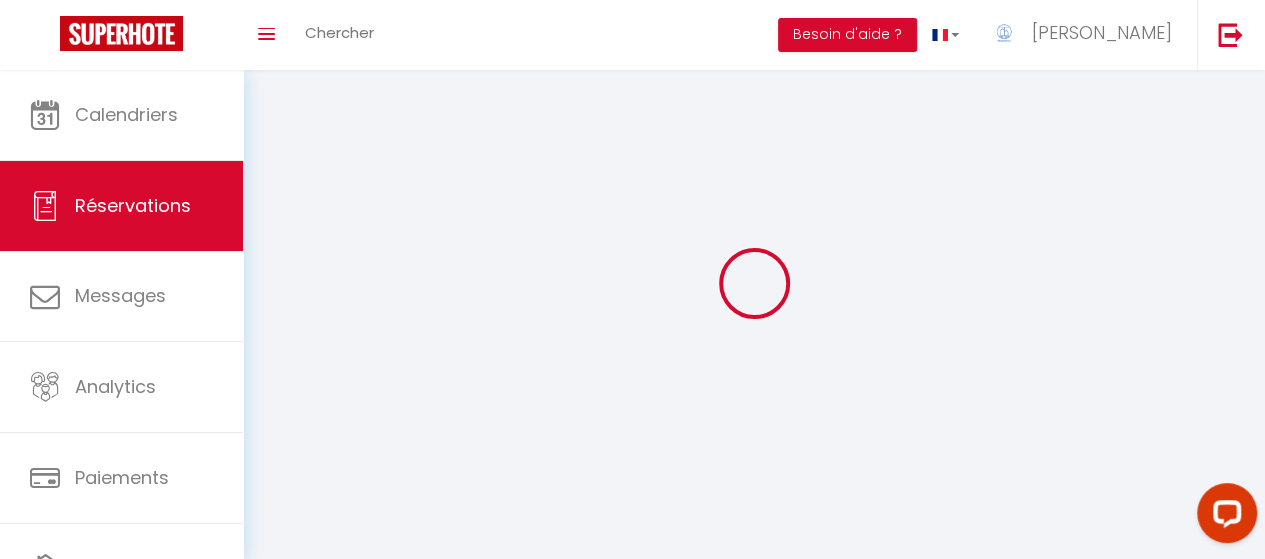 select 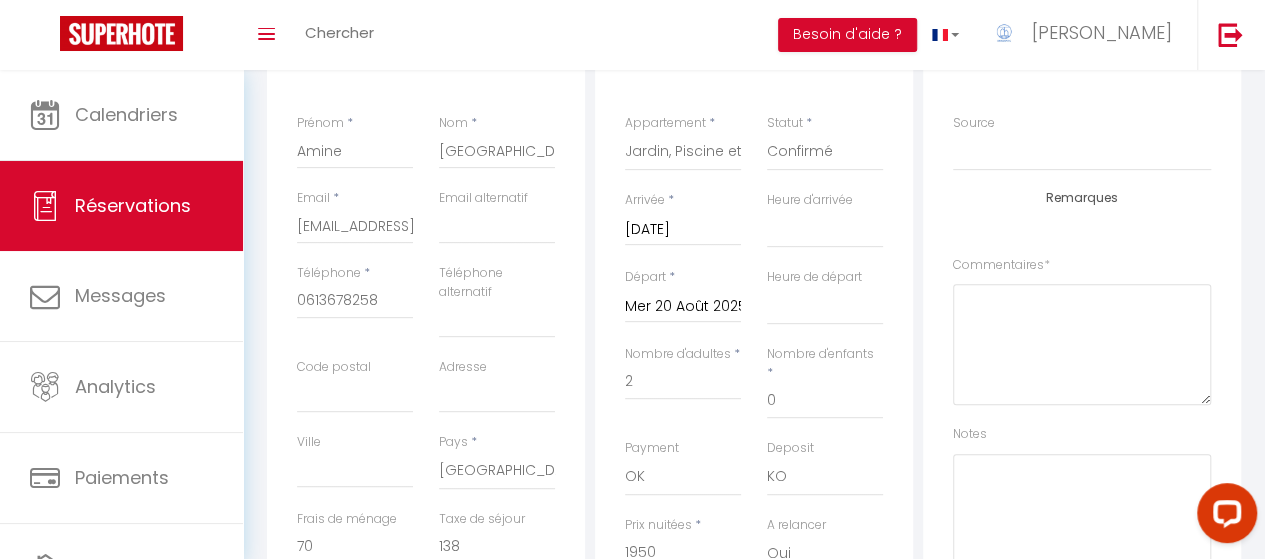 scroll, scrollTop: 313, scrollLeft: 0, axis: vertical 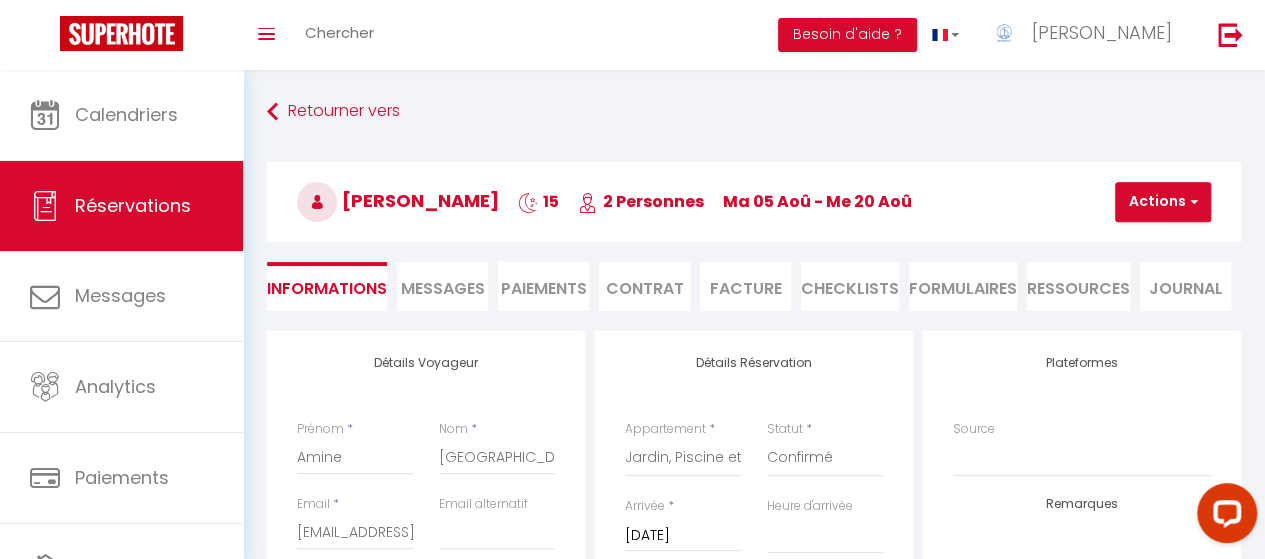 click on "Messages" at bounding box center (443, 288) 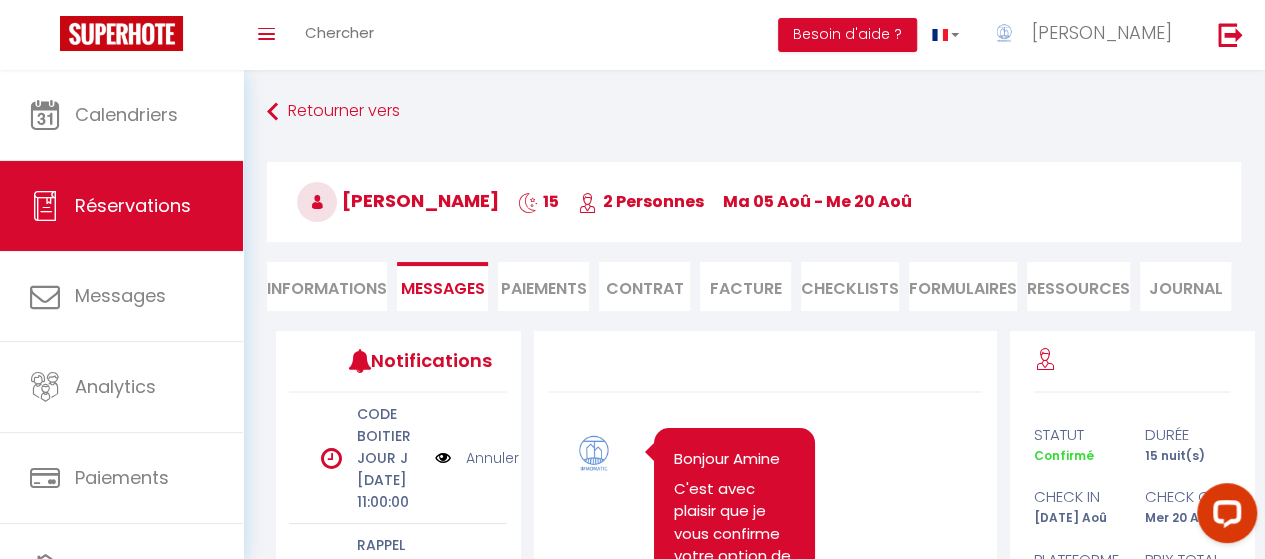 click on "Paiements" at bounding box center [543, 286] 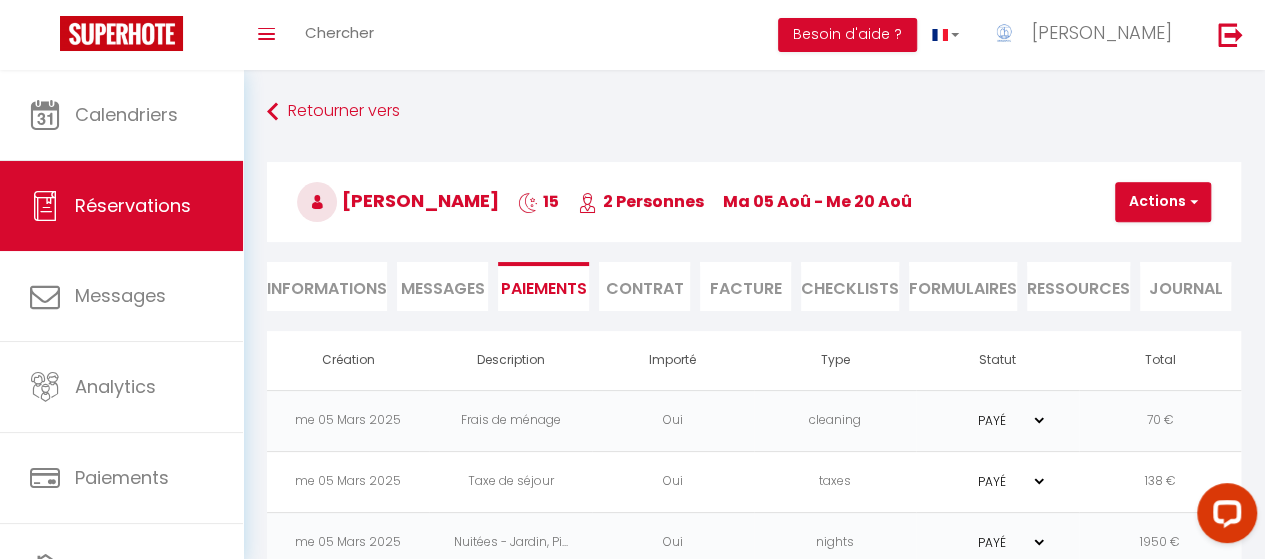 click on "Messages" at bounding box center (443, 288) 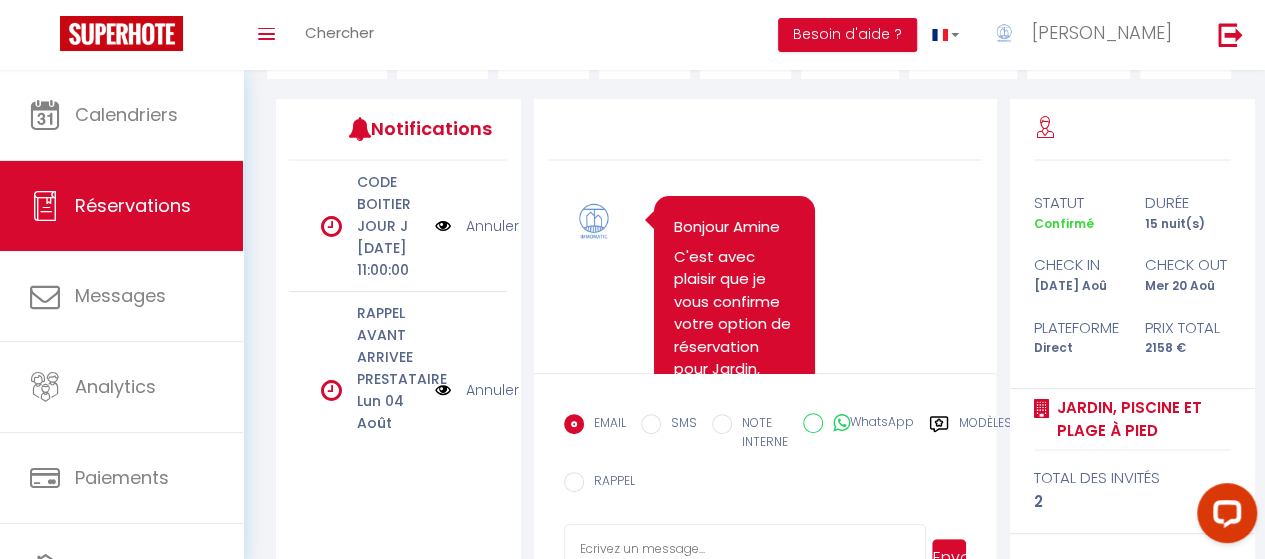 scroll, scrollTop: 234, scrollLeft: 0, axis: vertical 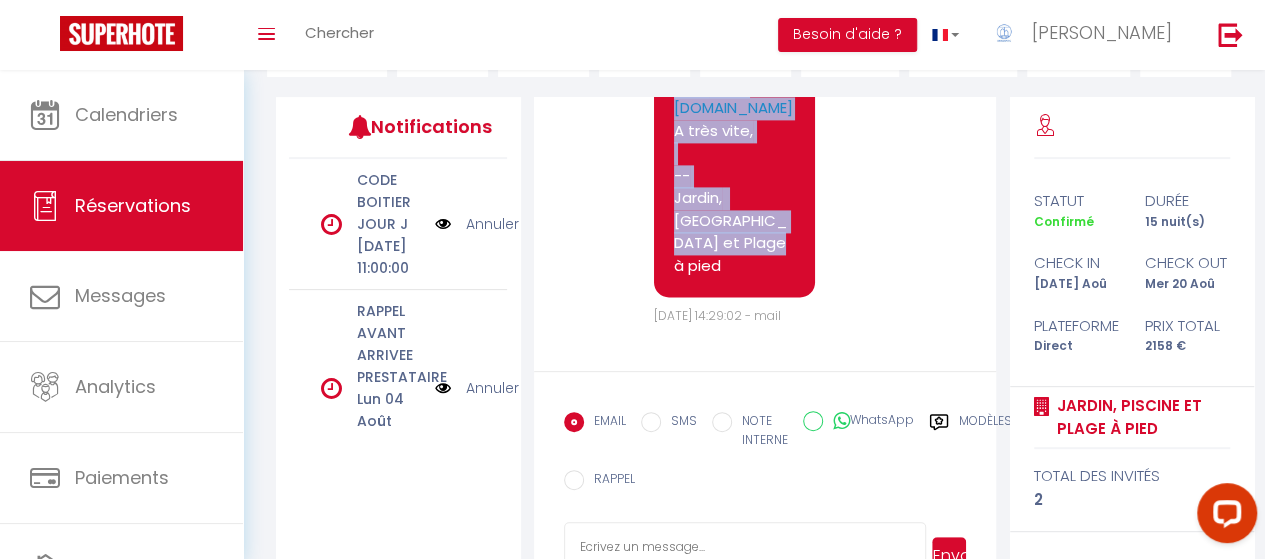 drag, startPoint x: 673, startPoint y: 276, endPoint x: 784, endPoint y: 278, distance: 111.01801 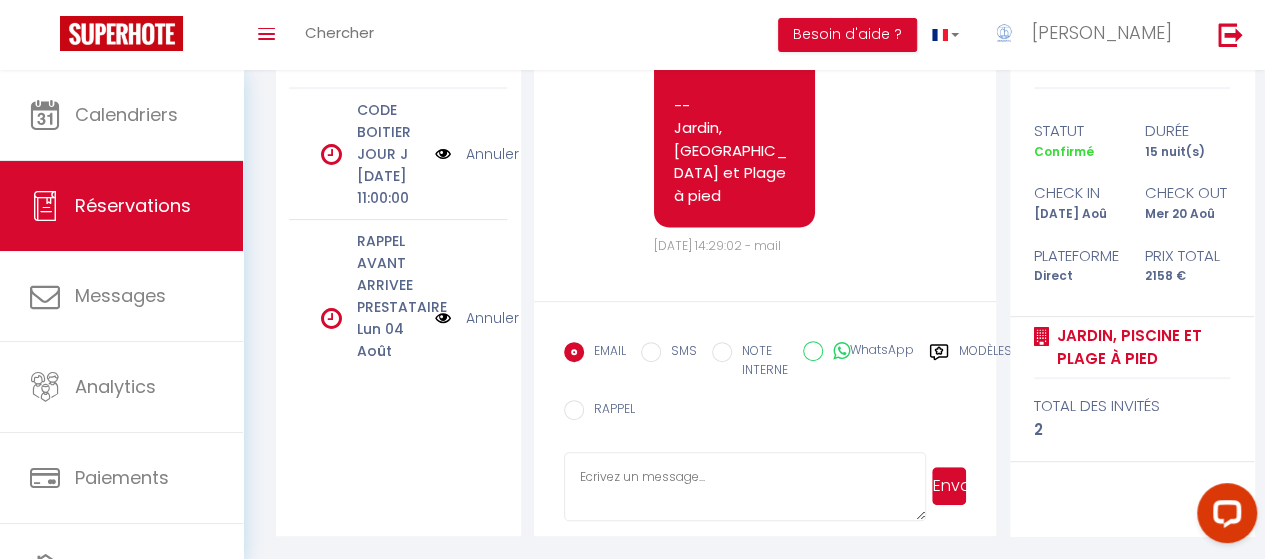click at bounding box center [745, 487] 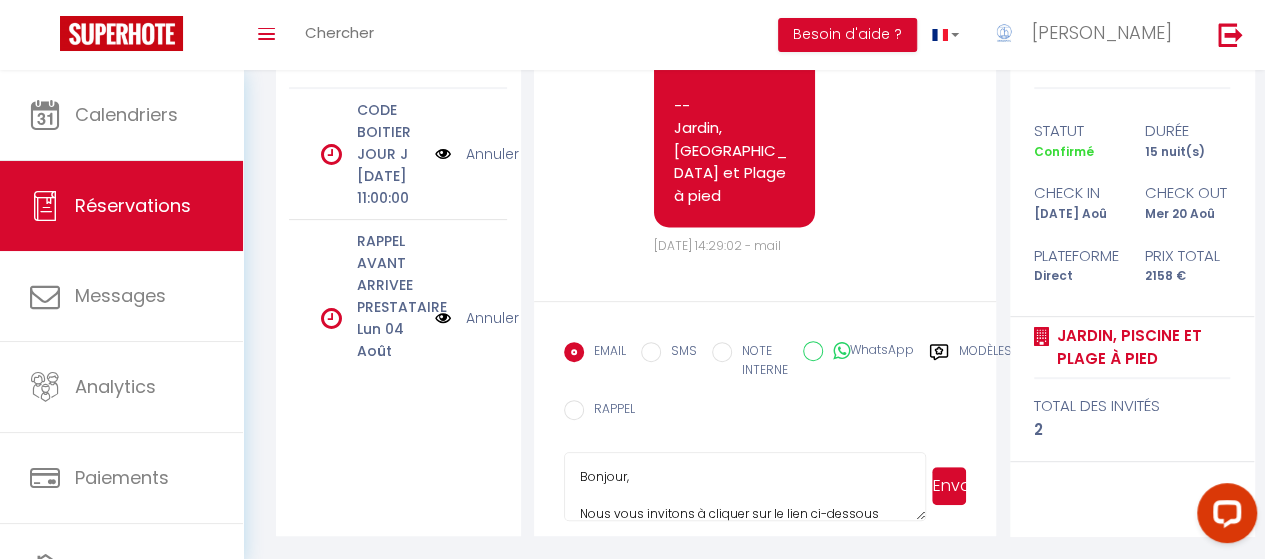 scroll, scrollTop: 191, scrollLeft: 0, axis: vertical 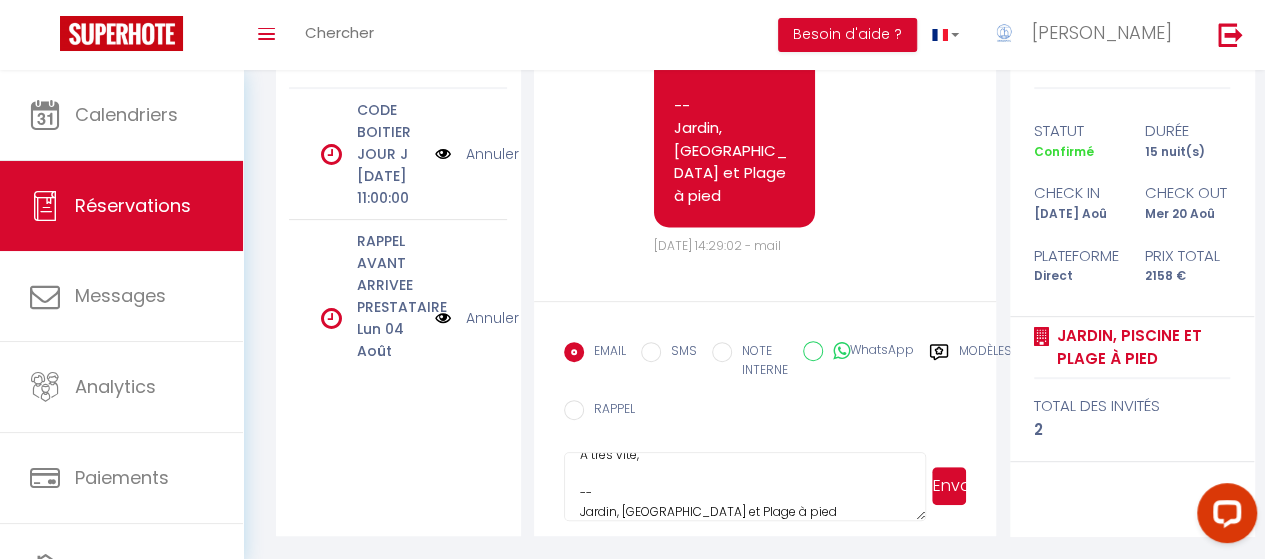 click on "Bonjour,
Nous vous invitons à cliquer sur le lien ci-dessous pour effectuer le réglement :
Titre : Solde réservation
Description : Solde réservation La Ciotat
Lien : [URL][DOMAIN_NAME]
A très vite,
--
Jardin, [GEOGRAPHIC_DATA] et Plage à pied" at bounding box center [745, 487] 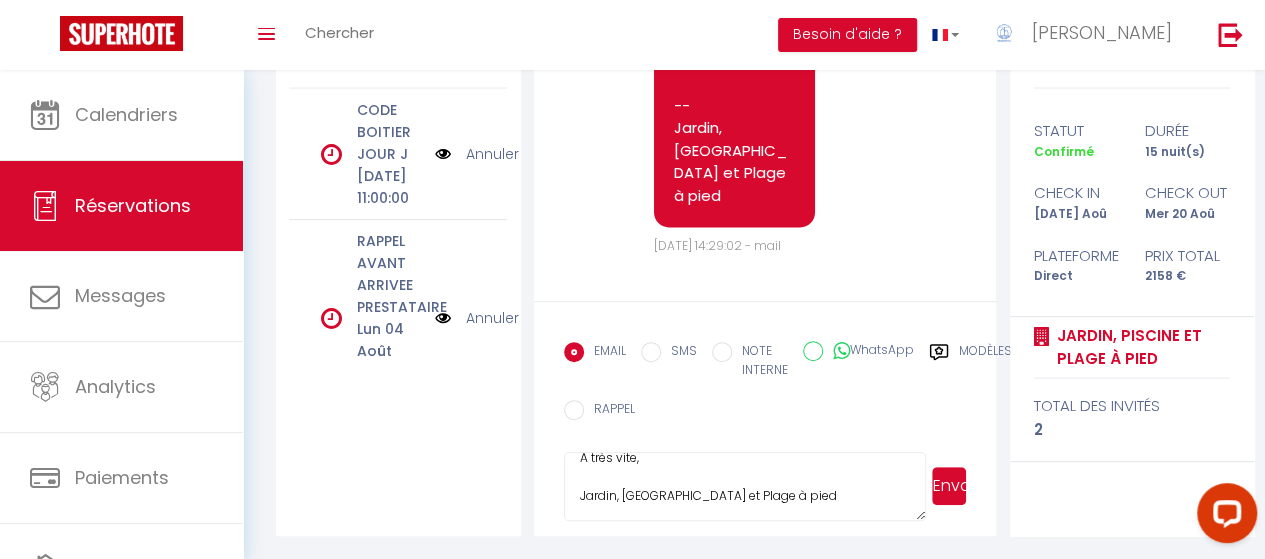 scroll, scrollTop: 188, scrollLeft: 0, axis: vertical 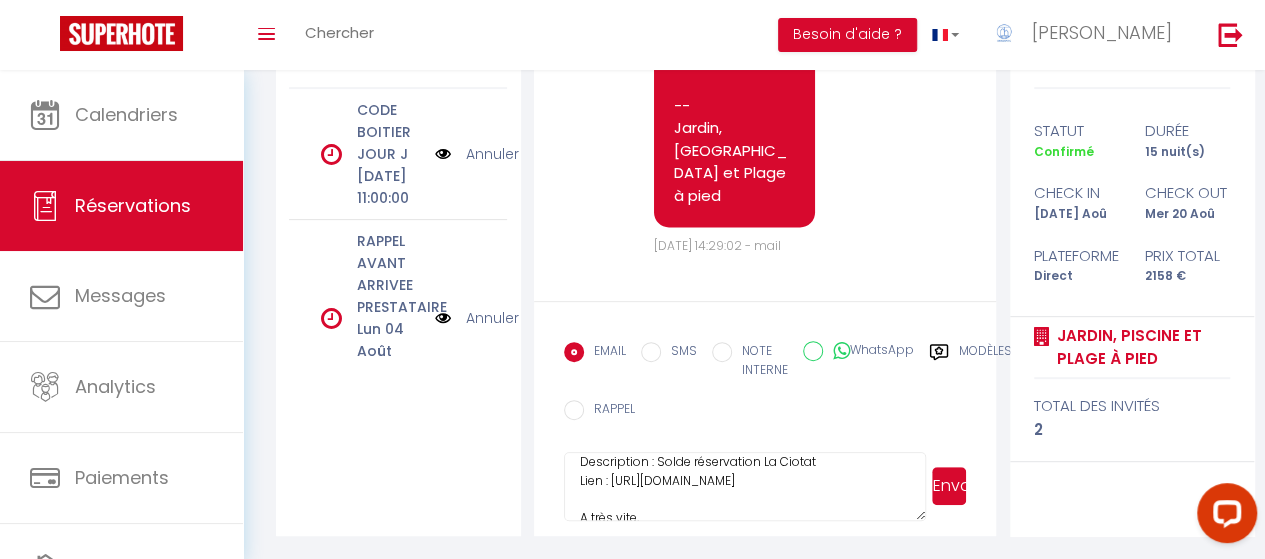 drag, startPoint x: 611, startPoint y: 478, endPoint x: 887, endPoint y: 483, distance: 276.0453 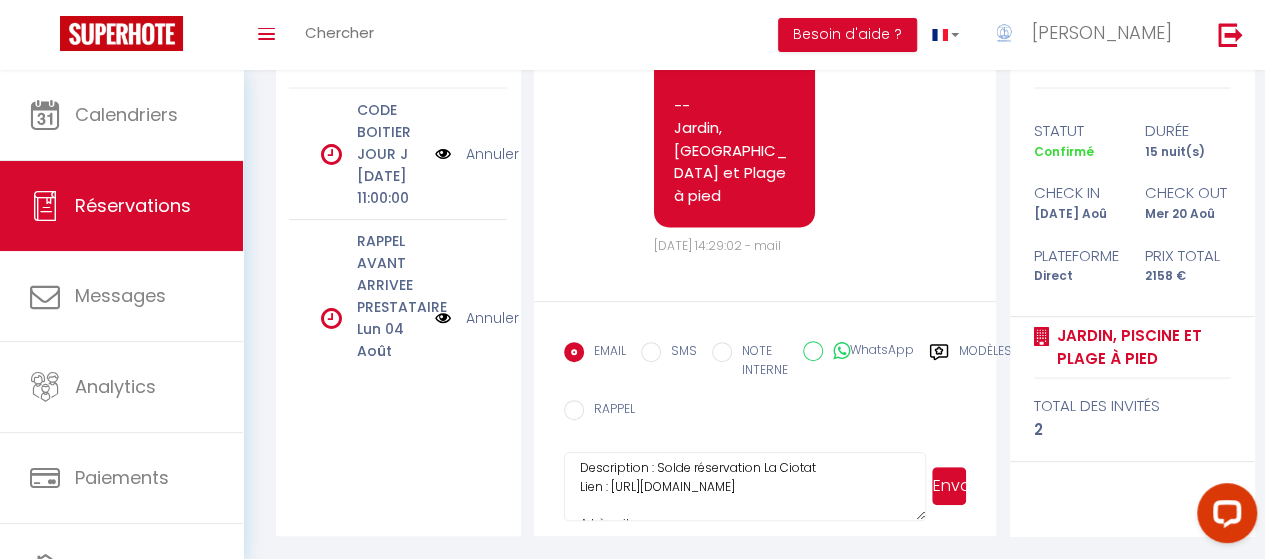 scroll, scrollTop: 188, scrollLeft: 0, axis: vertical 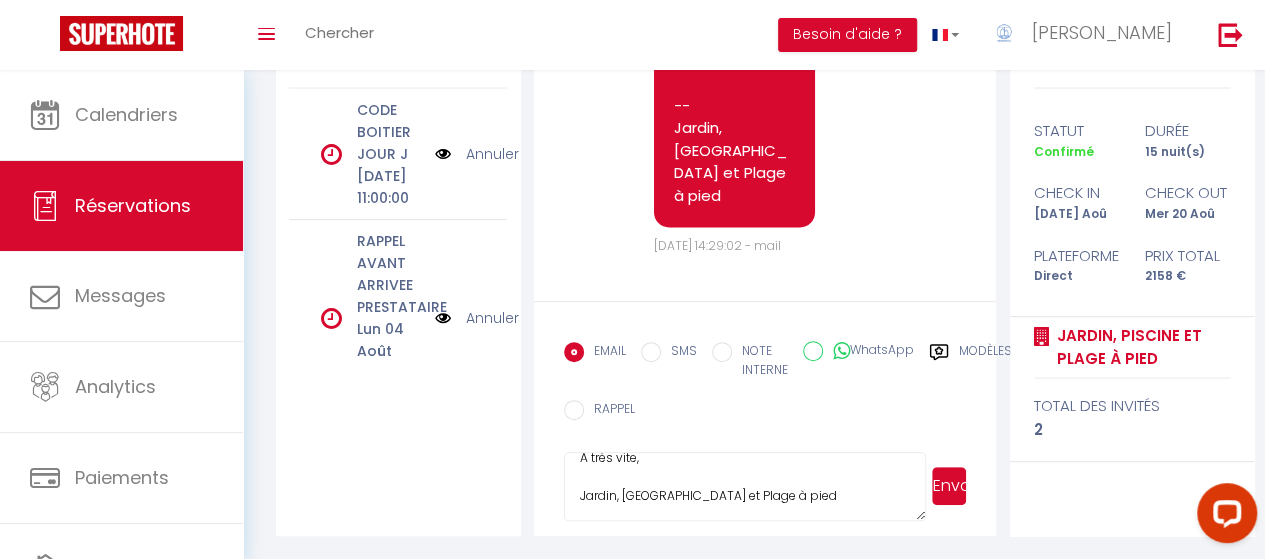 drag, startPoint x: 879, startPoint y: 478, endPoint x: 710, endPoint y: 465, distance: 169.49927 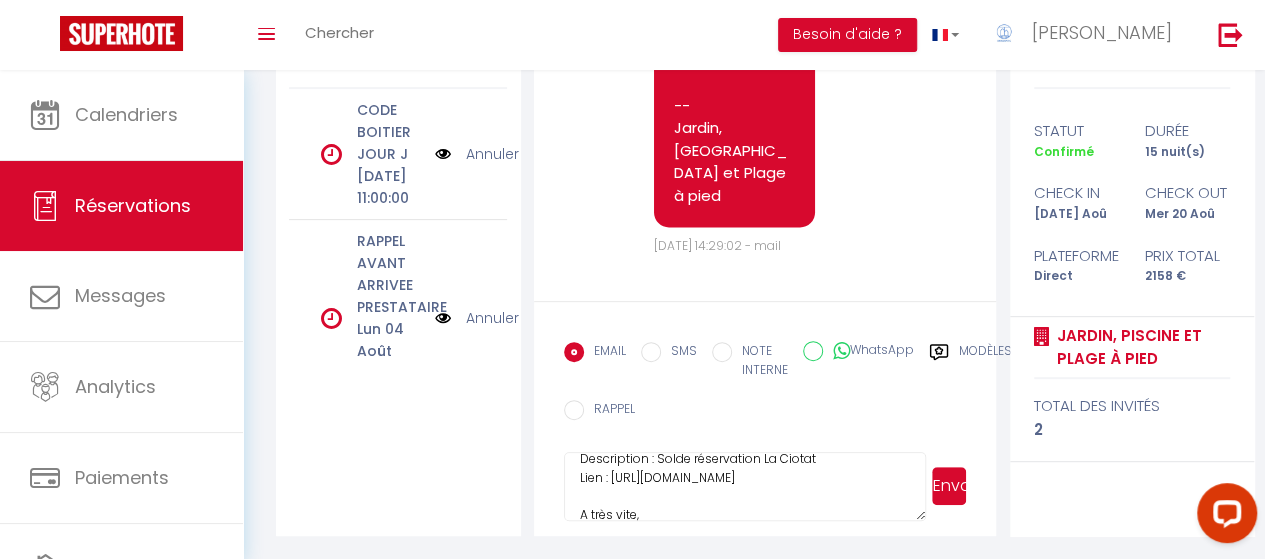 scroll, scrollTop: 188, scrollLeft: 0, axis: vertical 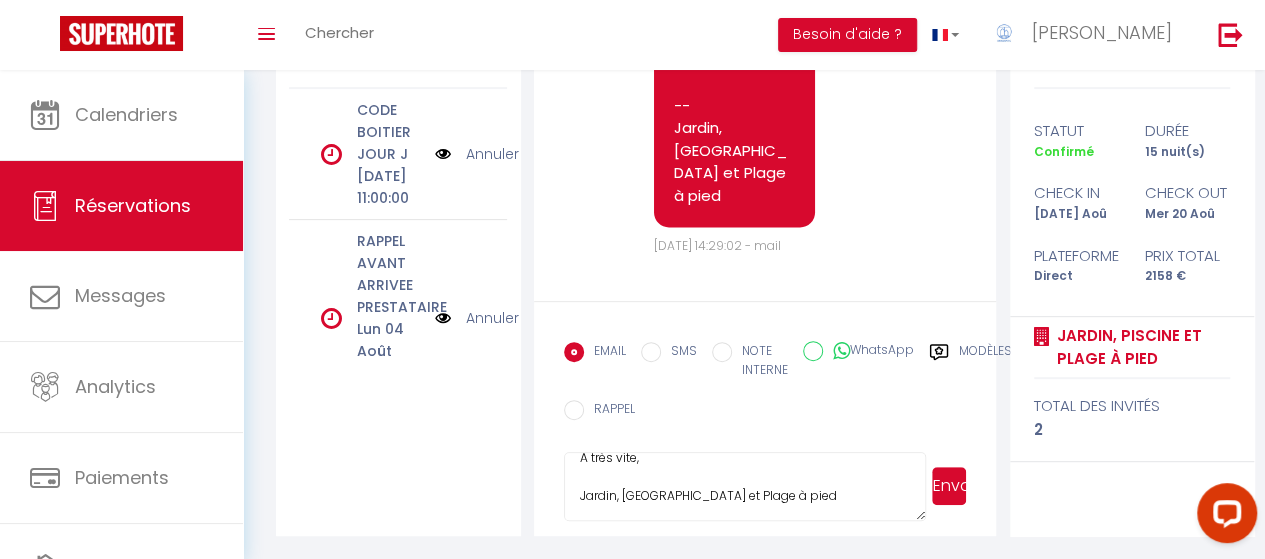 drag, startPoint x: 610, startPoint y: 463, endPoint x: 817, endPoint y: 481, distance: 207.78113 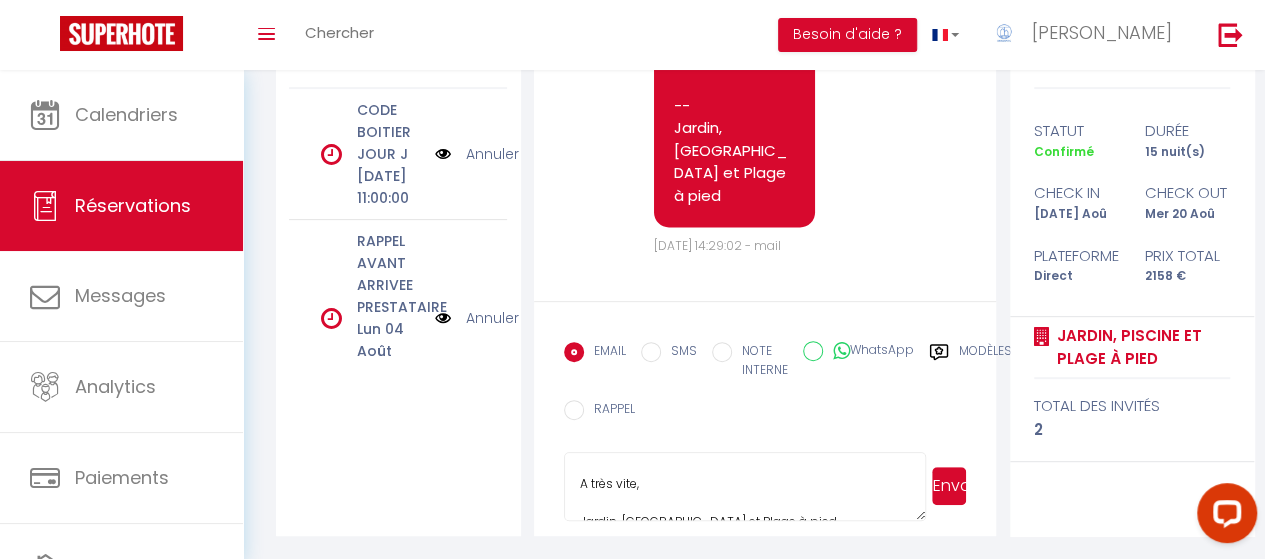 scroll, scrollTop: 148, scrollLeft: 0, axis: vertical 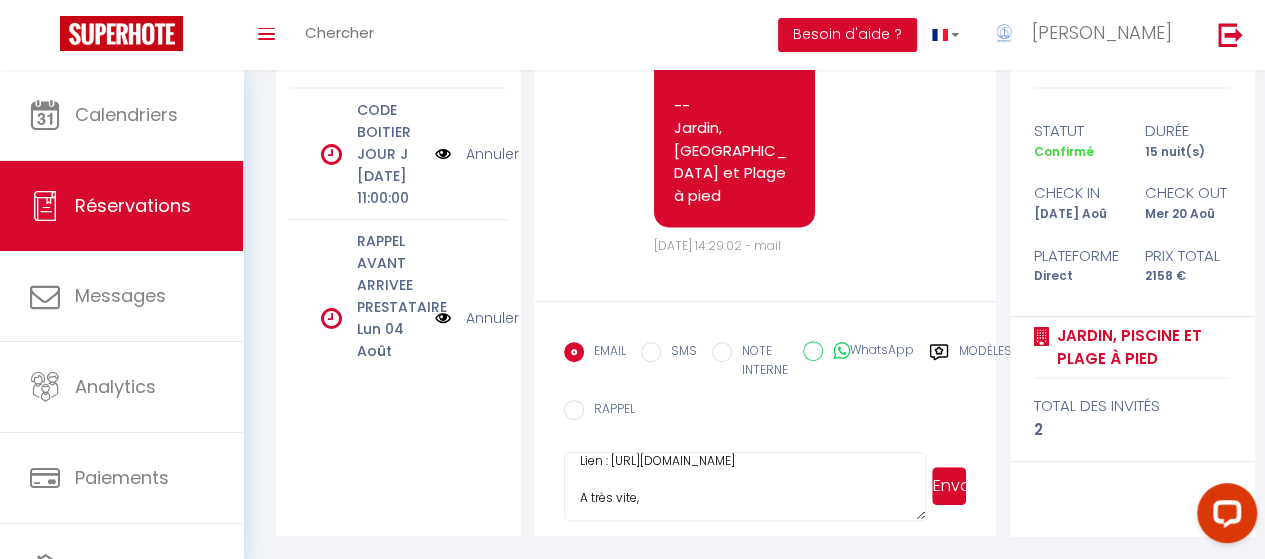 click on "Bonjour,
Nous vous invitons à cliquer sur le lien ci-dessous pour effectuer le réglement :
Titre : Solde réservation
Description : Solde réservation La Ciotat
Lien : [URL][DOMAIN_NAME]
A très vite,
Jardin, [GEOGRAPHIC_DATA] et Plage à pied" at bounding box center [745, 487] 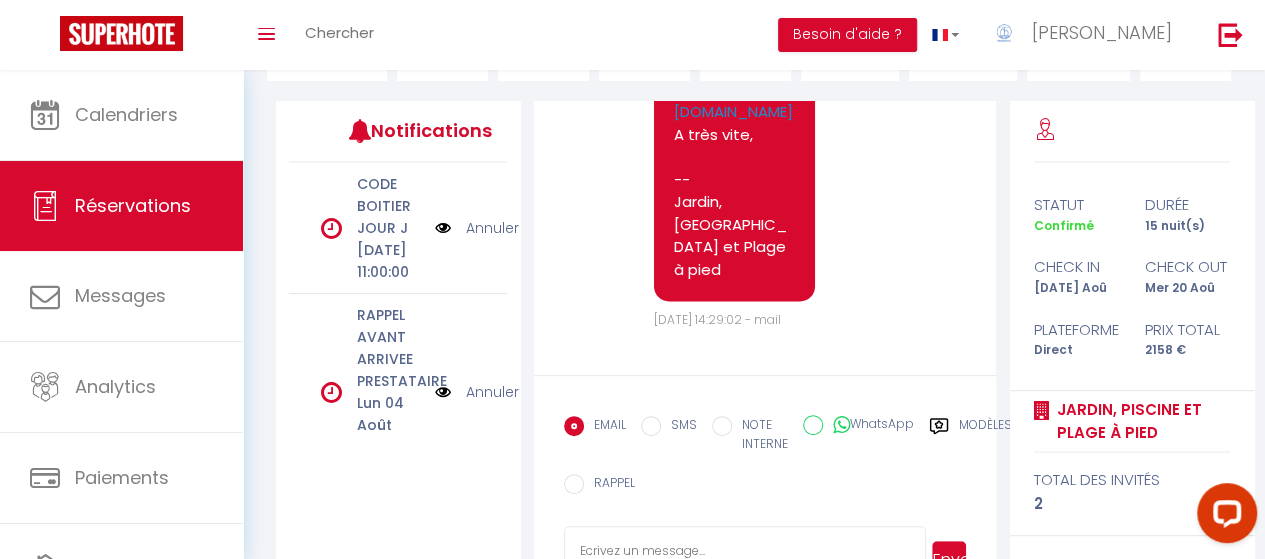 scroll, scrollTop: 0, scrollLeft: 0, axis: both 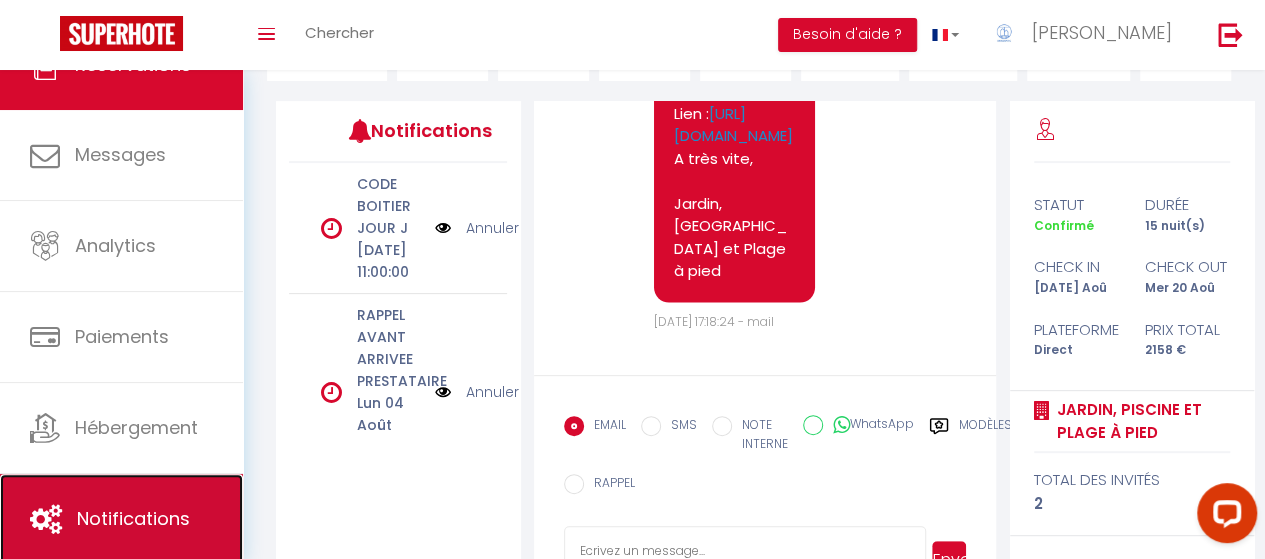click on "Notifications" at bounding box center [121, 519] 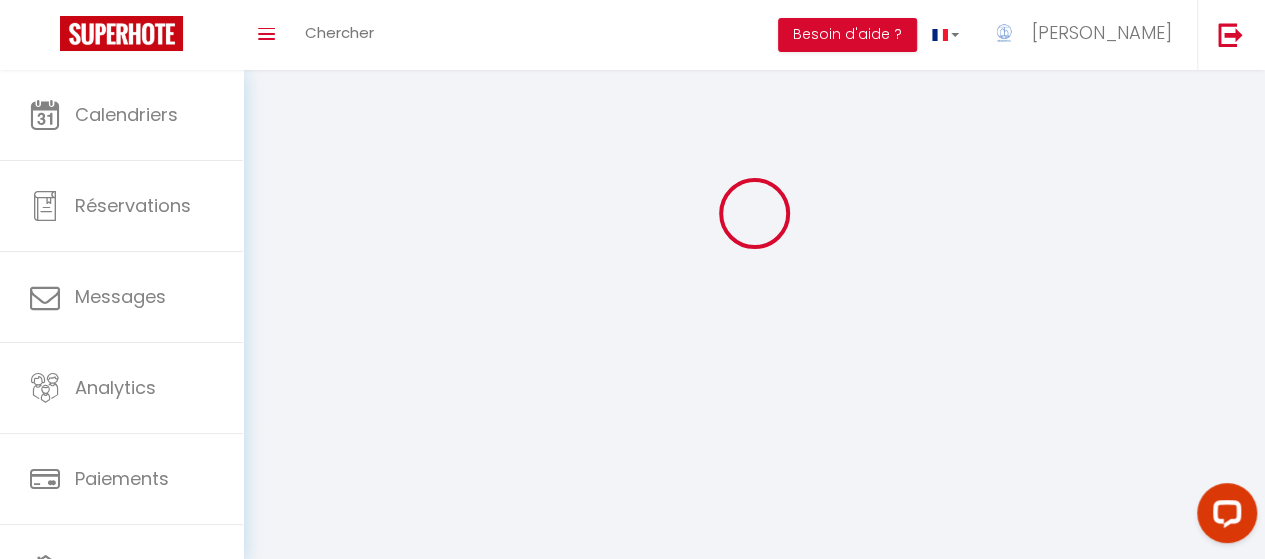 scroll, scrollTop: 0, scrollLeft: 0, axis: both 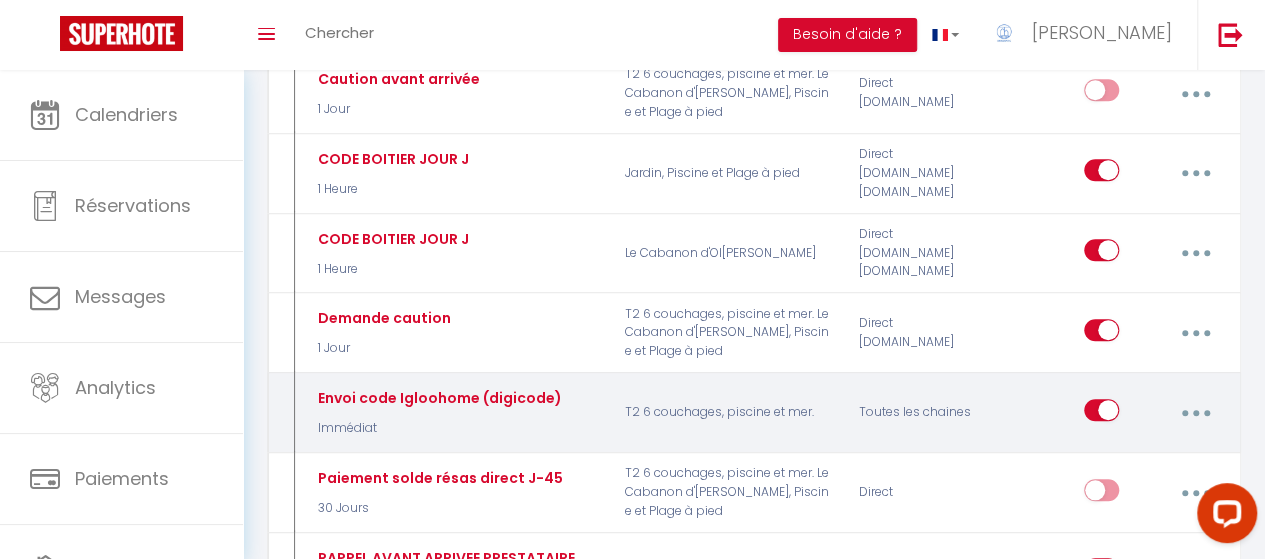 click at bounding box center [1195, 413] 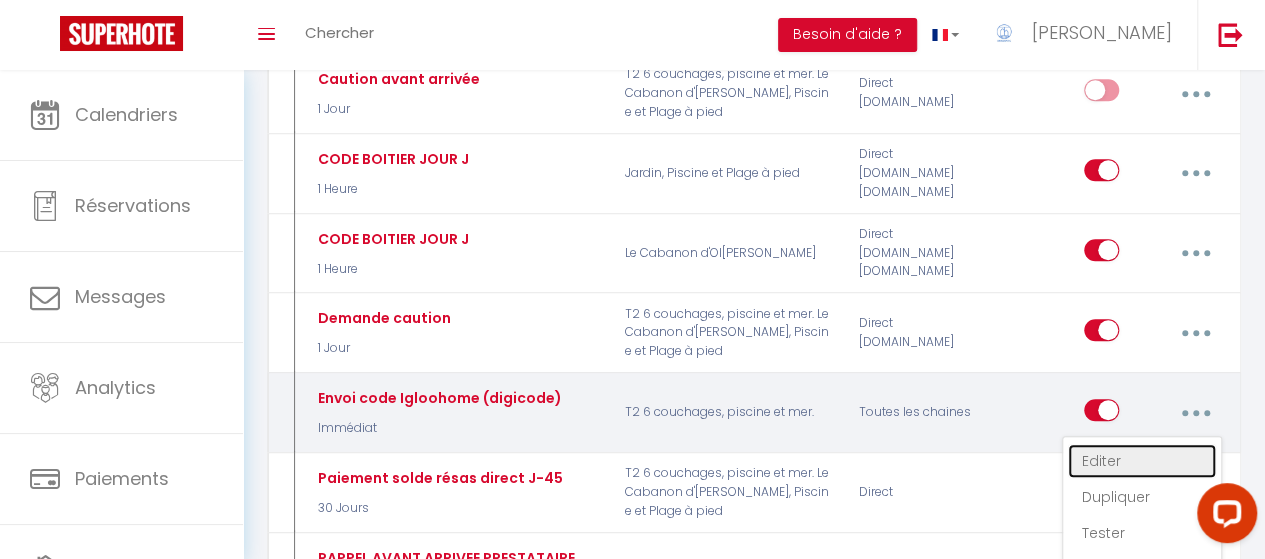 click on "Editer" at bounding box center (1142, 461) 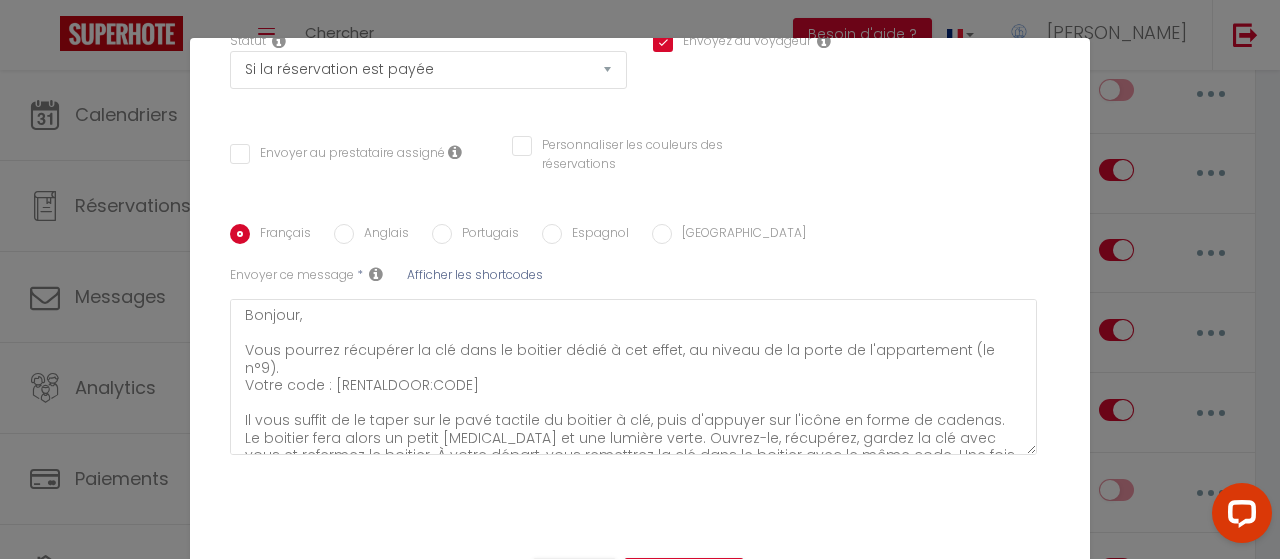 scroll, scrollTop: 0, scrollLeft: 0, axis: both 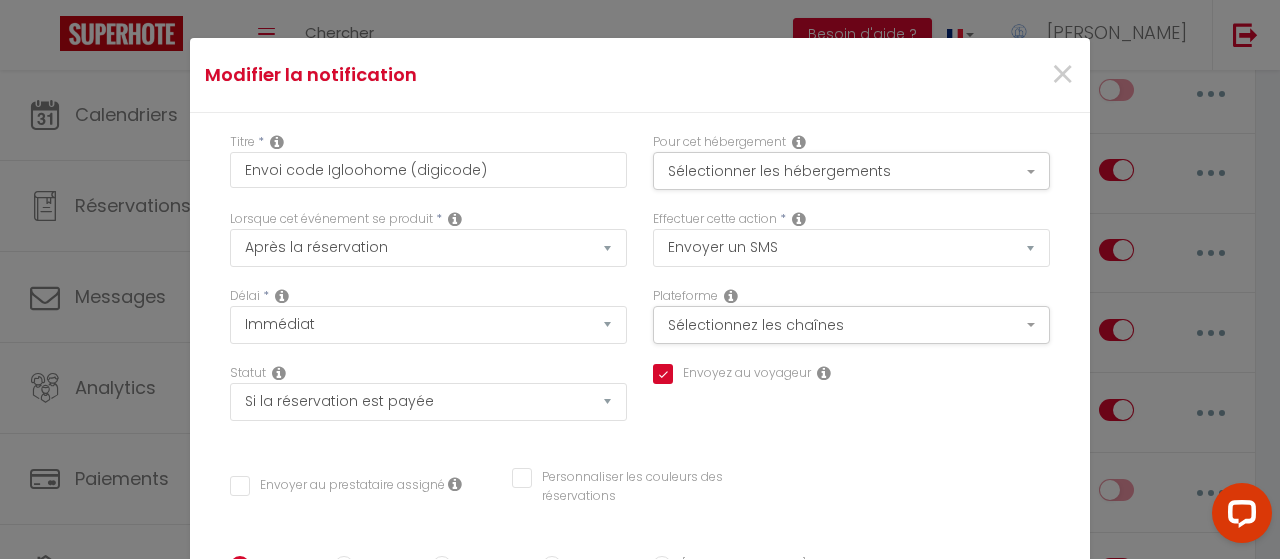 click on "Modifier la notification   ×   Titre   *     Envoi code Igloohome (digicode)   Pour cet hébergement
Sélectionner les hébergements
Tous les apparts
Autres
T2 6 couchages, piscine et mer.
Jardin, [GEOGRAPHIC_DATA] et Plage à pied
Le Cabanon [PERSON_NAME]
Lorsque cet événement se produit   *      Après la réservation   Avant Checkin (à partir de 12h00)   Après Checkin (à partir de 12h00)   Avant Checkout (à partir de 12h00)   Après Checkout (à partir de 12h00)   Température   Co2   [MEDICAL_DATA] sonore   Après Paiement Lien KO" at bounding box center [640, 279] 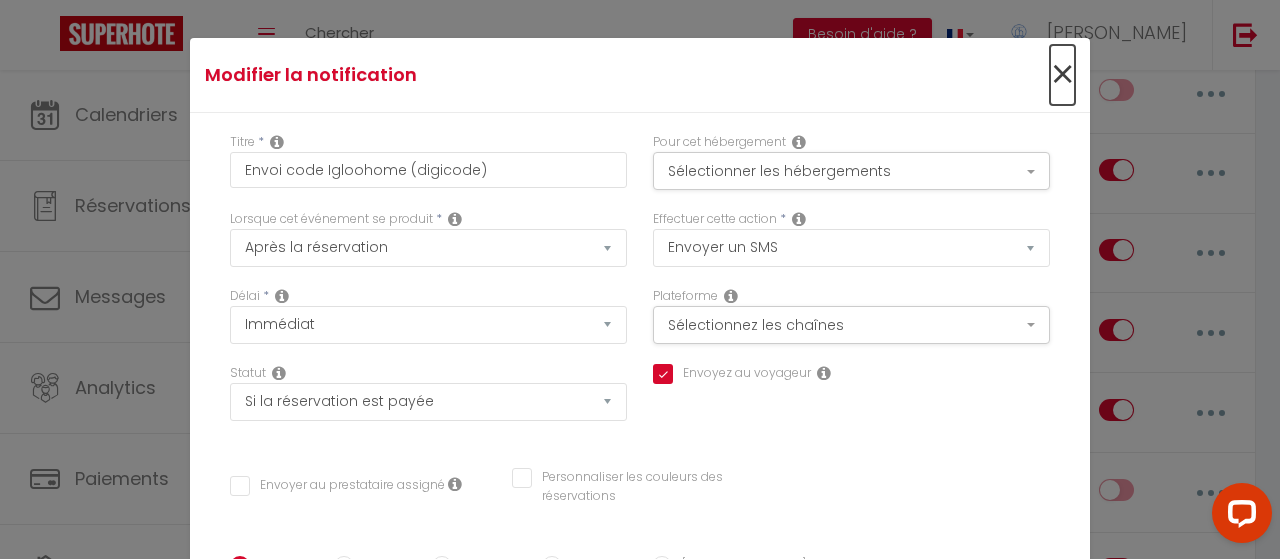 click on "×" at bounding box center (1062, 75) 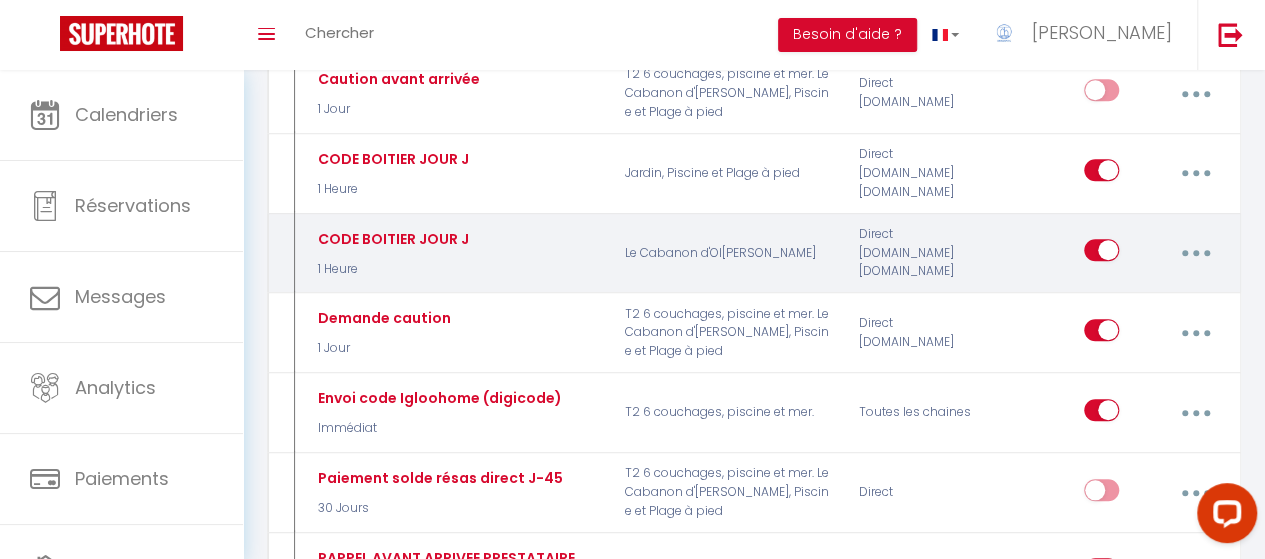 click at bounding box center [1195, 253] 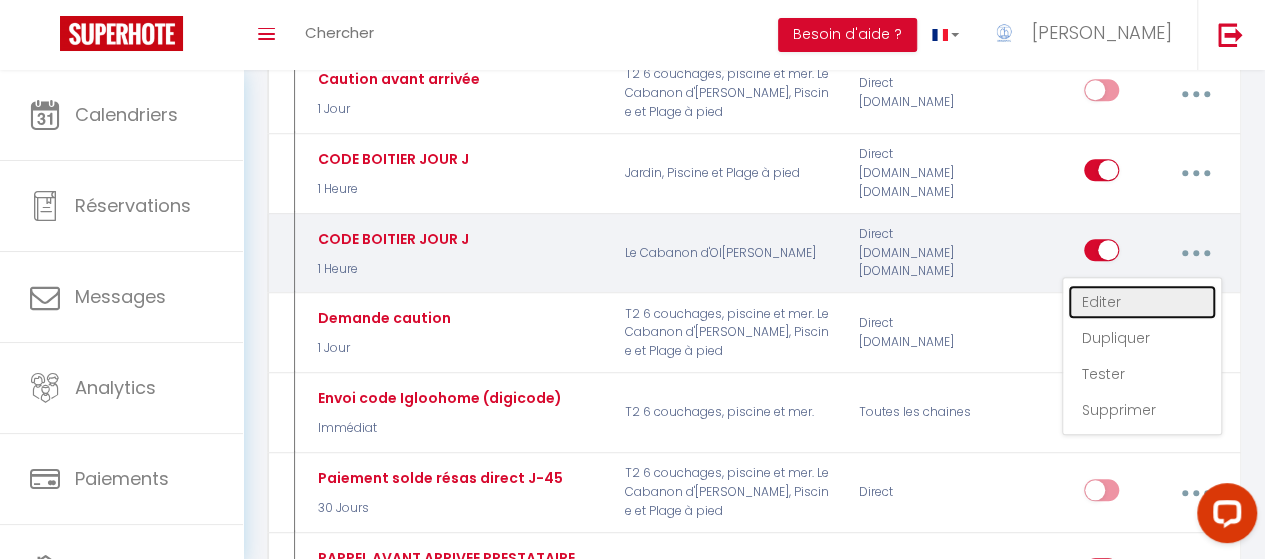 click on "Editer" at bounding box center (1142, 302) 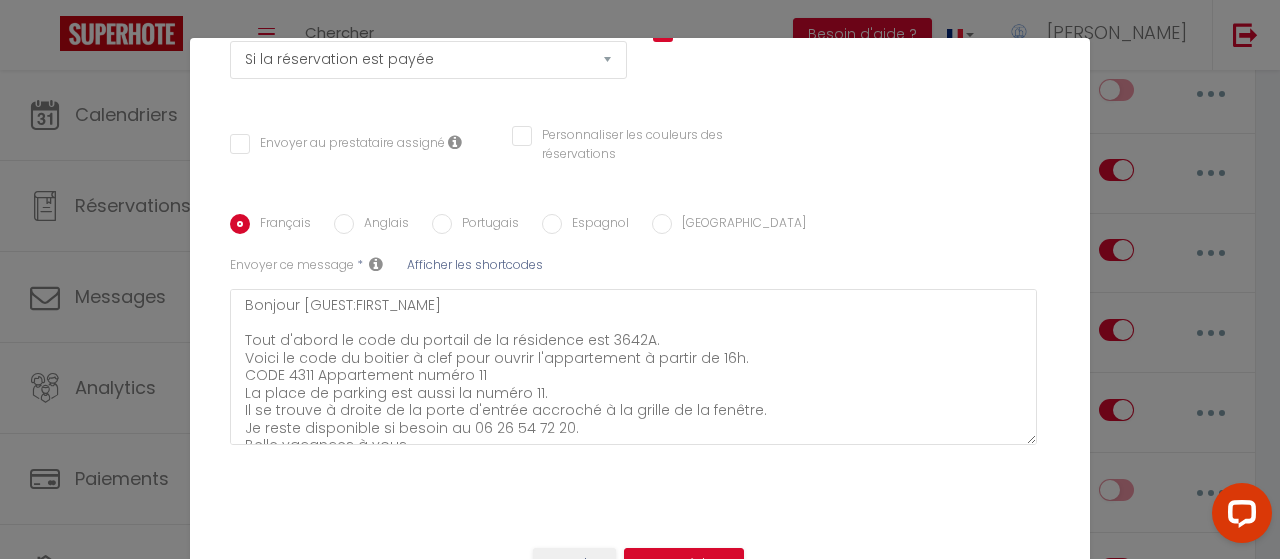 scroll, scrollTop: 344, scrollLeft: 0, axis: vertical 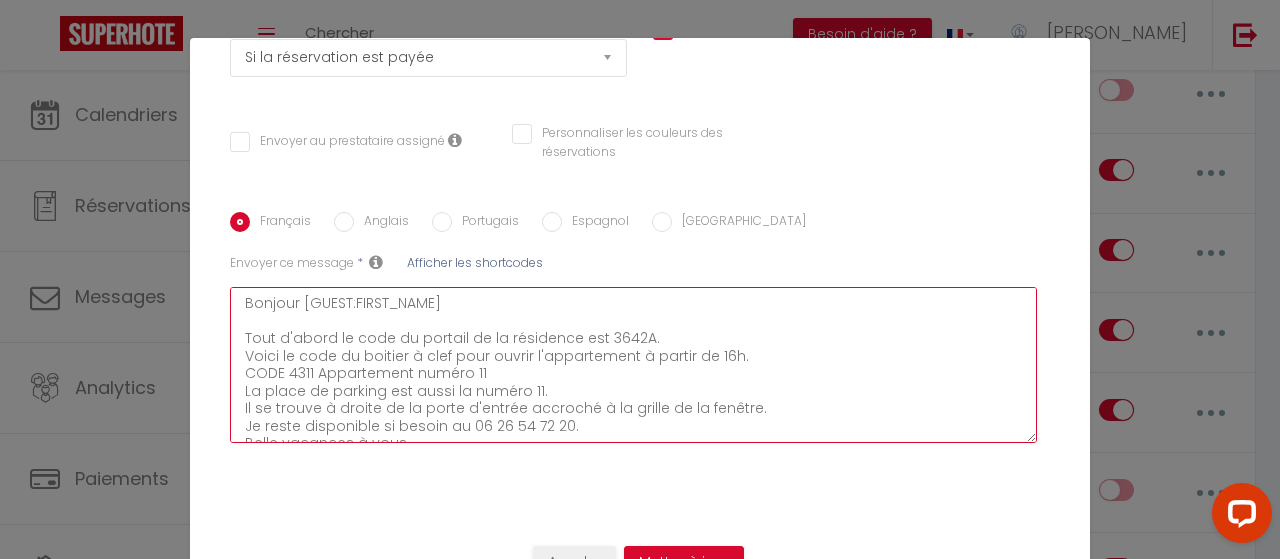 click on "Bonjour [GUEST:FIRST_NAME]
Tout d'abord le code du portail de la résidence est 3642A.
Voici le code du boitier à clef pour ouvrir l'appartement à partir de 16h.
CODE 4311 Appartement numéro 11
La place de parking est aussi la numéro 11.
Il se trouve à droite de la porte d'entrée accroché à la grille de la fenêtre.
Je reste disponible si besoin au 06 26 54 72 20.
Belle vacances à vous.
[PERSON_NAME]" at bounding box center (633, 365) 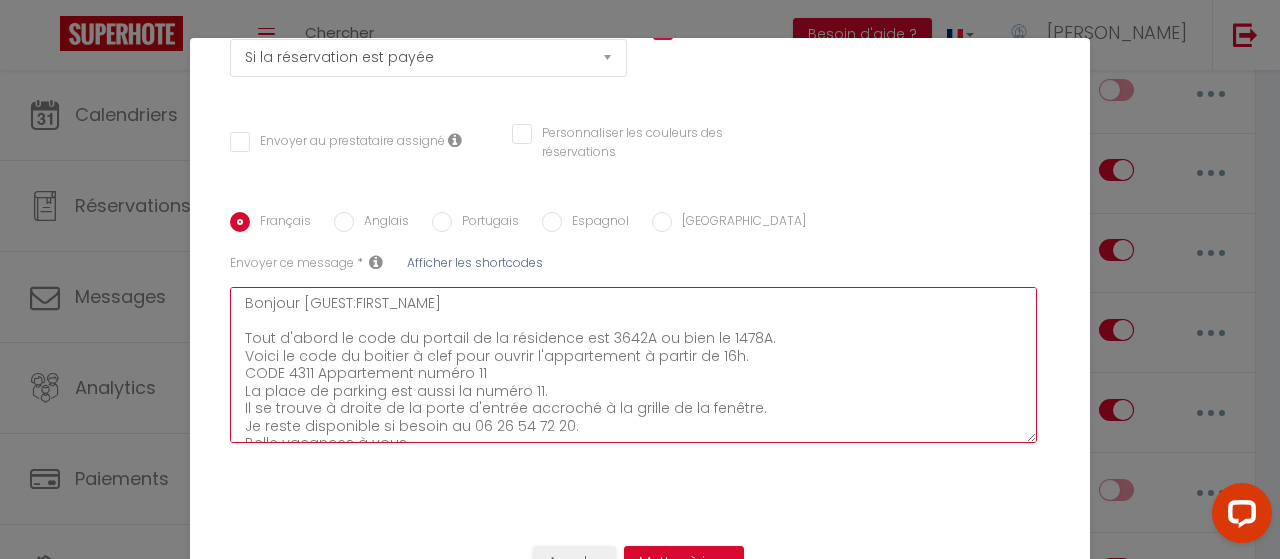 click on "Bonjour [GUEST:FIRST_NAME]
Tout d'abord le code du portail de la résidence est 3642A ou bien le 1478A.
Voici le code du boitier à clef pour ouvrir l'appartement à partir de 16h.
CODE 4311 Appartement numéro 11
La place de parking est aussi la numéro 11.
Il se trouve à droite de la porte d'entrée accroché à la grille de la fenêtre.
Je reste disponible si besoin au 06 26 54 72 20.
Belle vacances à vous.
[PERSON_NAME]" at bounding box center [633, 365] 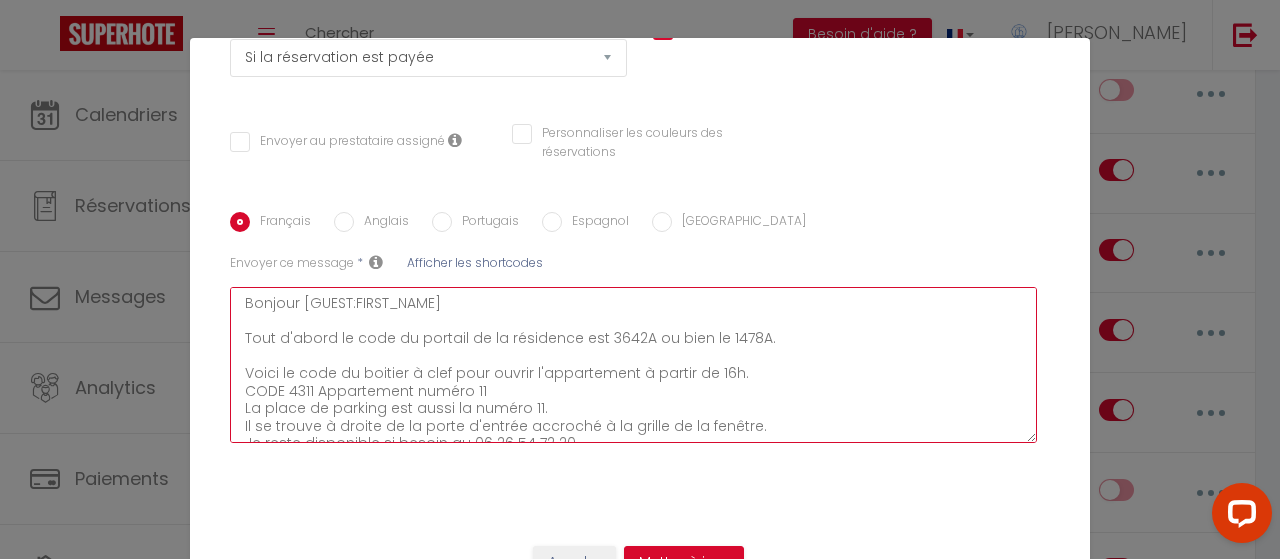 click on "Bonjour [GUEST:FIRST_NAME]
Tout d'abord le code du portail de la résidence est 3642A ou bien le 1478A.
Voici le code du boitier à clef pour ouvrir l'appartement à partir de 16h.
CODE 4311 Appartement numéro 11
La place de parking est aussi la numéro 11.
Il se trouve à droite de la porte d'entrée accroché à la grille de la fenêtre.
Je reste disponible si besoin au 06 26 54 72 20.
Belle vacances à vous.
[PERSON_NAME]" at bounding box center (633, 365) 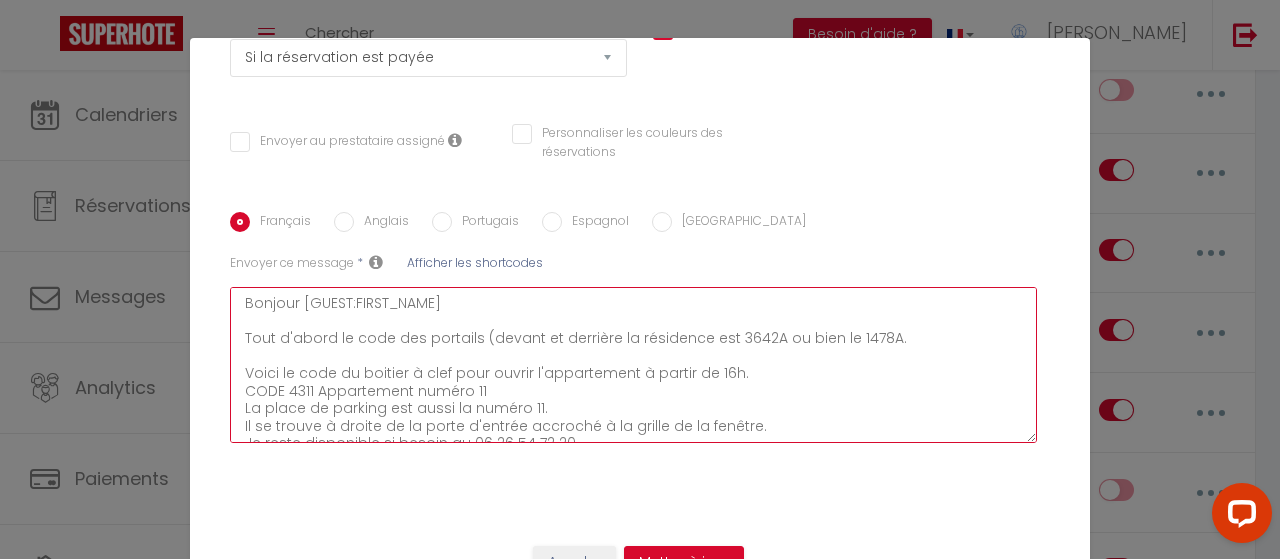 click on "Bonjour [GUEST:FIRST_NAME]
Tout d'abord le code des portails (devant et derrière la résidence est 3642A ou bien le 1478A.
Voici le code du boitier à clef pour ouvrir l'appartement à partir de 16h.
CODE 4311 Appartement numéro 11
La place de parking est aussi la numéro 11.
Il se trouve à droite de la porte d'entrée accroché à la grille de la fenêtre.
Je reste disponible si besoin au 06 26 54 72 20.
Belle vacances à vous.
[PERSON_NAME]" at bounding box center (633, 365) 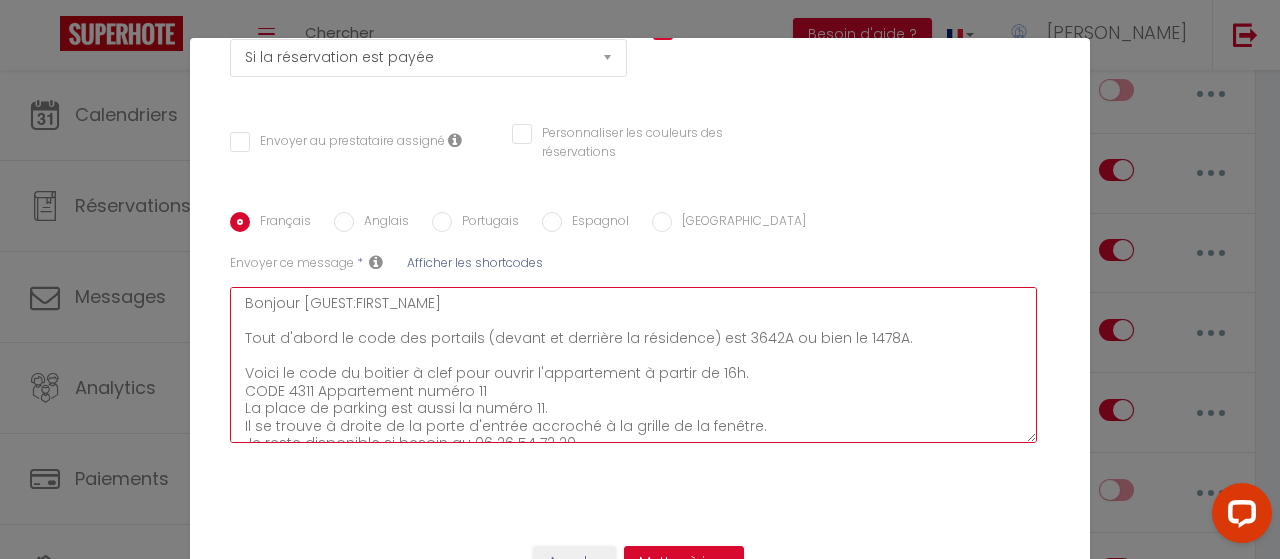 click on "Bonjour [GUEST:FIRST_NAME]
Tout d'abord le code des portails (devant et derrière la résidence) est 3642A ou bien le 1478A.
Voici le code du boitier à clef pour ouvrir l'appartement à partir de 16h.
CODE 4311 Appartement numéro 11
La place de parking est aussi la numéro 11.
Il se trouve à droite de la porte d'entrée accroché à la grille de la fenêtre.
Je reste disponible si besoin au 06 26 54 72 20.
Belle vacances à vous.
[PERSON_NAME]" at bounding box center [633, 365] 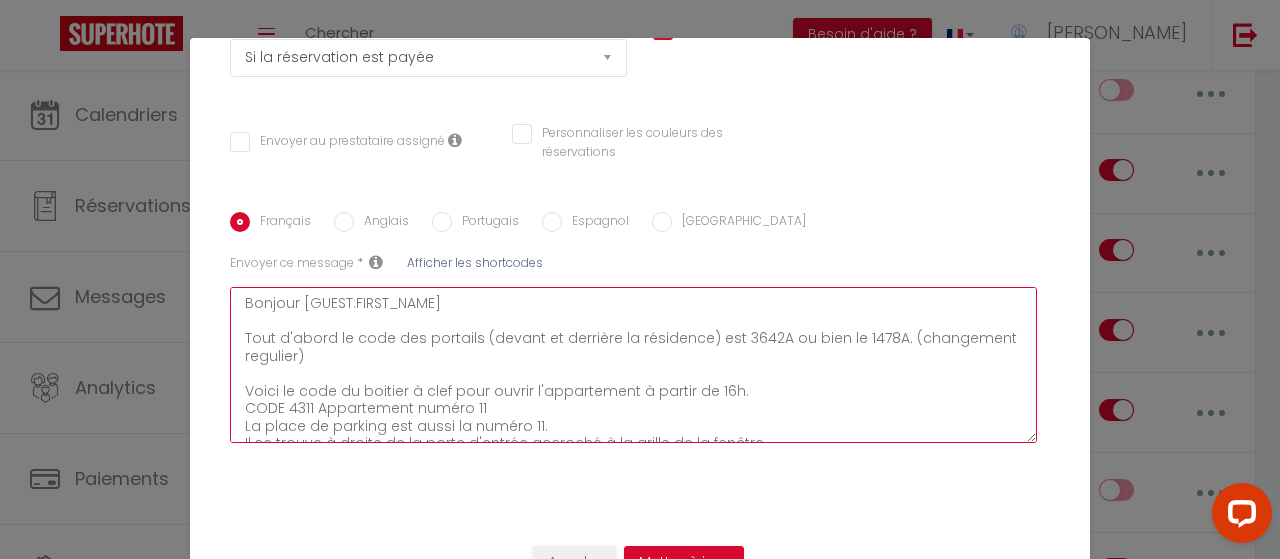 click on "Bonjour [GUEST:FIRST_NAME]
Tout d'abord le code des portails (devant et derrière la résidence) est 3642A ou bien le 1478A. (changement regulier)
Voici le code du boitier à clef pour ouvrir l'appartement à partir de 16h.
CODE 4311 Appartement numéro 11
La place de parking est aussi la numéro 11.
Il se trouve à droite de la porte d'entrée accroché à la grille de la fenêtre.
Je reste disponible si besoin au 06 26 54 72 20.
Belle vacances à vous.
[PERSON_NAME]" at bounding box center (633, 365) 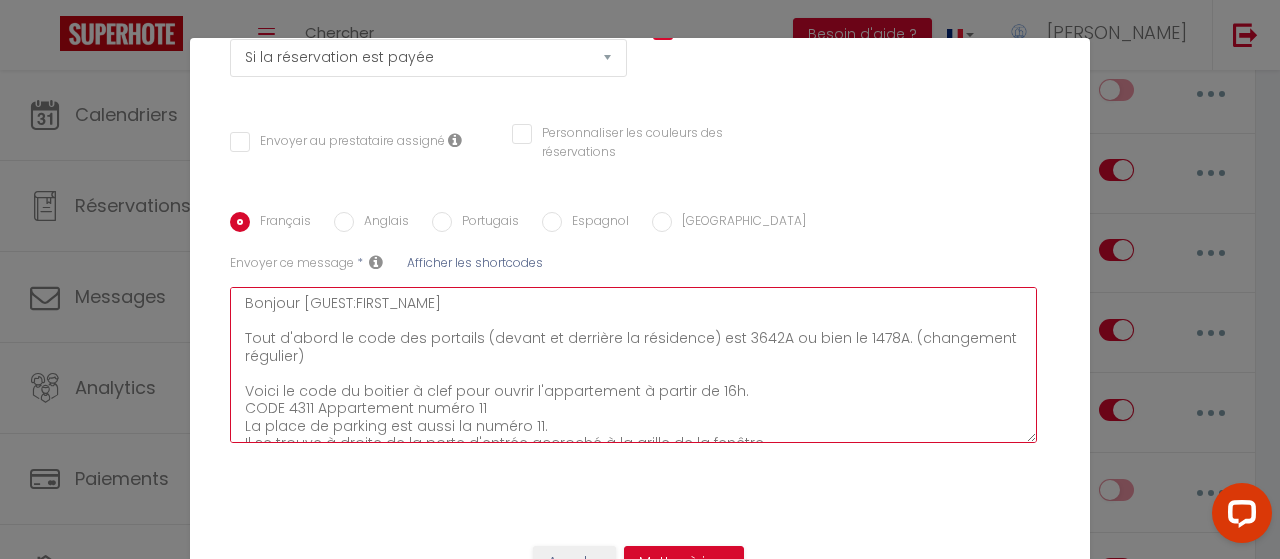 click on "Bonjour [GUEST:FIRST_NAME]
Tout d'abord le code des portails (devant et derrière la résidence) est 3642A ou bien le 1478A. (changement régulier)
Voici le code du boitier à clef pour ouvrir l'appartement à partir de 16h.
CODE 4311 Appartement numéro 11
La place de parking est aussi la numéro 11.
Il se trouve à droite de la porte d'entrée accroché à la grille de la fenêtre.
Je reste disponible si besoin au 06 26 54 72 20.
Belle vacances à vous.
[PERSON_NAME]" at bounding box center (633, 365) 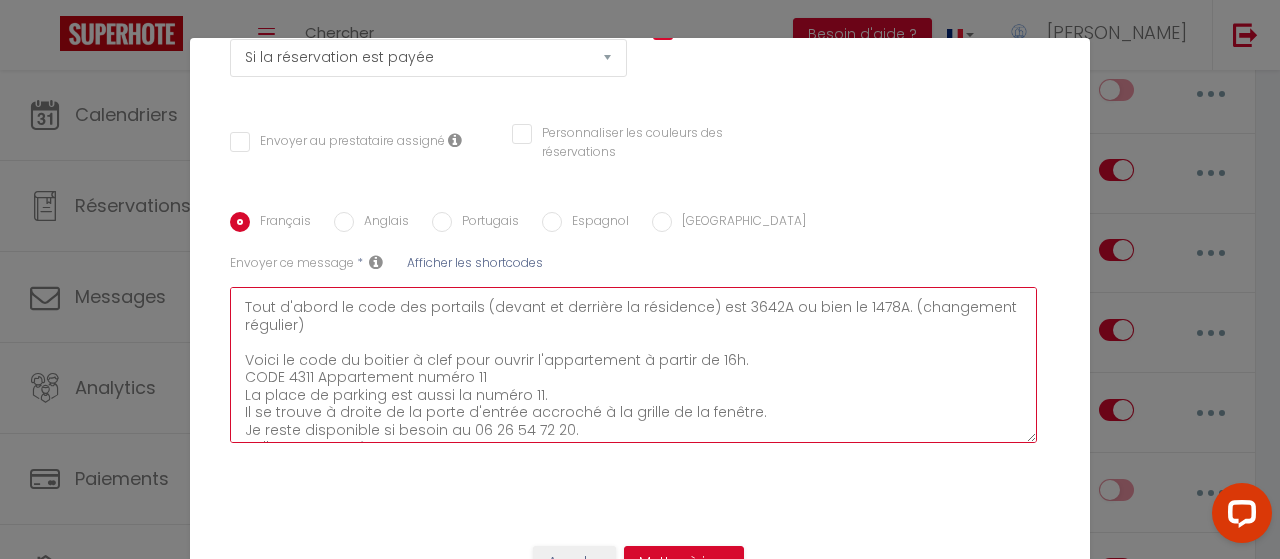 scroll, scrollTop: 32, scrollLeft: 0, axis: vertical 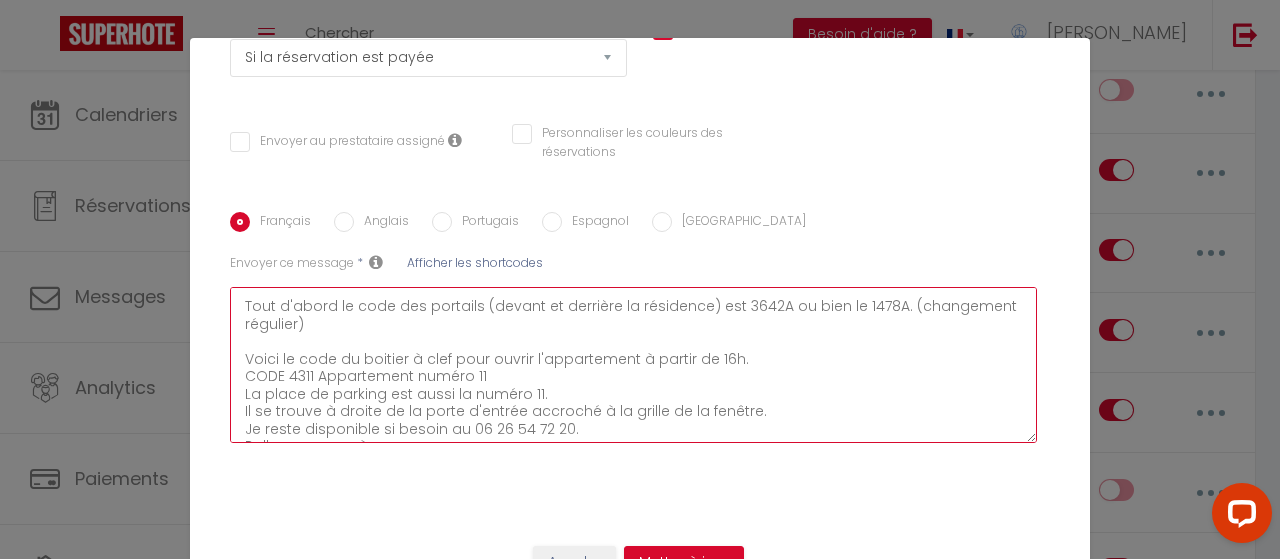 click on "Bonjour [GUEST:FIRST_NAME]
Tout d'abord le code des portails (devant et derrière la résidence) est 3642A ou bien le 1478A. (changement régulier)
Voici le code du boitier à clef pour ouvrir l'appartement à partir de 16h.
CODE 4311 Appartement numéro 11
La place de parking est aussi la numéro 11.
Il se trouve à droite de la porte d'entrée accroché à la grille de la fenêtre.
Je reste disponible si besoin au 06 26 54 72 20.
Belle vacances à vous.
[PERSON_NAME]" at bounding box center (633, 365) 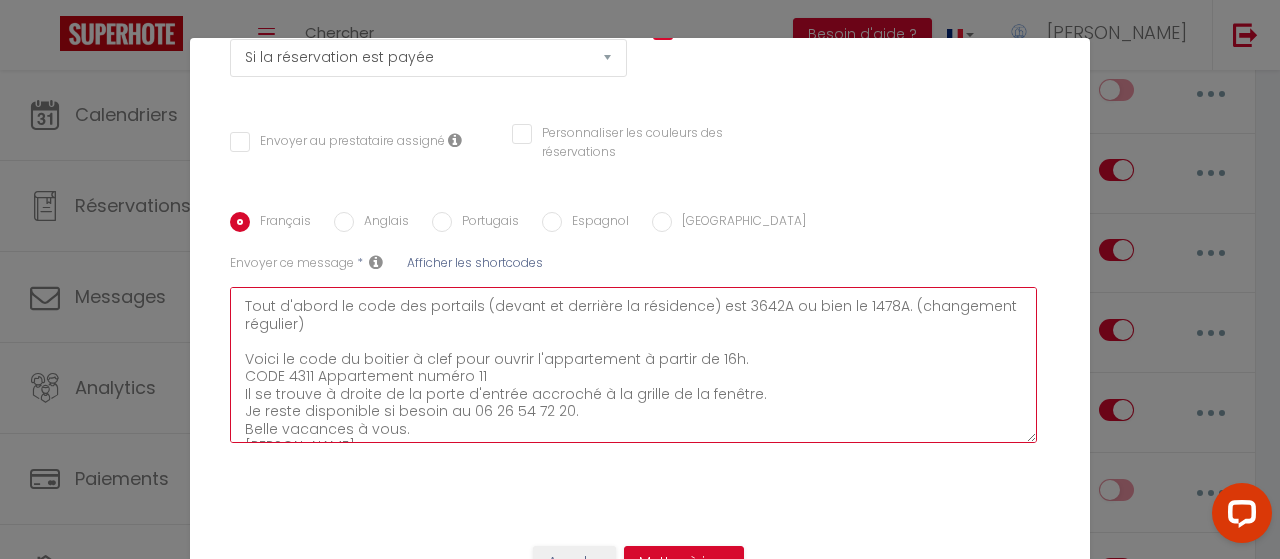 click on "Bonjour [GUEST:FIRST_NAME]
Tout d'abord le code des portails (devant et derrière la résidence) est 3642A ou bien le 1478A. (changement régulier)
Voici le code du boitier à clef pour ouvrir l'appartement à partir de 16h.
CODE 4311 Appartement numéro 11
Il se trouve à droite de la porte d'entrée accroché à la grille de la fenêtre.
Je reste disponible si besoin au 06 26 54 72 20.
Belle vacances à vous.
[PERSON_NAME]" at bounding box center [633, 365] 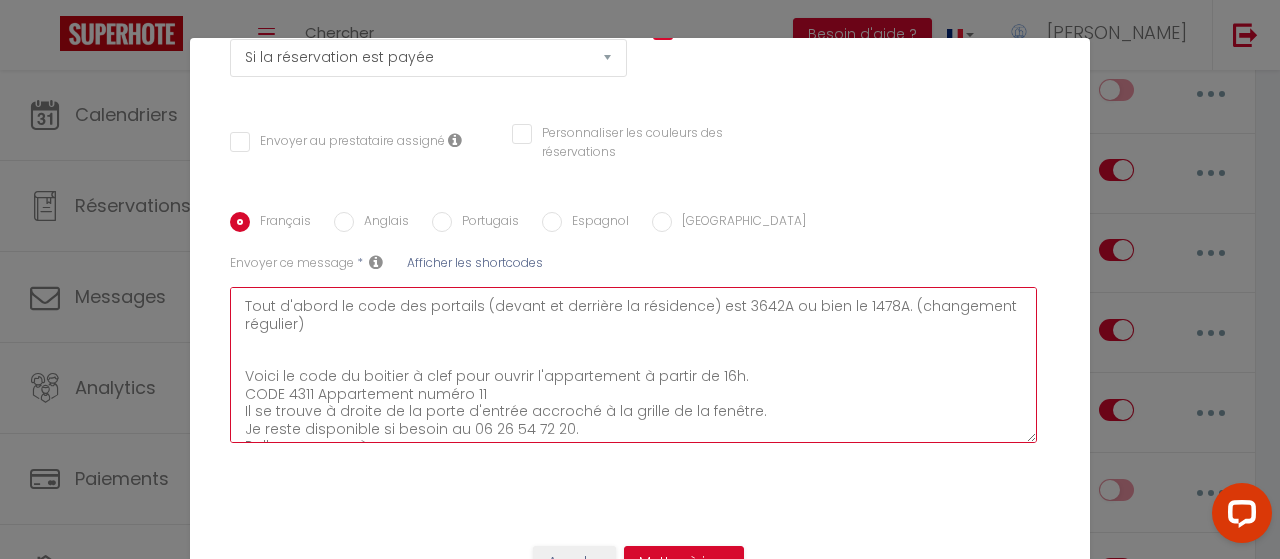 scroll, scrollTop: 50, scrollLeft: 0, axis: vertical 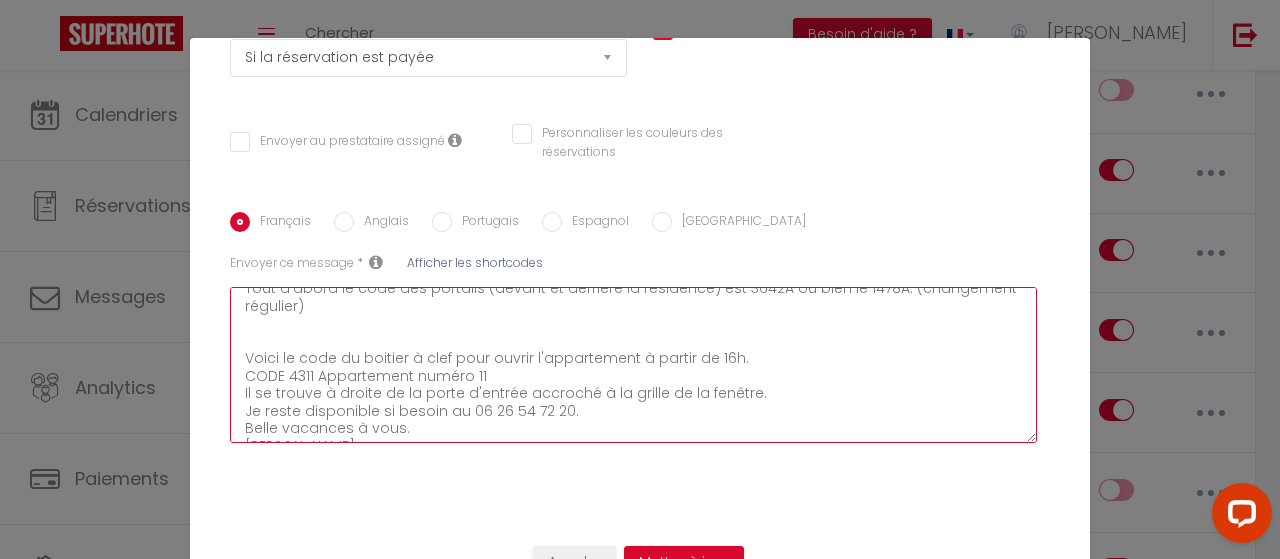 paste on "La place de parking est aussi la numéro 11." 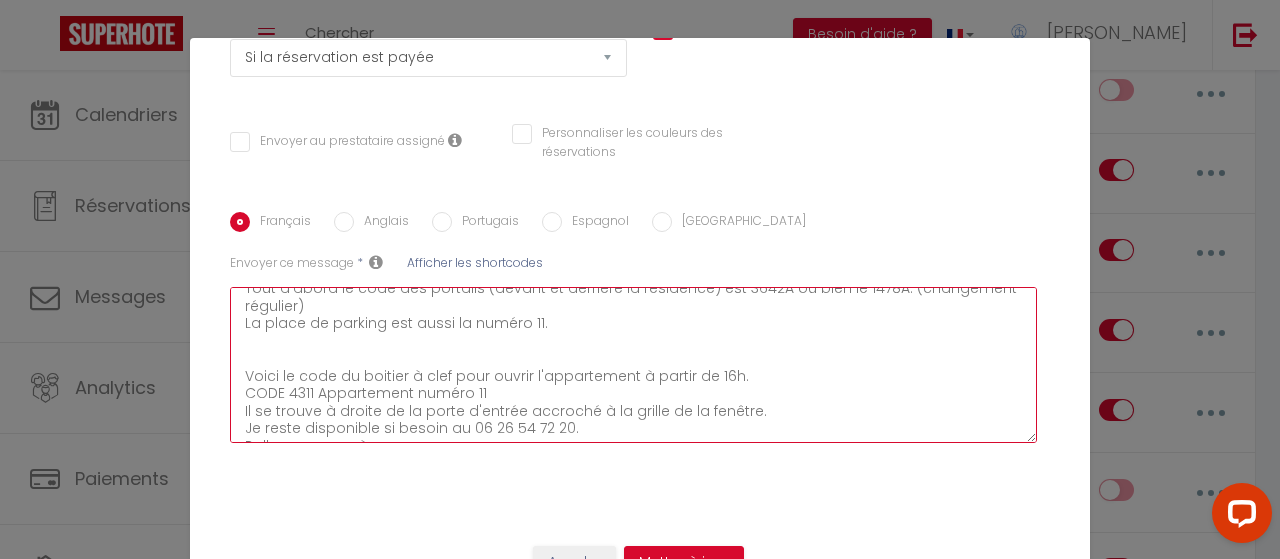 scroll, scrollTop: 67, scrollLeft: 0, axis: vertical 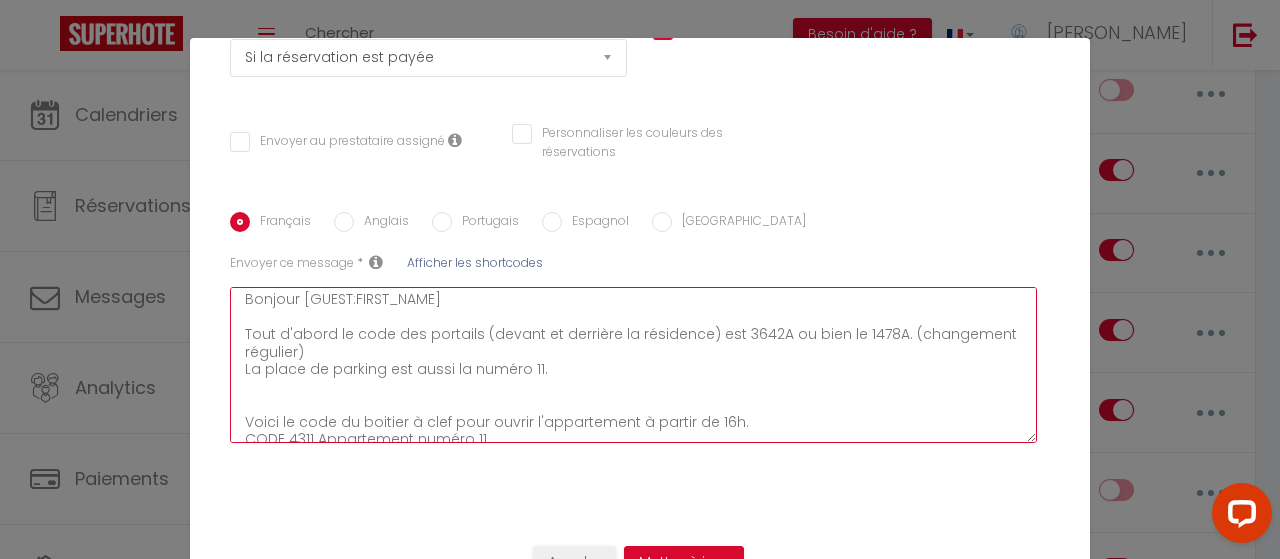 click on "Bonjour [GUEST:FIRST_NAME]
Tout d'abord le code des portails (devant et derrière la résidence) est 3642A ou bien le 1478A. (changement régulier)
La place de parking est aussi la numéro 11.
Voici le code du boitier à clef pour ouvrir l'appartement à partir de 16h.
CODE 4311 Appartement numéro 11
Il se trouve à droite de la porte d'entrée accroché à la grille de la fenêtre.
Je reste disponible si besoin au 06 26 54 72 20.
Belle vacances à vous.
[PERSON_NAME]" at bounding box center (633, 365) 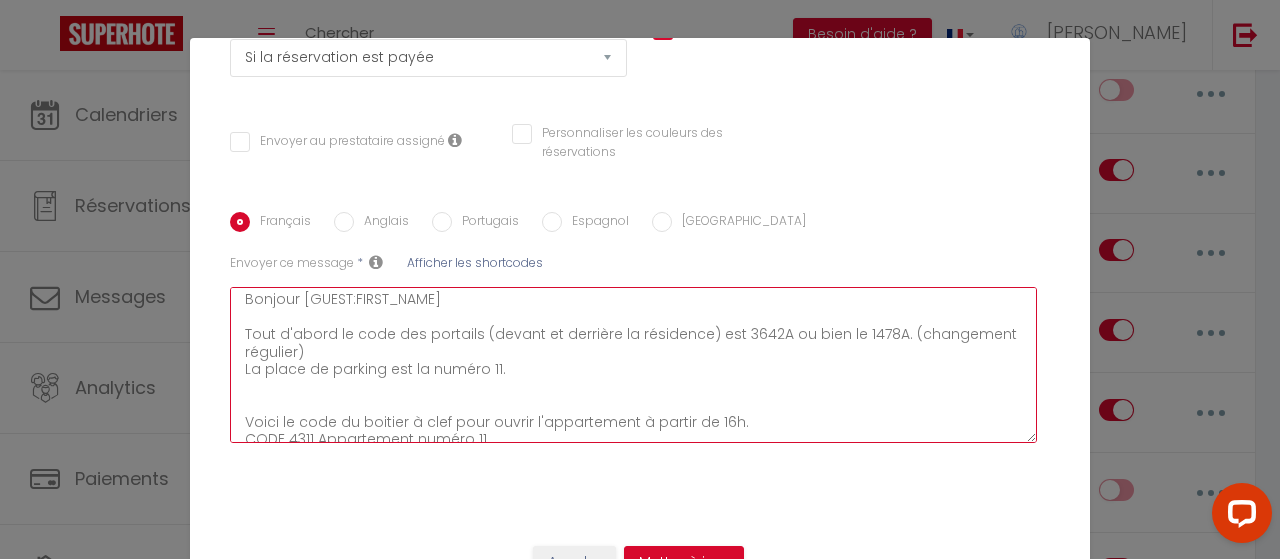 click on "Bonjour [GUEST:FIRST_NAME]
Tout d'abord le code des portails (devant et derrière la résidence) est 3642A ou bien le 1478A. (changement régulier)
La place de parking est la numéro 11.
Voici le code du boitier à clef pour ouvrir l'appartement à partir de 16h.
CODE 4311 Appartement numéro 11
Il se trouve à droite de la porte d'entrée accroché à la grille de la fenêtre.
Je reste disponible si besoin au 06 26 54 72 20.
Belle vacances à vous.
[PERSON_NAME]" at bounding box center (633, 365) 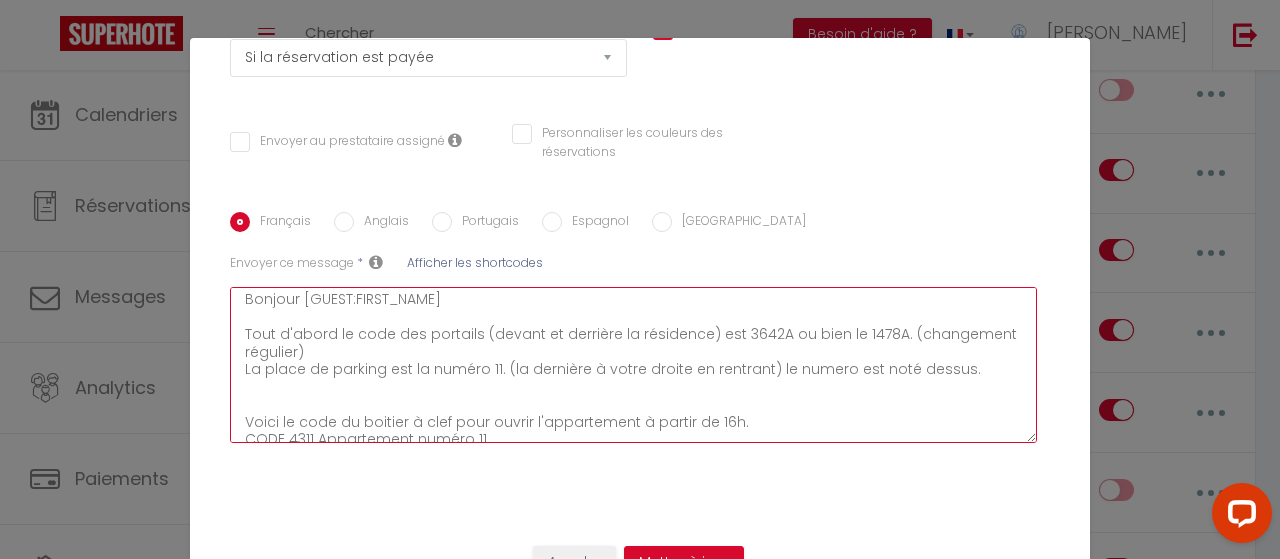click on "Bonjour [GUEST:FIRST_NAME]
Tout d'abord le code des portails (devant et derrière la résidence) est 3642A ou bien le 1478A. (changement régulier)
La place de parking est la numéro 11. (la dernière à votre droite en rentrant) le numero est noté dessus.
Voici le code du boitier à clef pour ouvrir l'appartement à partir de 16h.
CODE 4311 Appartement numéro 11
Il se trouve à droite de la porte d'entrée accroché à la grille de la fenêtre.
Je reste disponible si besoin au 06 26 54 72 20.
Belle vacances à vous.
[PERSON_NAME]" at bounding box center [633, 365] 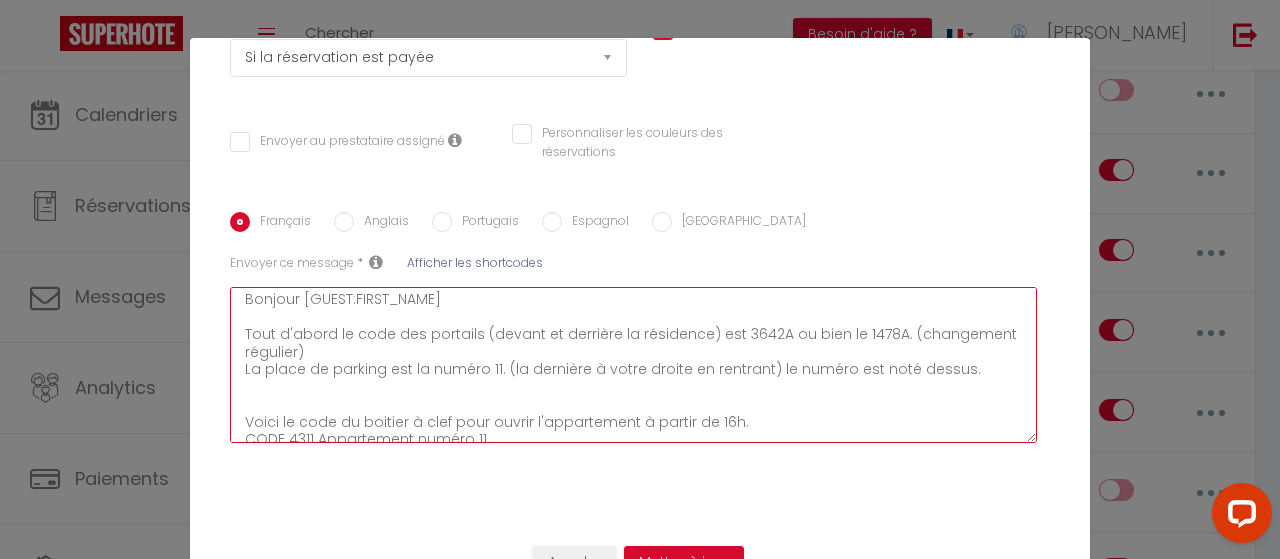 drag, startPoint x: 624, startPoint y: 373, endPoint x: 576, endPoint y: 366, distance: 48.507732 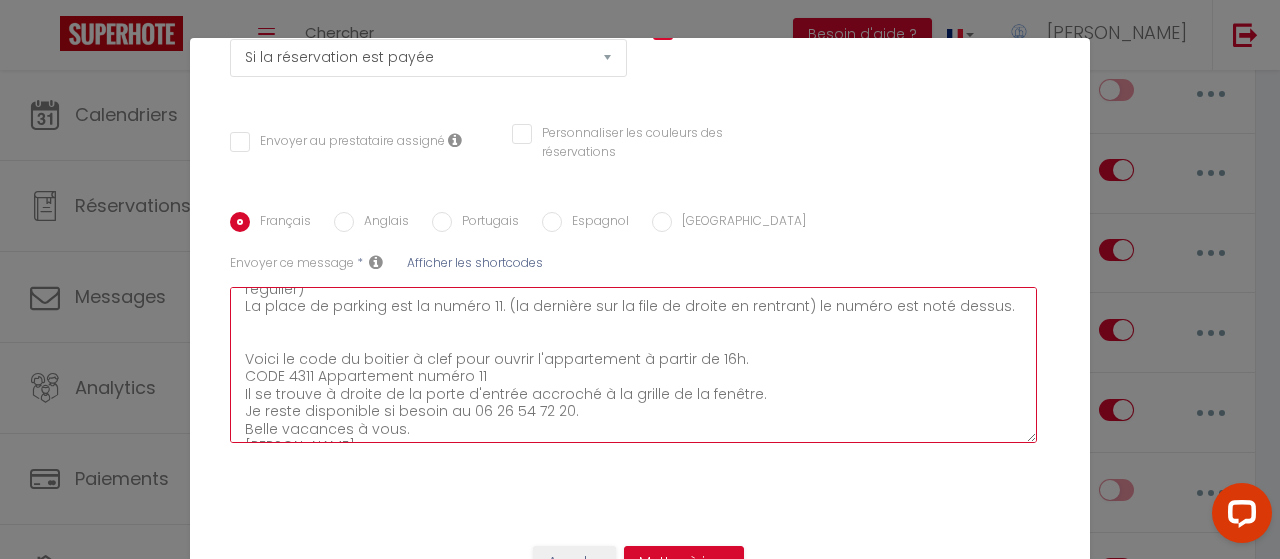 scroll, scrollTop: 69, scrollLeft: 0, axis: vertical 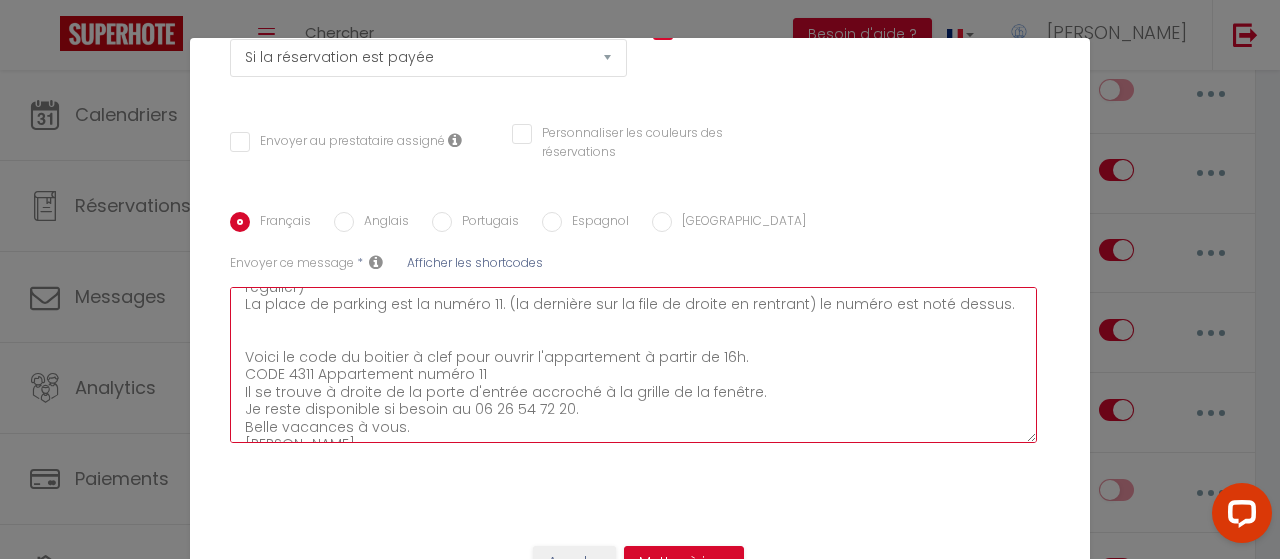 drag, startPoint x: 284, startPoint y: 357, endPoint x: 178, endPoint y: 343, distance: 106.92053 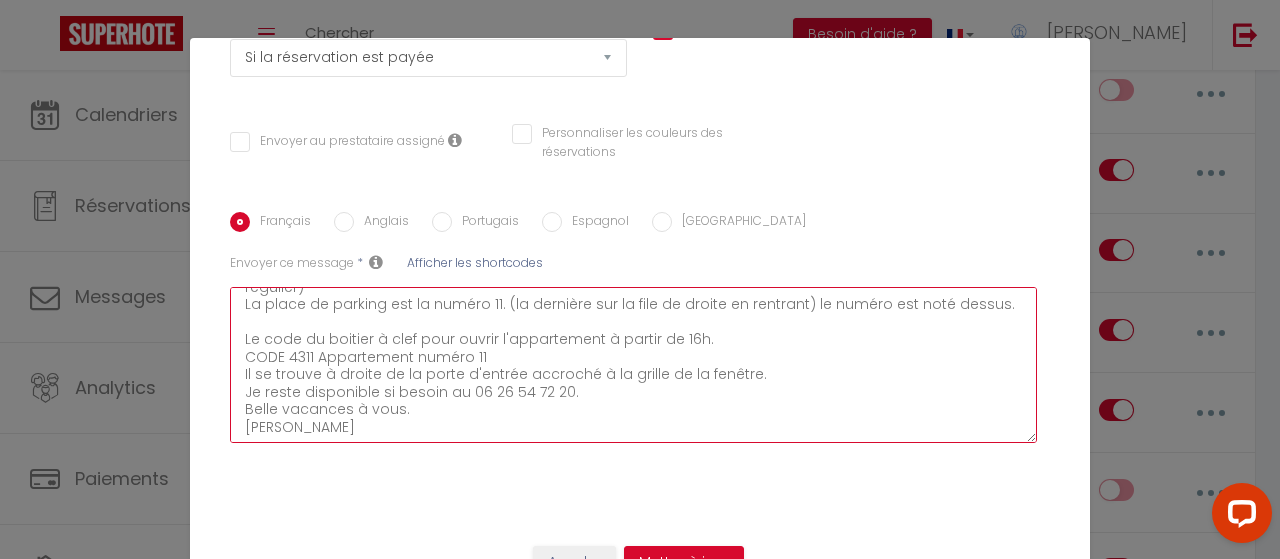 click on "Bonjour [GUEST:FIRST_NAME]
Tout d'abord le code des portails (devant et derrière la résidence) est 3642A ou bien le 1478A. (changement régulier)
La place de parking est la numéro 11. (la dernière sur la file de droite en rentrant) le numéro est noté dessus.
Le code du boitier à clef pour ouvrir l'appartement à partir de 16h.
CODE 4311 Appartement numéro 11
Il se trouve à droite de la porte d'entrée accroché à la grille de la fenêtre.
Je reste disponible si besoin au 06 26 54 72 20.
Belle vacances à vous.
[PERSON_NAME]" at bounding box center [633, 365] 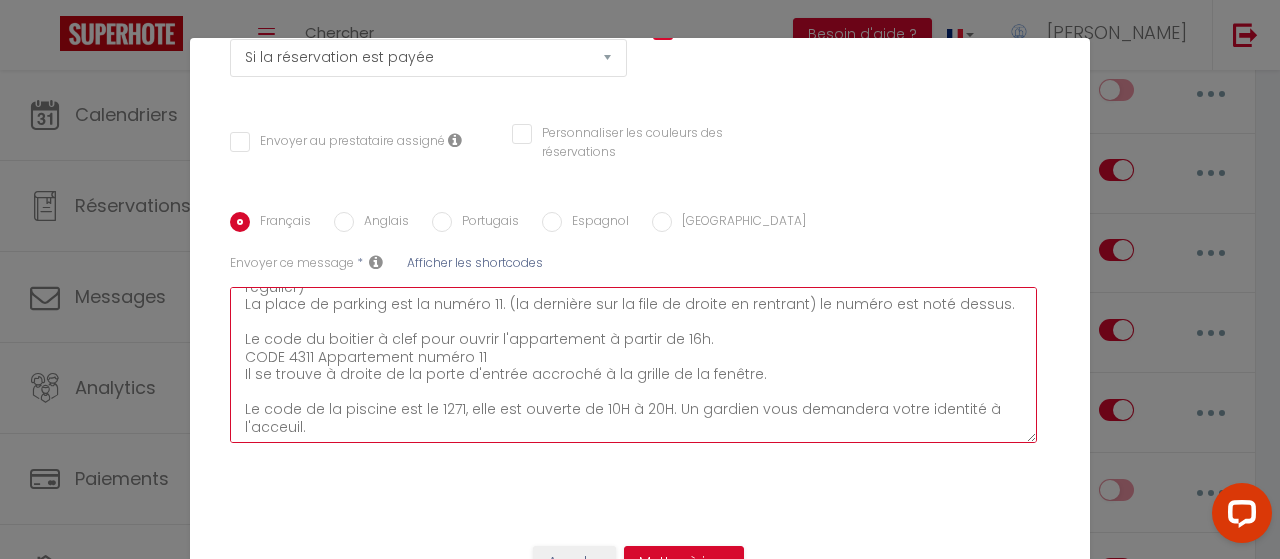 scroll, scrollTop: 81, scrollLeft: 0, axis: vertical 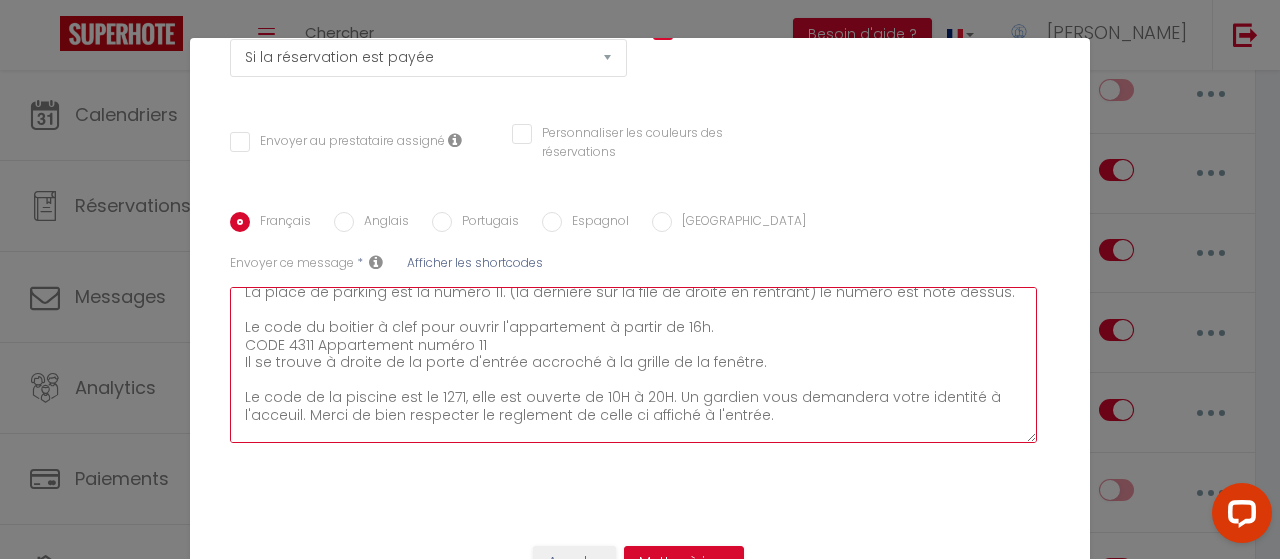 click on "Bonjour [GUEST:FIRST_NAME]
Tout d'abord le code des portails (devant et derrière la résidence) est 3642A ou bien le 1478A. (changement régulier)
La place de parking est la numéro 11. (la dernière sur la file de droite en rentrant) le numéro est noté dessus.
Le code du boitier à clef pour ouvrir l'appartement à partir de 16h.
CODE 4311 Appartement numéro 11
Il se trouve à droite de la porte d'entrée accroché à la grille de la fenêtre.
Le code de la piscine est le 1271, elle est ouverte de 10H à 20H. Un gardien vous demandera votre identité à l'acceuil. Merci de bien respecter le reglement de celle ci affiché à l'entrée.
Je reste disponible si besoin au 06 26 54 72 20.
Belle vacances à vous.
[PERSON_NAME]" at bounding box center [633, 365] 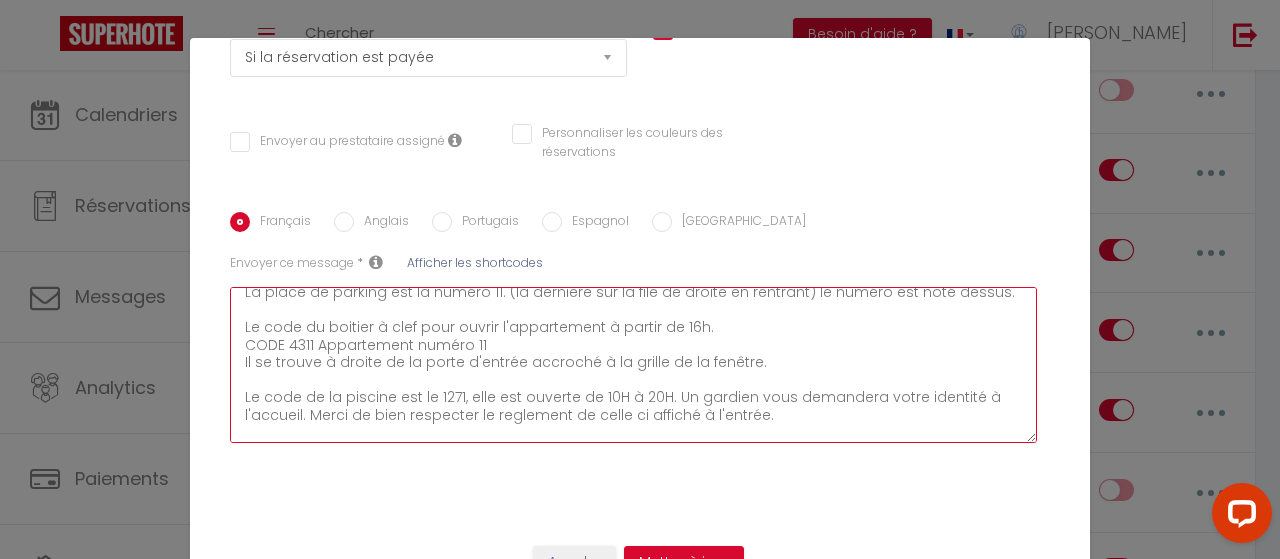 click on "Bonjour [GUEST:FIRST_NAME]
Tout d'abord le code des portails (devant et derrière la résidence) est 3642A ou bien le 1478A. (changement régulier)
La place de parking est la numéro 11. (la dernière sur la file de droite en rentrant) le numéro est noté dessus.
Le code du boitier à clef pour ouvrir l'appartement à partir de 16h.
CODE 4311 Appartement numéro 11
Il se trouve à droite de la porte d'entrée accroché à la grille de la fenêtre.
Le code de la piscine est le 1271, elle est ouverte de 10H à 20H. Un gardien vous demandera votre identité à l'accueil. Merci de bien respecter le reglement de celle ci affiché à l'entrée.
Je reste disponible si besoin au 06 26 54 72 20.
Belle vacances à vous.
[PERSON_NAME]" at bounding box center (633, 365) 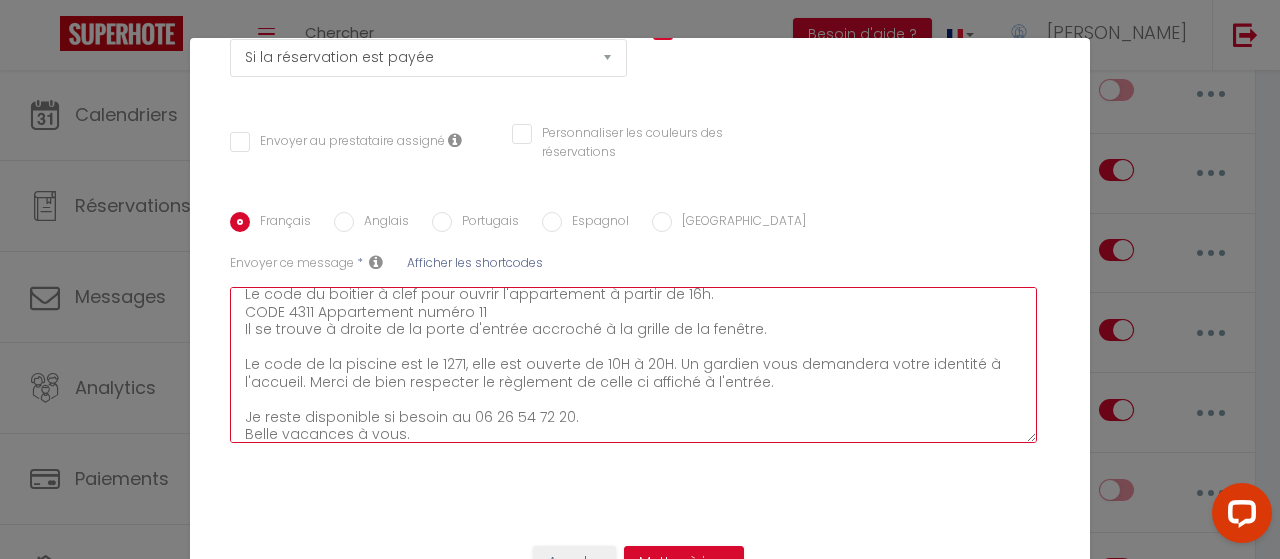 scroll, scrollTop: 140, scrollLeft: 0, axis: vertical 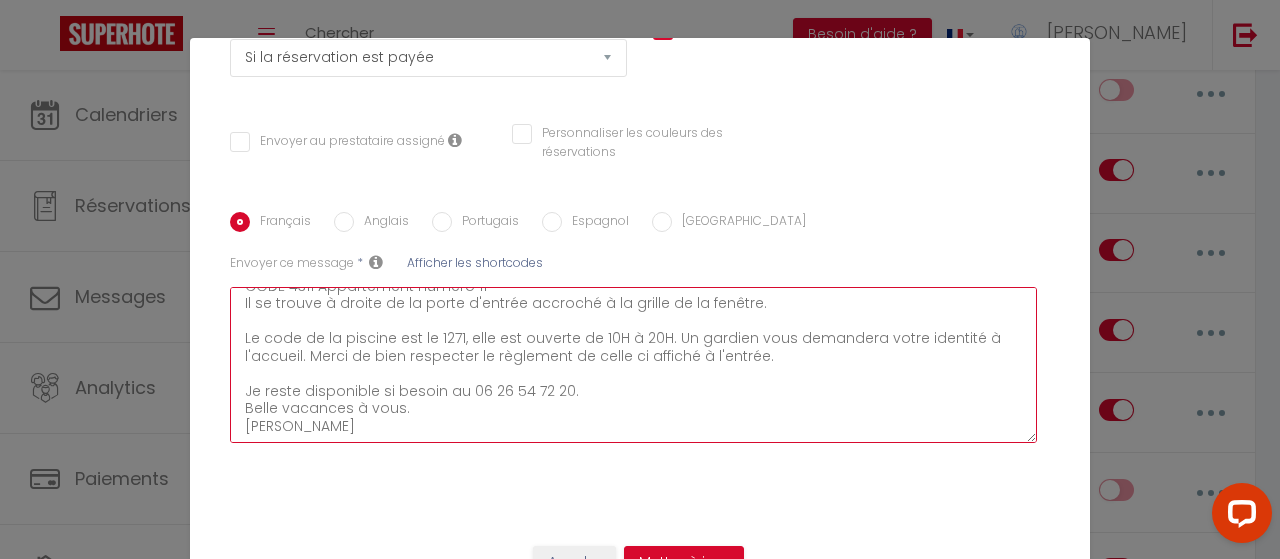 click on "Bonjour [GUEST:FIRST_NAME]
Tout d'abord le code des portails (devant et derrière la résidence) est 3642A ou bien le 1478A. (changement régulier)
La place de parking est la numéro 11. (la dernière sur la file de droite en rentrant) le numéro est noté dessus.
Le code du boitier à clef pour ouvrir l'appartement à partir de 16h.
CODE 4311 Appartement numéro 11
Il se trouve à droite de la porte d'entrée accroché à la grille de la fenêtre.
Le code de la piscine est le 1271, elle est ouverte de 10H à 20H. Un gardien vous demandera votre identité à l'accueil. Merci de bien respecter le règlement de celle ci affiché à l'entrée.
Je reste disponible si besoin au 06 26 54 72 20.
Belle vacances à vous.
[PERSON_NAME]" at bounding box center [633, 365] 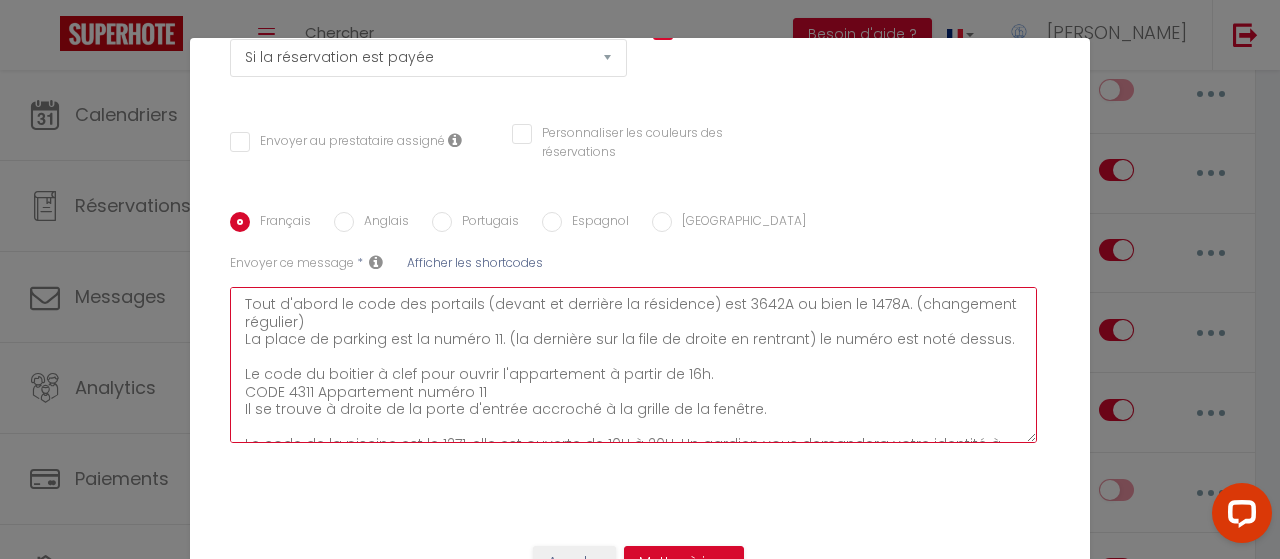 scroll, scrollTop: 0, scrollLeft: 0, axis: both 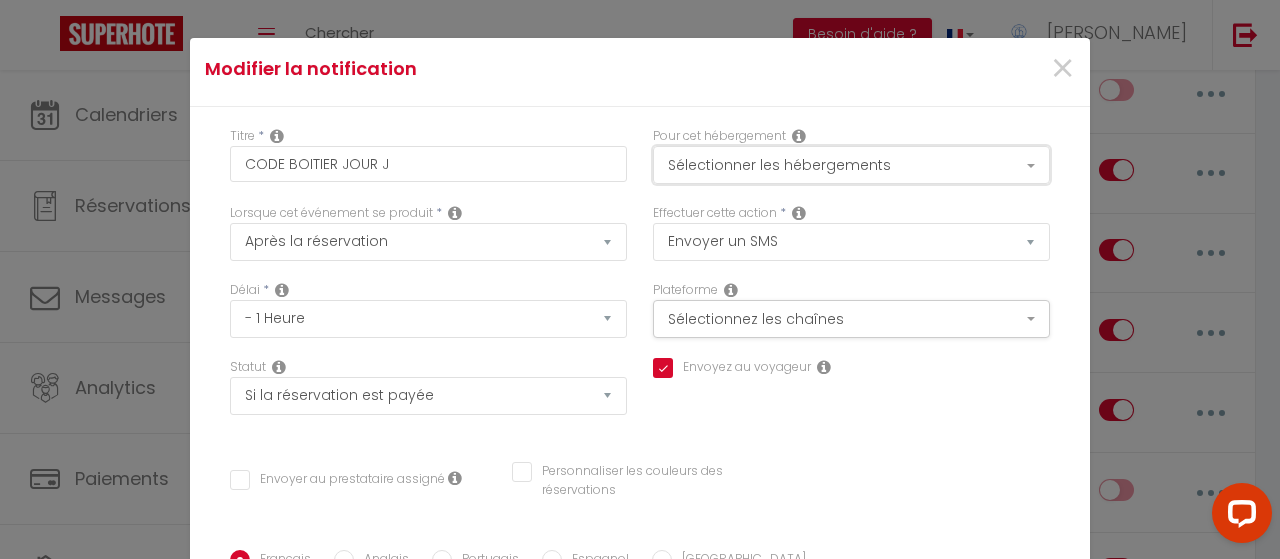click on "Sélectionner les hébergements" at bounding box center [851, 165] 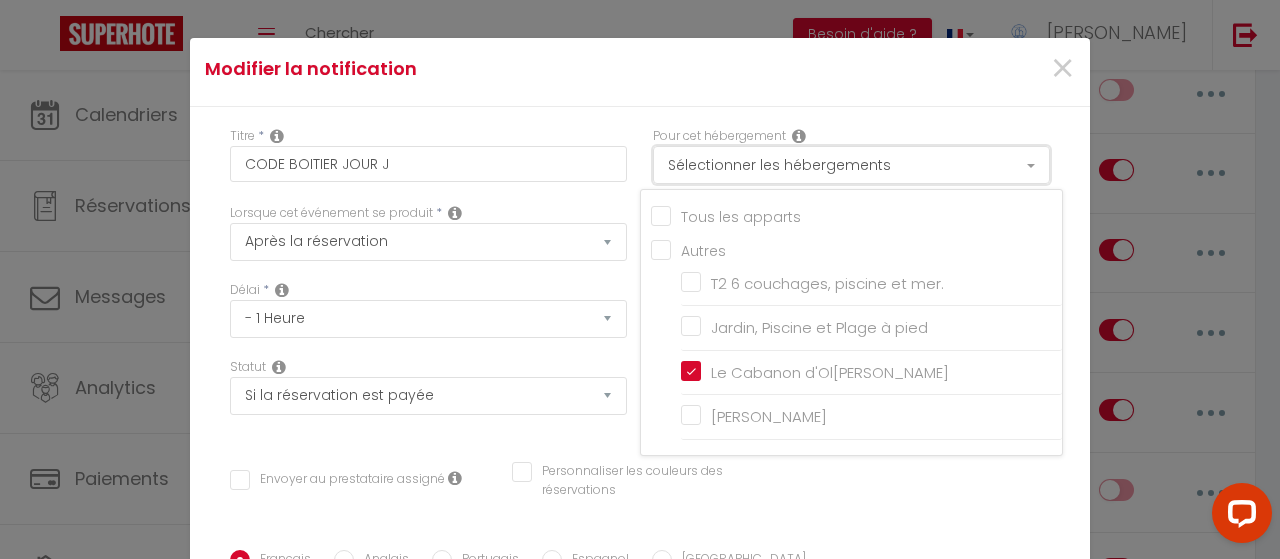 click on "Sélectionner les hébergements" at bounding box center (851, 165) 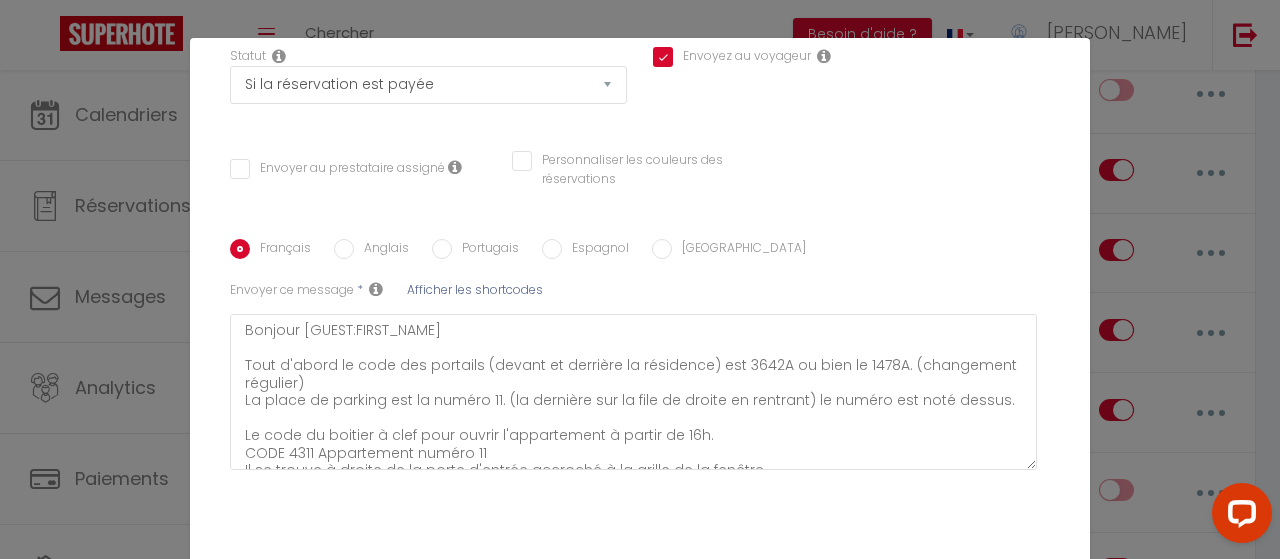 scroll, scrollTop: 322, scrollLeft: 0, axis: vertical 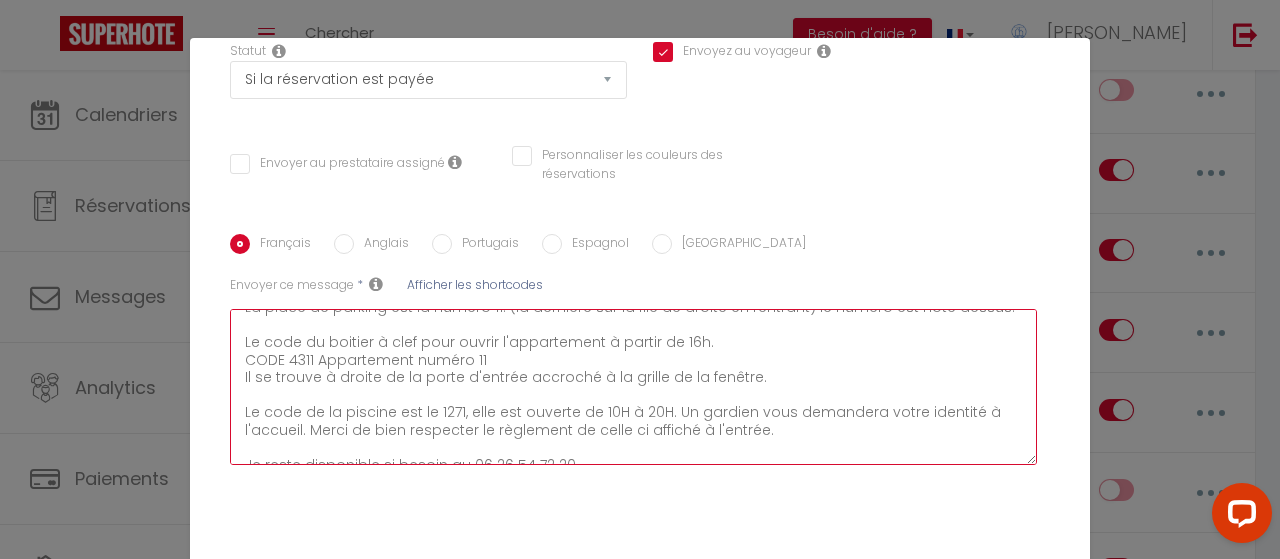 click on "Bonjour [GUEST:FIRST_NAME]
Tout d'abord le code des portails (devant et derrière la résidence) est 3642A ou bien le 1478A. (changement régulier)
La place de parking est la numéro 11. (la dernière sur la file de droite en rentrant) le numéro est noté dessus.
Le code du boitier à clef pour ouvrir l'appartement à partir de 16h.
CODE 4311 Appartement numéro 11
Il se trouve à droite de la porte d'entrée accroché à la grille de la fenêtre.
Le code de la piscine est le 1271, elle est ouverte de 10H à 20H. Un gardien vous demandera votre identité à l'accueil. Merci de bien respecter le règlement de celle ci affiché à l'entrée.
Je reste disponible si besoin au 06 26 54 72 20.
Belle vacances à vous.
[PERSON_NAME]" at bounding box center [633, 387] 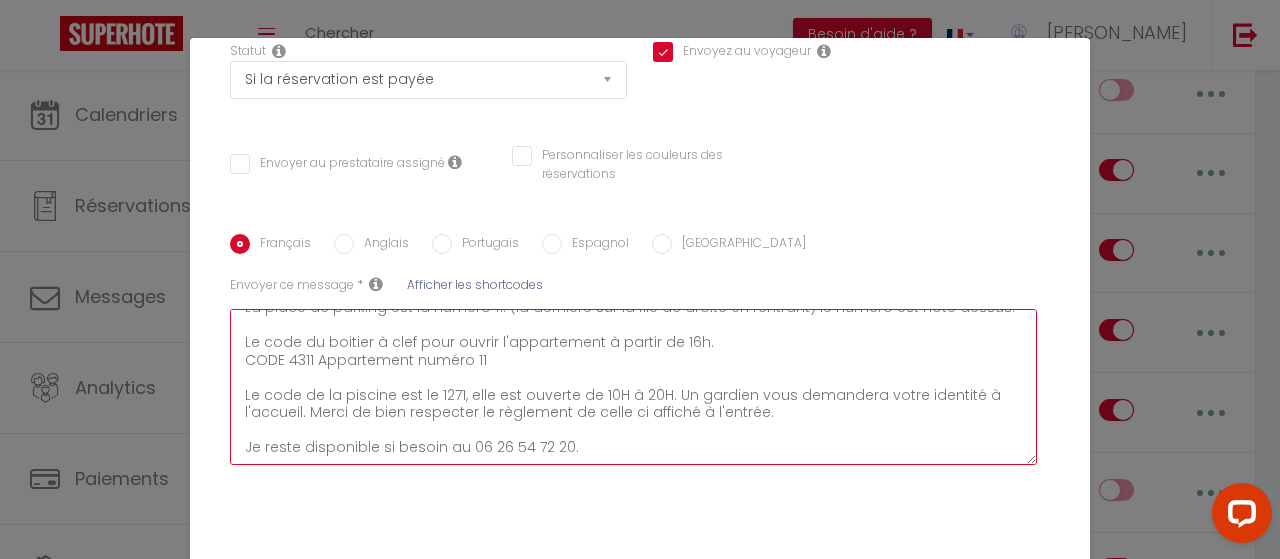 scroll, scrollTop: 140, scrollLeft: 0, axis: vertical 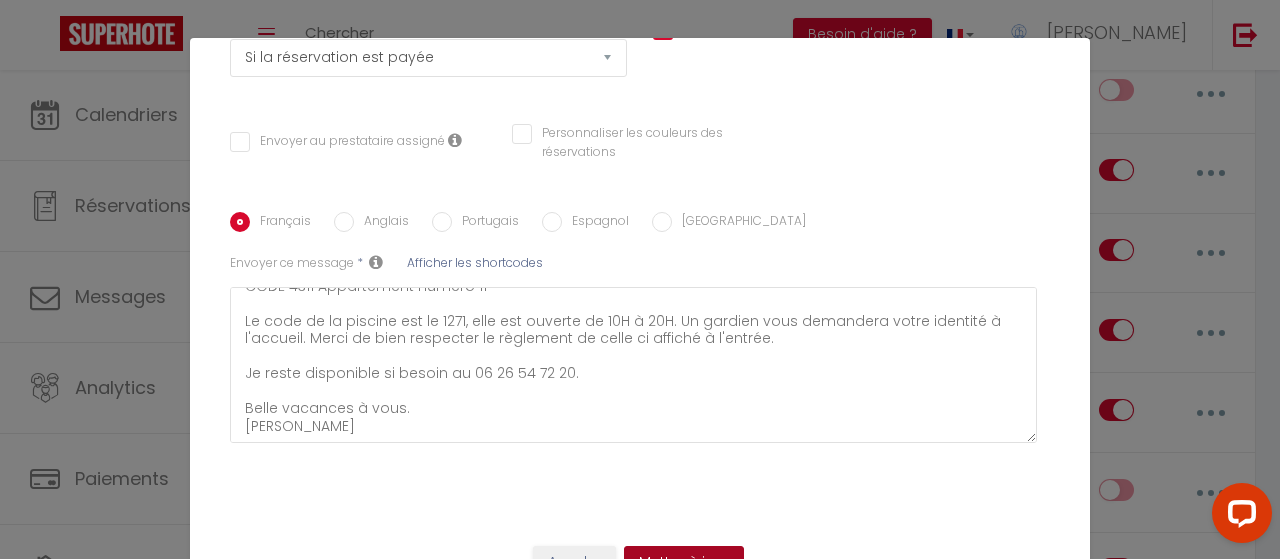click on "Mettre à jour" at bounding box center [684, 563] 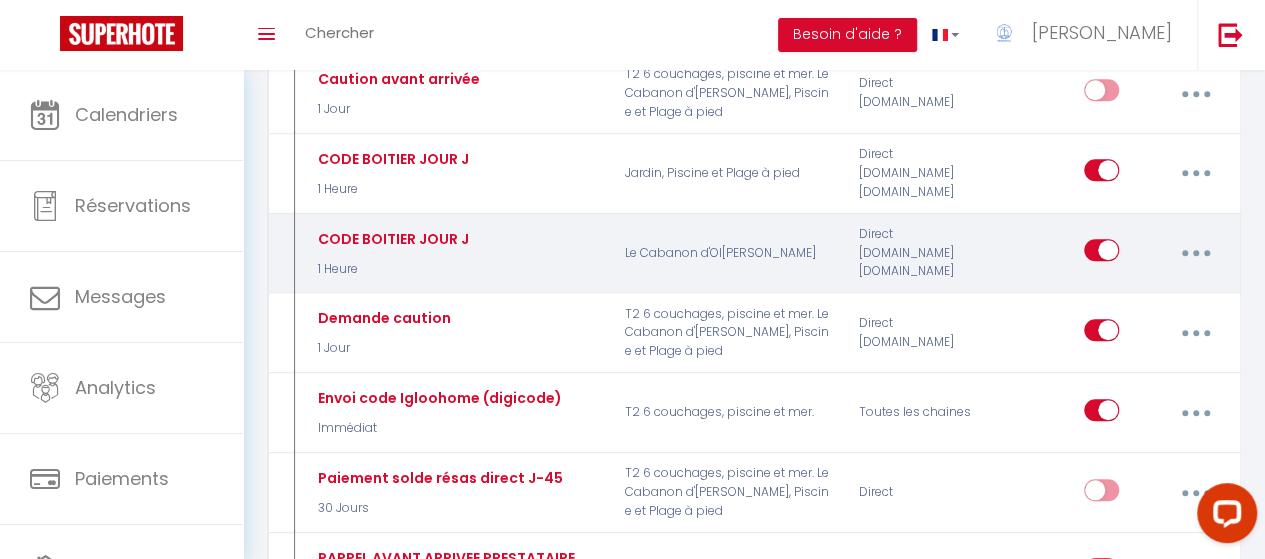 click at bounding box center (1195, 253) 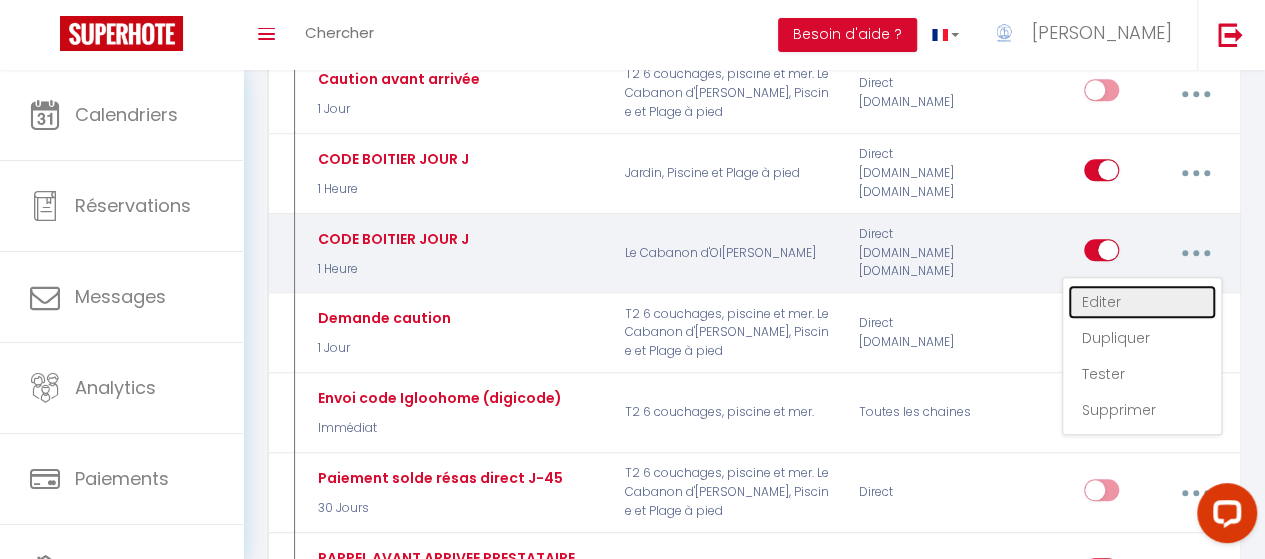 click on "Editer" at bounding box center (1142, 302) 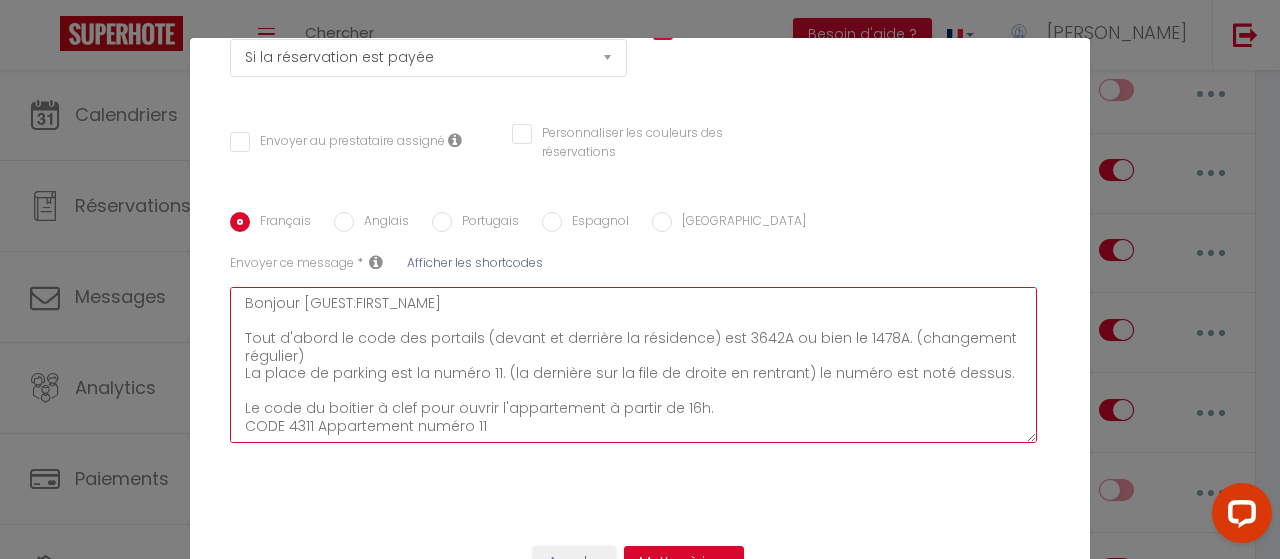 click on "Bonjour [GUEST:FIRST_NAME]
Tout d'abord le code des portails (devant et derrière la résidence) est 3642A ou bien le 1478A. (changement régulier)
La place de parking est la numéro 11. (la dernière sur la file de droite en rentrant) le numéro est noté dessus.
Le code du boitier à clef pour ouvrir l'appartement à partir de 16h.
CODE 4311 Appartement numéro 11
Le code de la piscine est le 1271, elle est ouverte de 10H à 20H. Un gardien vous demandera votre identité à l'accueil. Merci de bien respecter le règlement de celle ci affiché à l'entrée.
Je reste disponible si besoin au 06 26 54 72 20.
Belle vacances à vous.
[PERSON_NAME]" at bounding box center [633, 365] 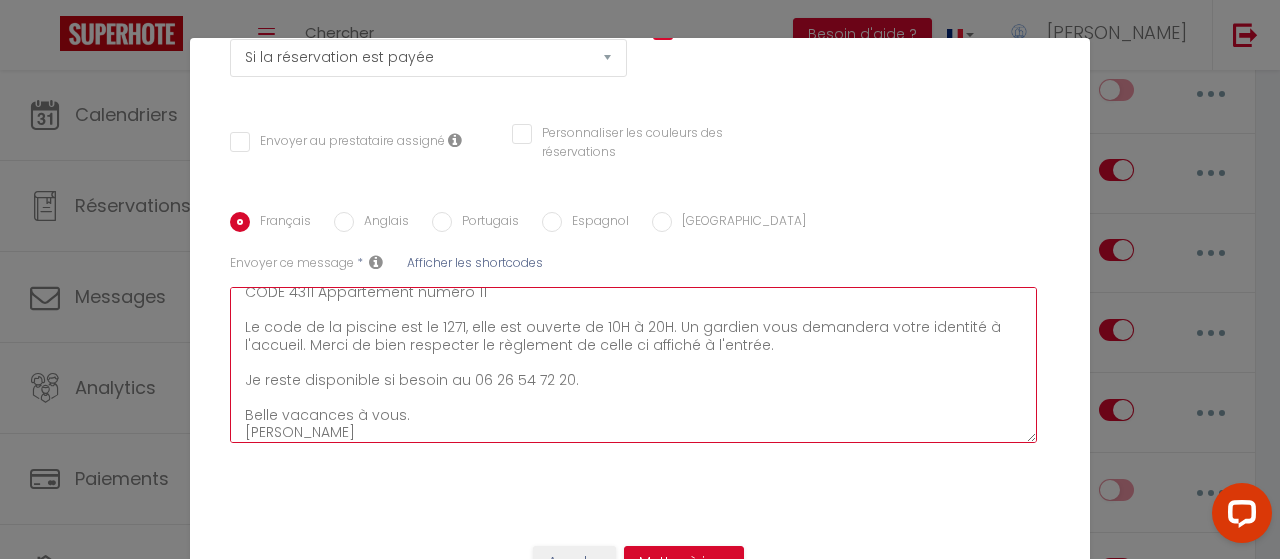 scroll, scrollTop: 122, scrollLeft: 0, axis: vertical 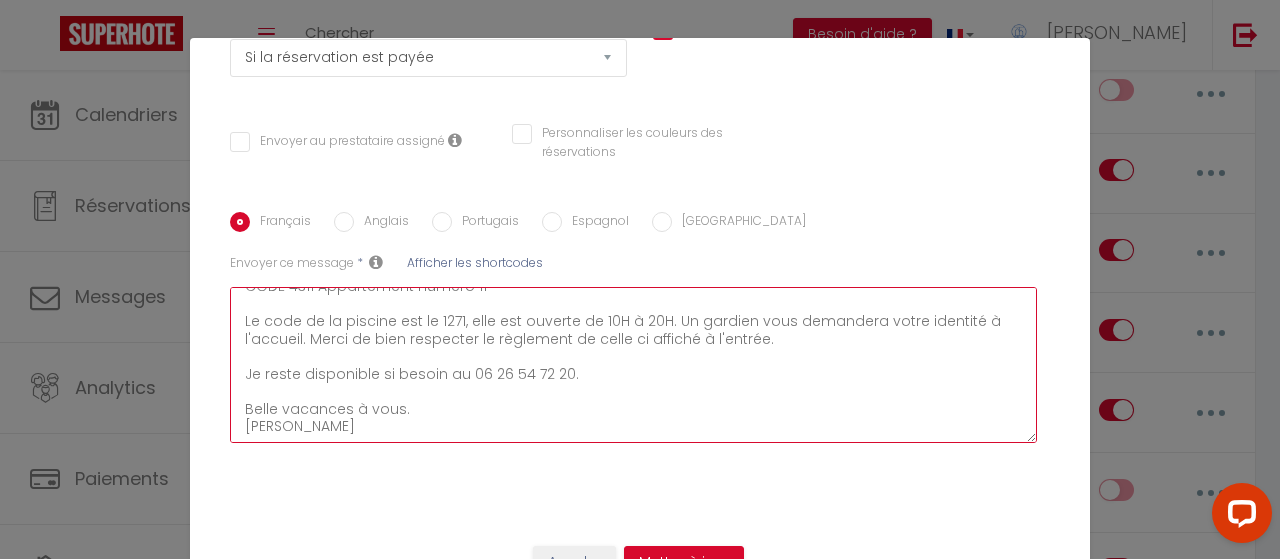 click on "Bonjour [GUEST:FIRST_NAME]
Tout d'abord le code des portails (devant et derrière la résidence) est le 1478A. (changement régulier)
La place de parking est la numéro 11. (la dernière sur la file de droite en rentrant) le numéro est noté dessus.
Le code du boitier à clef pour ouvrir l'appartement à partir de 16h.
CODE 4311 Appartement numéro 11
Le code de la piscine est le 1271, elle est ouverte de 10H à 20H. Un gardien vous demandera votre identité à l'accueil. Merci de bien respecter le règlement de celle ci affiché à l'entrée.
Je reste disponible si besoin au 06 26 54 72 20.
Belle vacances à vous.
[PERSON_NAME]" at bounding box center [633, 365] 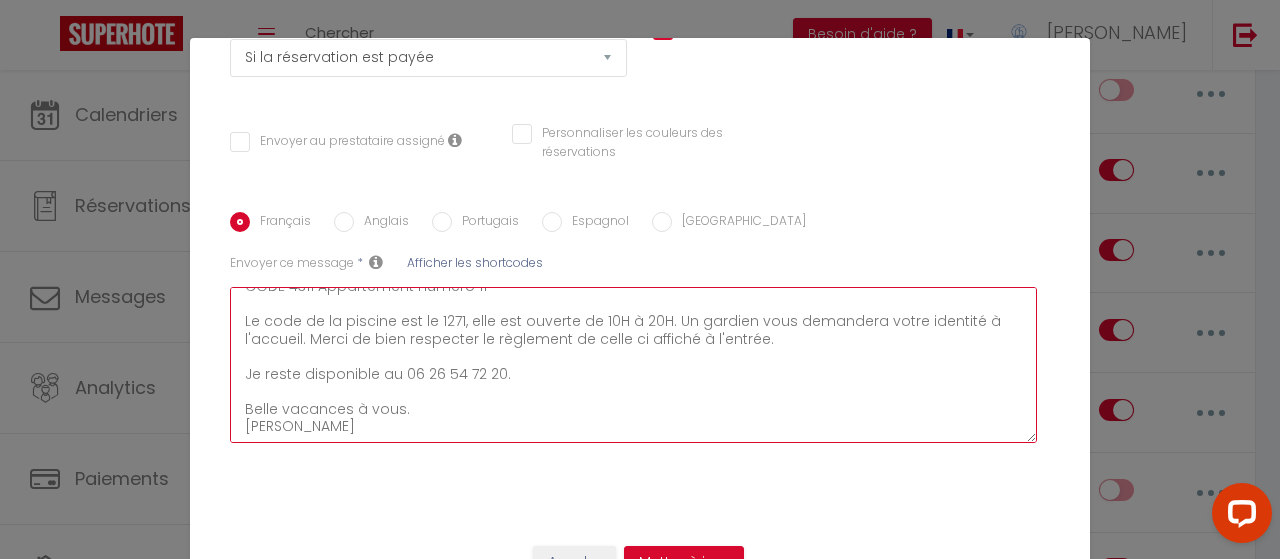 click on "Bonjour [GUEST:FIRST_NAME]
Tout d'abord le code des portails (devant et derrière la résidence) est le 1478A. (changement régulier)
La place de parking est la numéro 11. (la dernière sur la file de droite en rentrant) le numéro est noté dessus.
Le code du boitier à clef pour ouvrir l'appartement à partir de 16h.
CODE 4311 Appartement numéro 11
Le code de la piscine est le 1271, elle est ouverte de 10H à 20H. Un gardien vous demandera votre identité à l'accueil. Merci de bien respecter le règlement de celle ci affiché à l'entrée.
Je reste disponible au 06 26 54 72 20.
Belle vacances à vous.
[PERSON_NAME]" at bounding box center [633, 365] 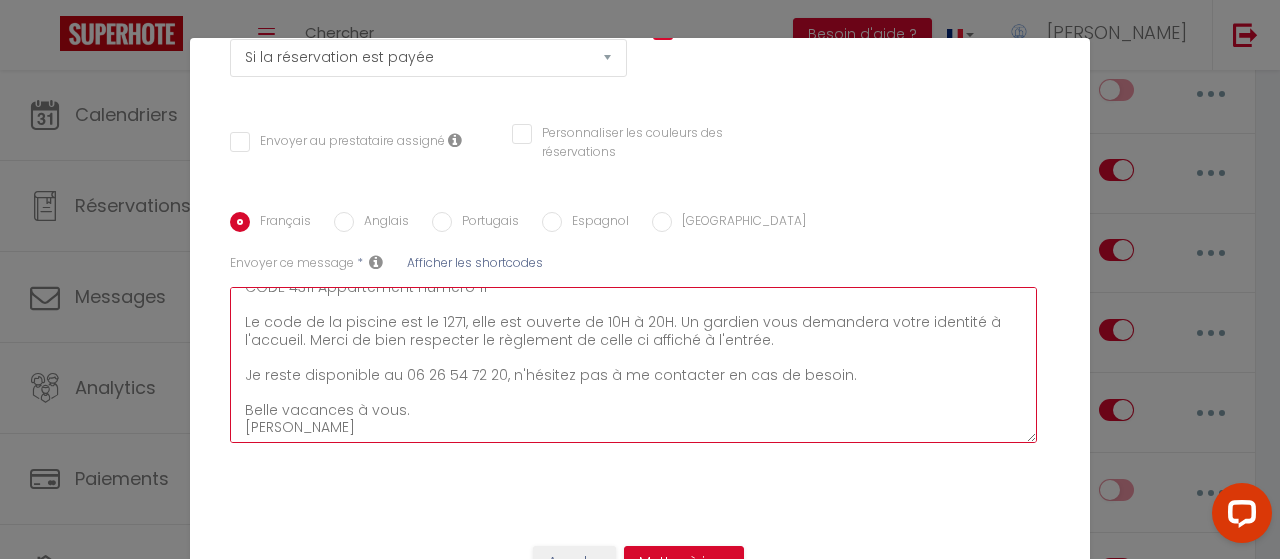 scroll, scrollTop: 122, scrollLeft: 0, axis: vertical 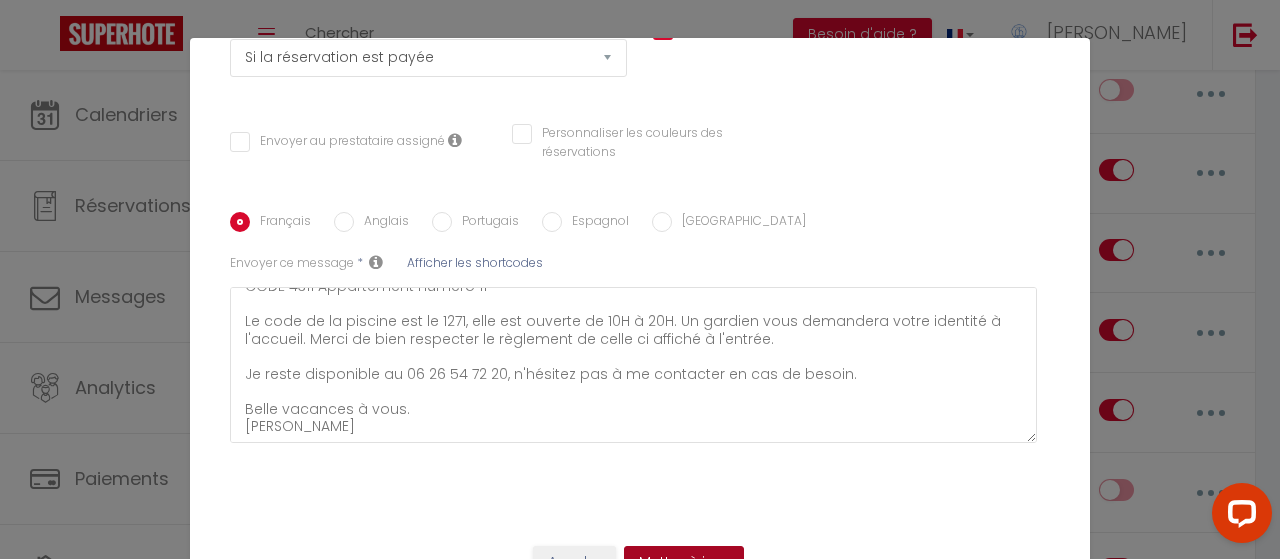click on "Mettre à jour" at bounding box center [684, 563] 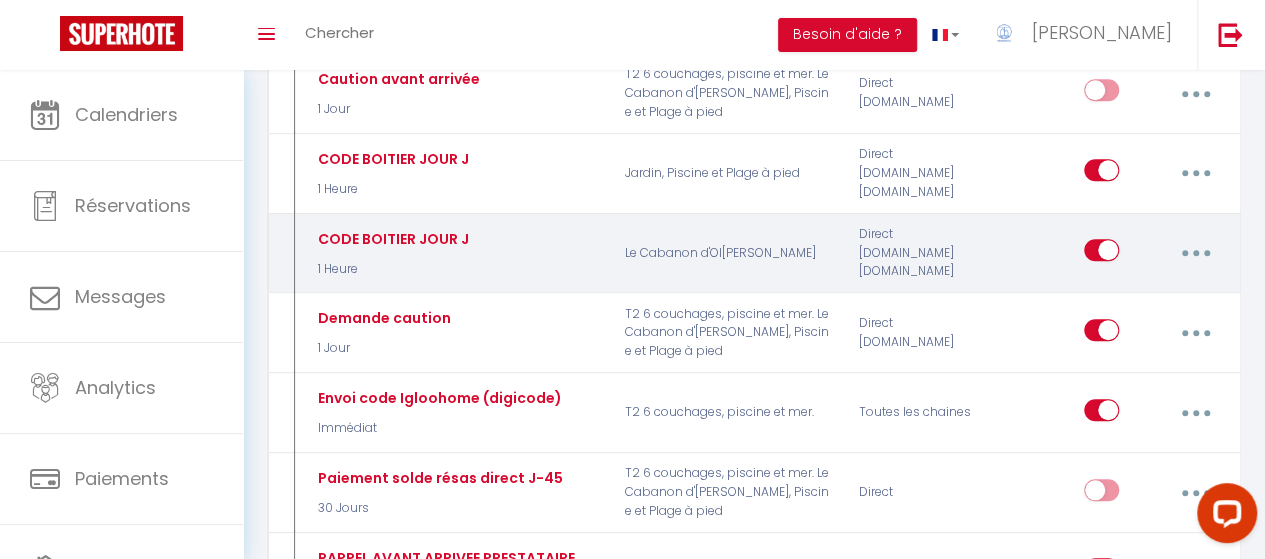 click at bounding box center (1195, 253) 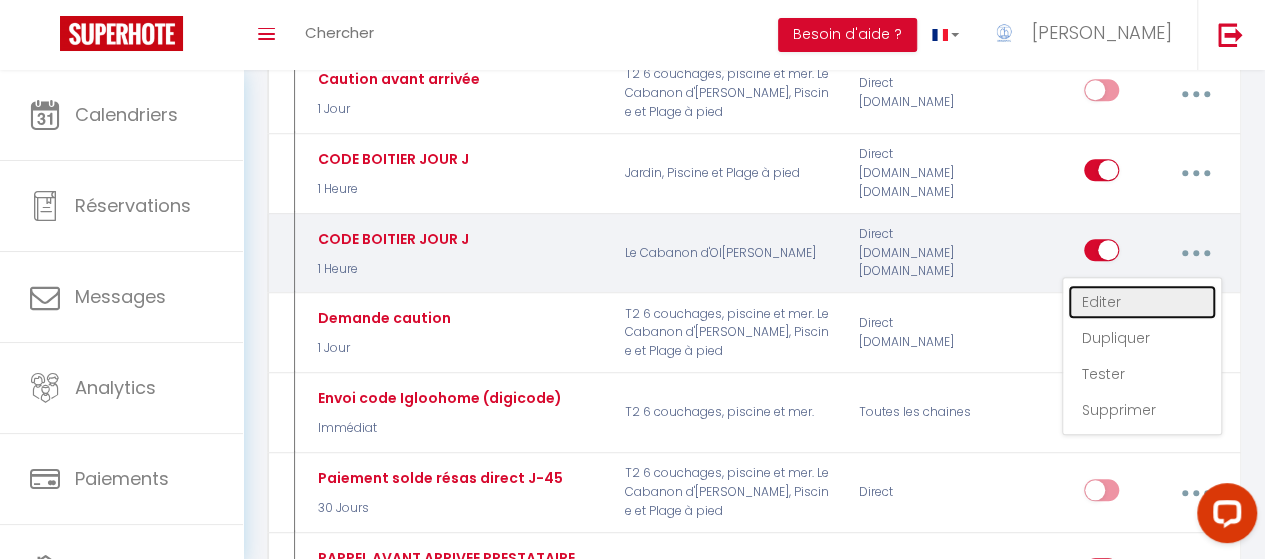 click on "Editer" at bounding box center [1142, 302] 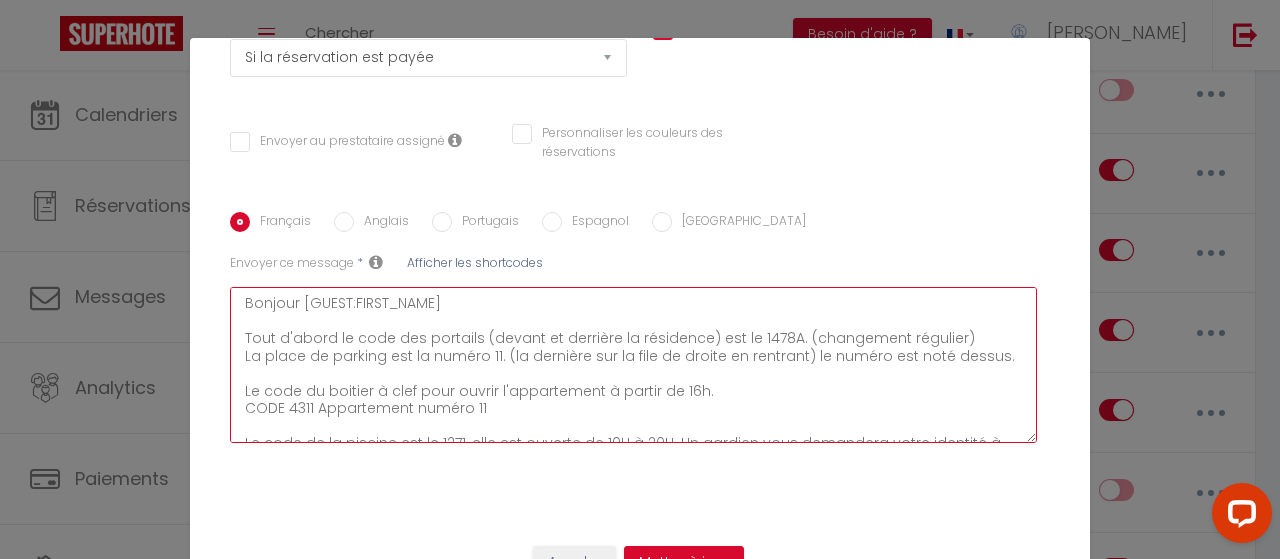click on "Bonjour [GUEST:FIRST_NAME]
Tout d'abord le code des portails (devant et derrière la résidence) est le 1478A. (changement régulier)
La place de parking est la numéro 11. (la dernière sur la file de droite en rentrant) le numéro est noté dessus.
Le code du boitier à clef pour ouvrir l'appartement à partir de 16h.
CODE 4311 Appartement numéro 11
Le code de la piscine est le 1271, elle est ouverte de 10H à 20H. Un gardien vous demandera votre identité à l'accueil. Merci de bien respecter le règlement de celle ci affiché à l'entrée.
Je reste disponible au 06 26 54 72 20, n'hésitez pas à me contacter en cas de besoin.
Belle vacances à vous.
[PERSON_NAME]" at bounding box center (633, 365) 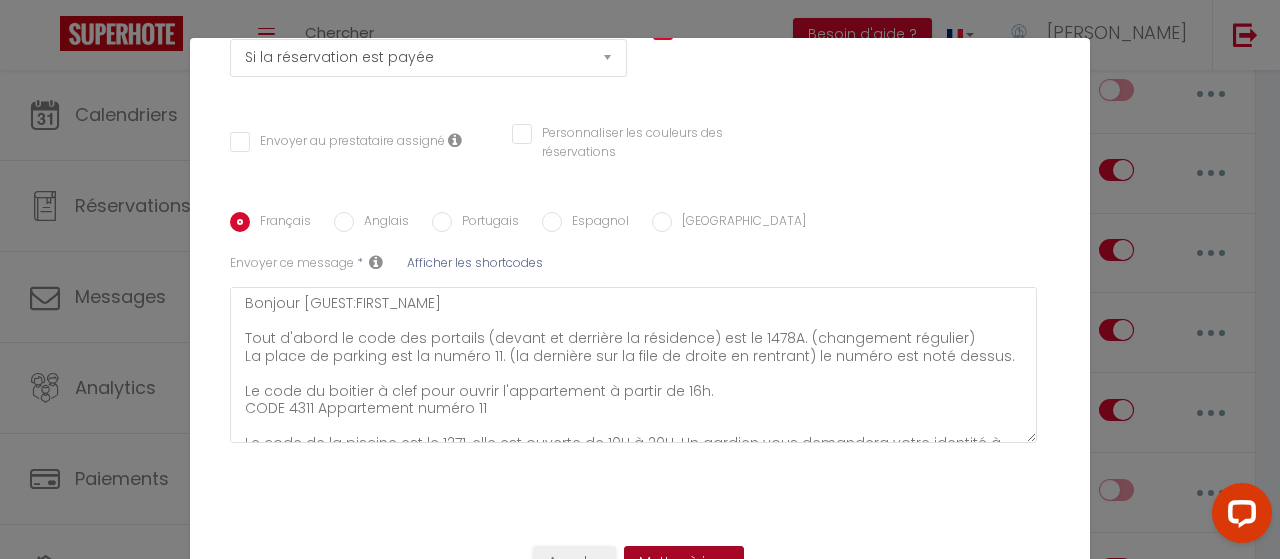 click on "Mettre à jour" at bounding box center (684, 563) 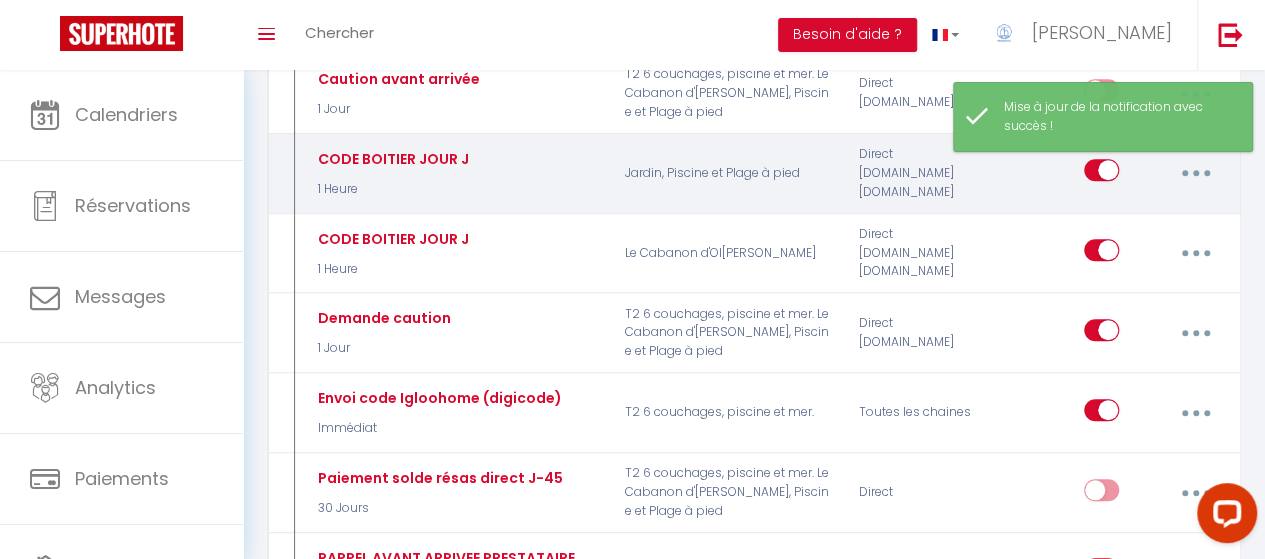 click at bounding box center [1195, 173] 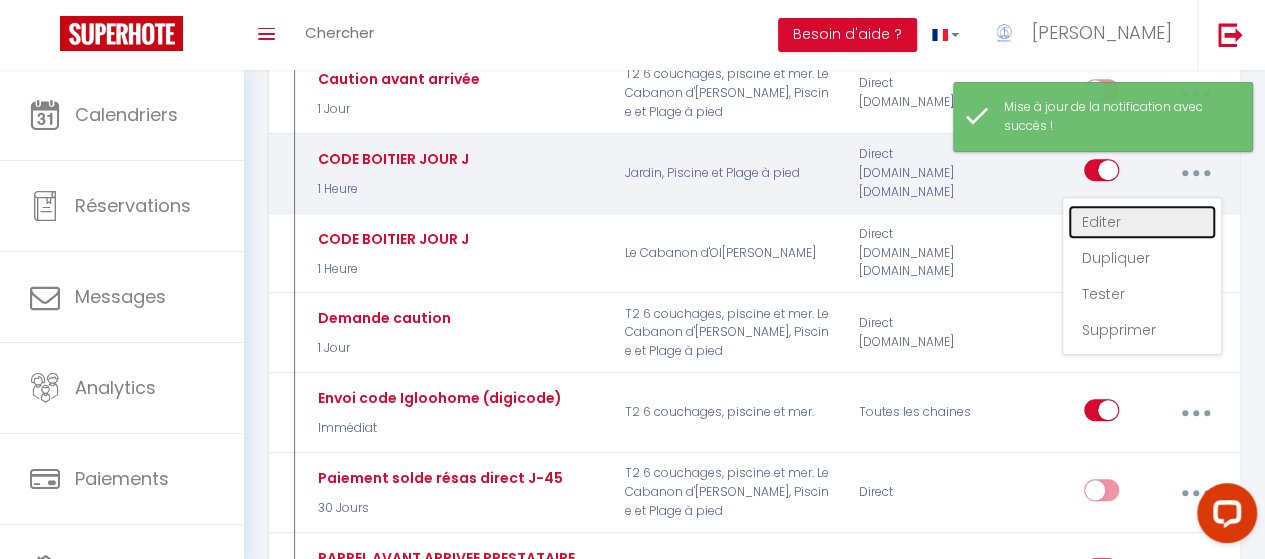 click on "Editer" at bounding box center [1142, 222] 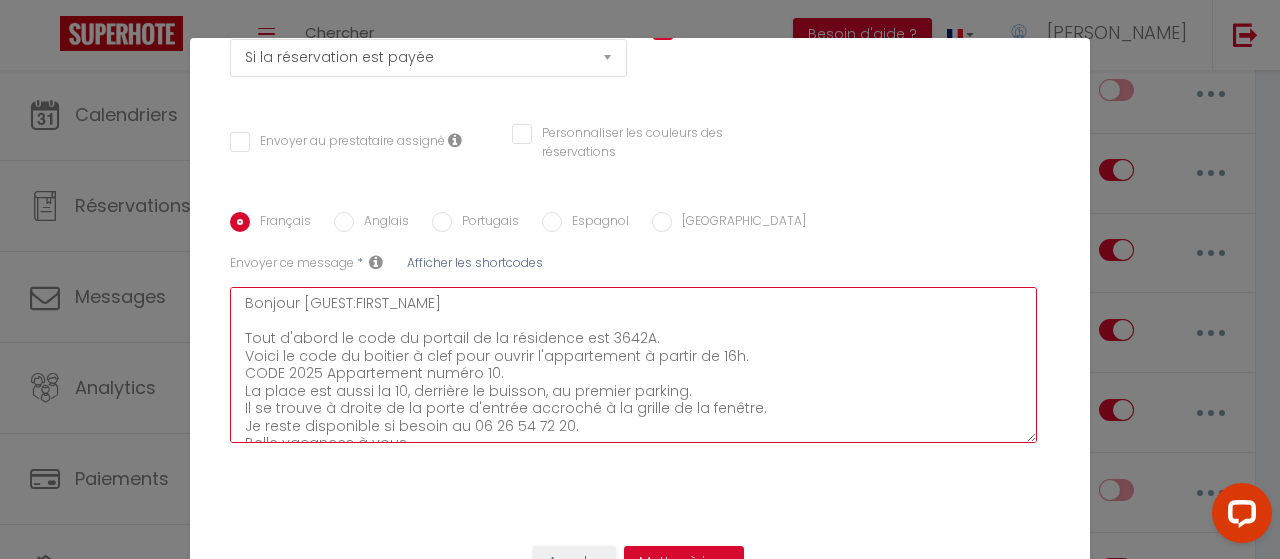 scroll, scrollTop: 35, scrollLeft: 0, axis: vertical 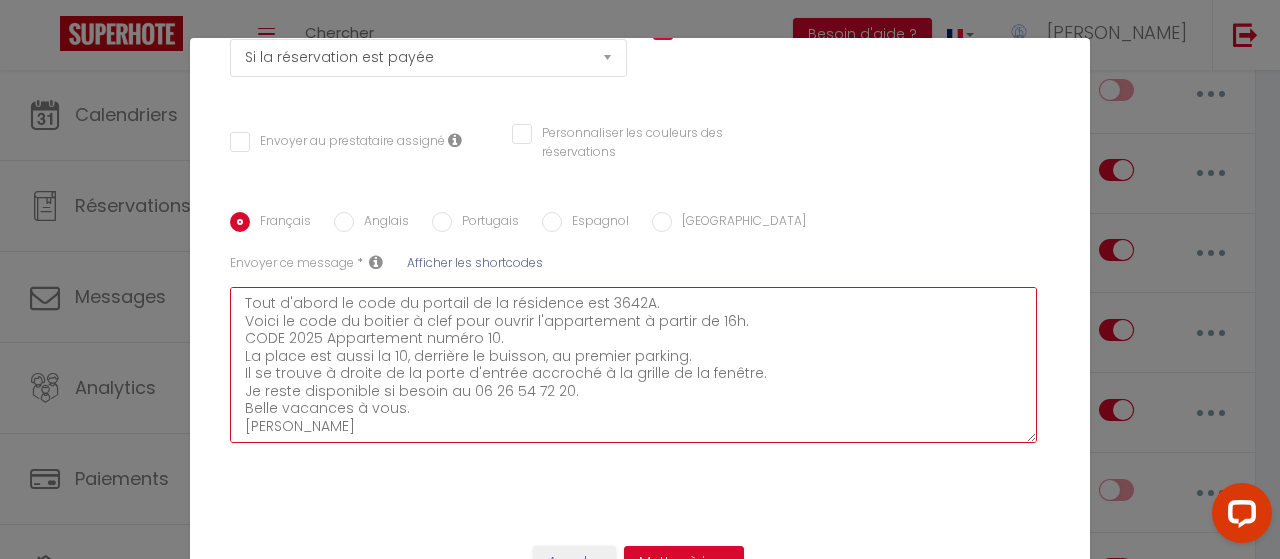 drag, startPoint x: 237, startPoint y: 343, endPoint x: 444, endPoint y: 453, distance: 234.41203 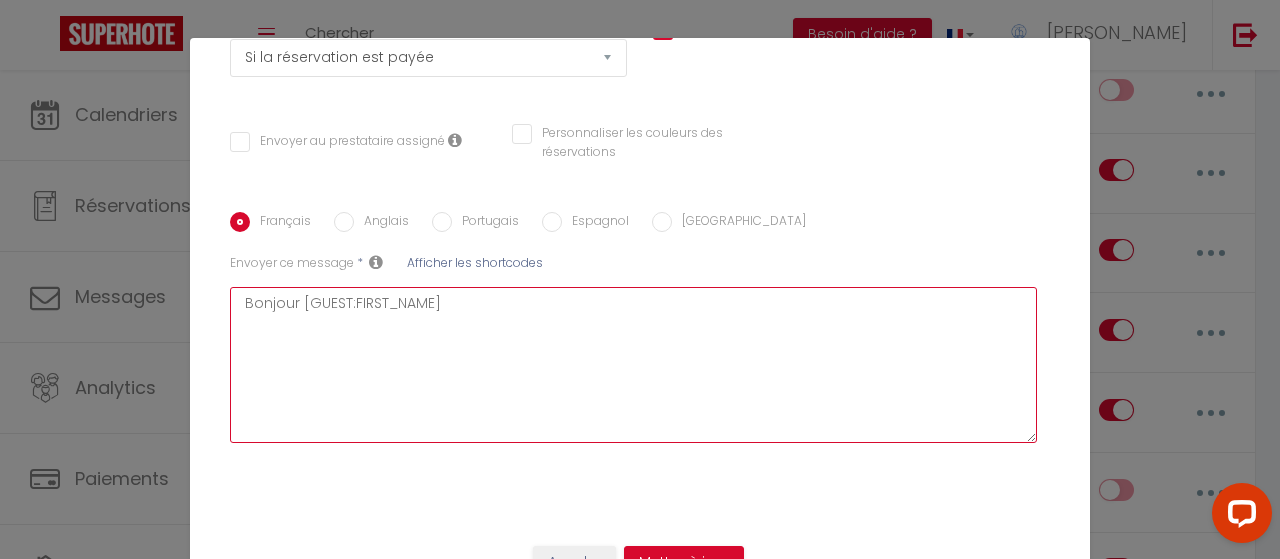 scroll, scrollTop: 0, scrollLeft: 0, axis: both 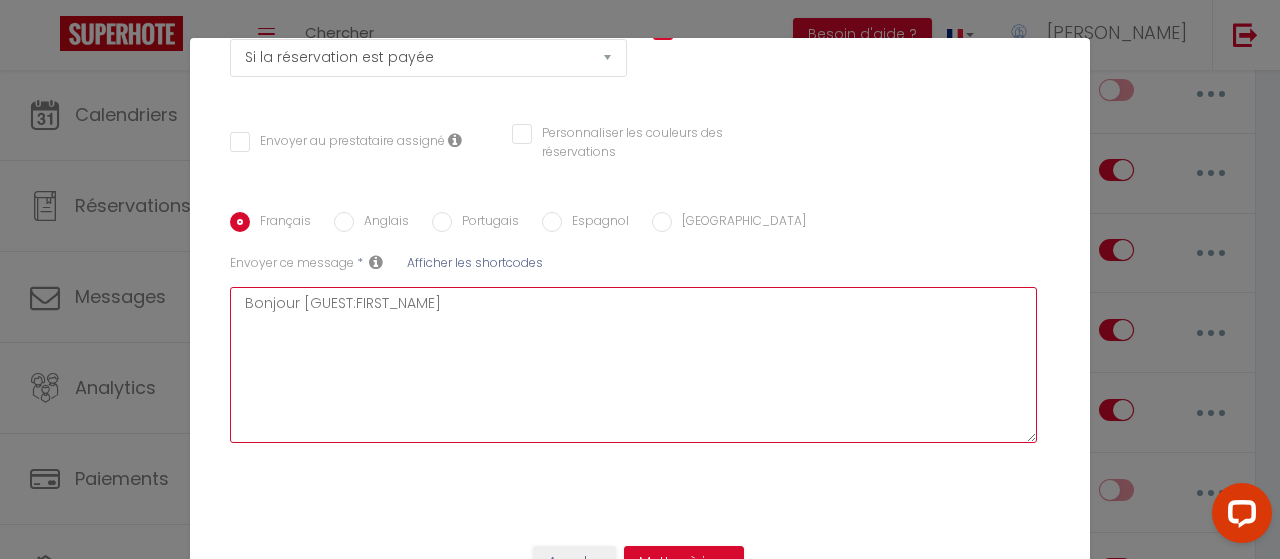 paste on "Bonjour [GUEST:FIRST_NAME]
Tout d'abord le code des portails (devant et derrière la résidence) est le 1478A. (changement régulier)
La place de parking est la numéro 11. (la dernière sur la file de droite en rentrant) le numéro est noté dessus.
Le code du boitier à clef pour ouvrir l'appartement à partir de 16h.
CODE 4311 Appartement numéro 11
Le code de la piscine est le 1271, elle est ouverte de 10H à 20H. Un gardien vous demandera votre identité à l'accueil. Merci de bien respecter le règlement de celle ci affiché à l'entrée.
Je reste disponible au 06 26 54 72 20, n'hésitez pas à me contacter en cas de besoin.
Belle vacances à vous.
[PERSON_NAME]" 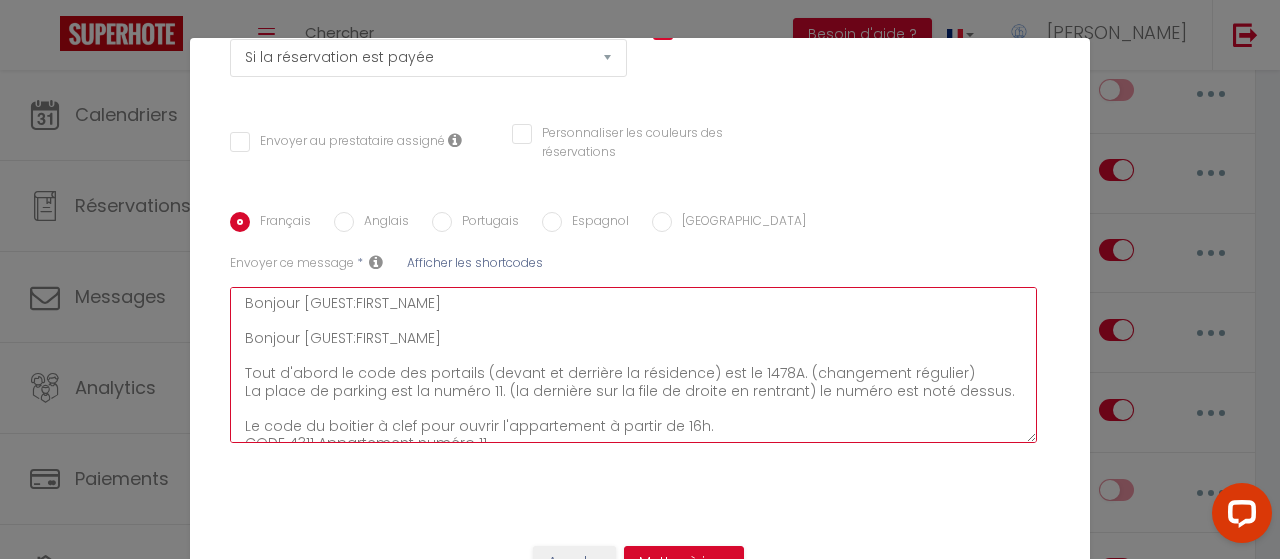 scroll, scrollTop: 151, scrollLeft: 0, axis: vertical 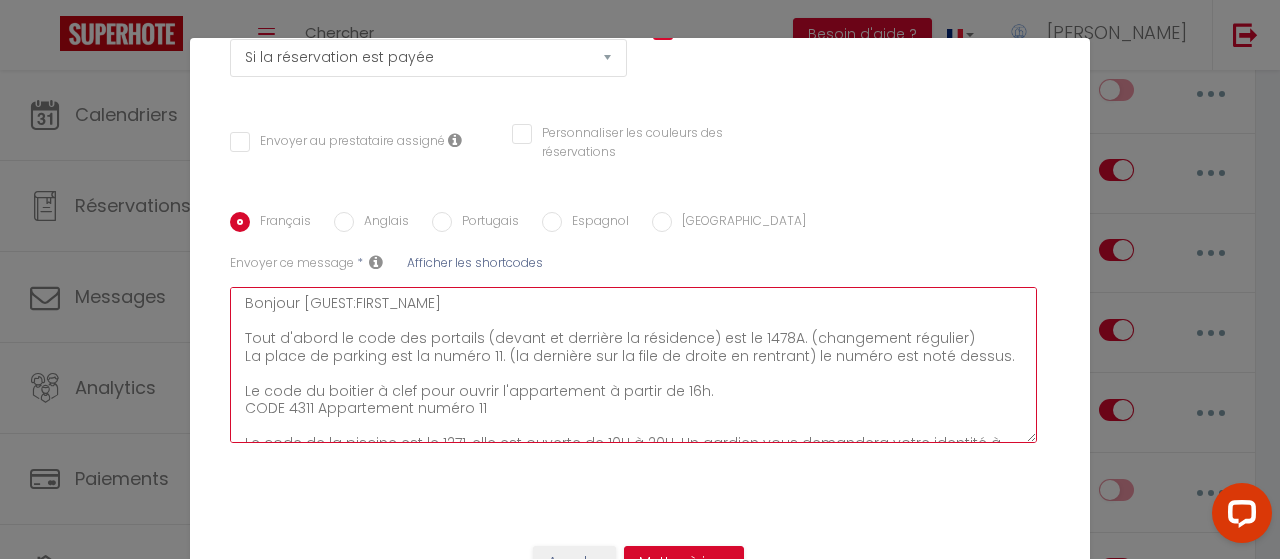 click on "Bonjour [GUEST:FIRST_NAME]
Tout d'abord le code des portails (devant et derrière la résidence) est le 1478A. (changement régulier)
La place de parking est la numéro 11. (la dernière sur la file de droite en rentrant) le numéro est noté dessus.
Le code du boitier à clef pour ouvrir l'appartement à partir de 16h.
CODE 4311 Appartement numéro 11
Le code de la piscine est le 1271, elle est ouverte de 10H à 20H. Un gardien vous demandera votre identité à l'accueil. Merci de bien respecter le règlement de celle ci affiché à l'entrée.
Je reste disponible au 06 26 54 72 20, n'hésitez pas à me contacter en cas de besoin.
Belle vacances à vous.
[PERSON_NAME]" at bounding box center (633, 365) 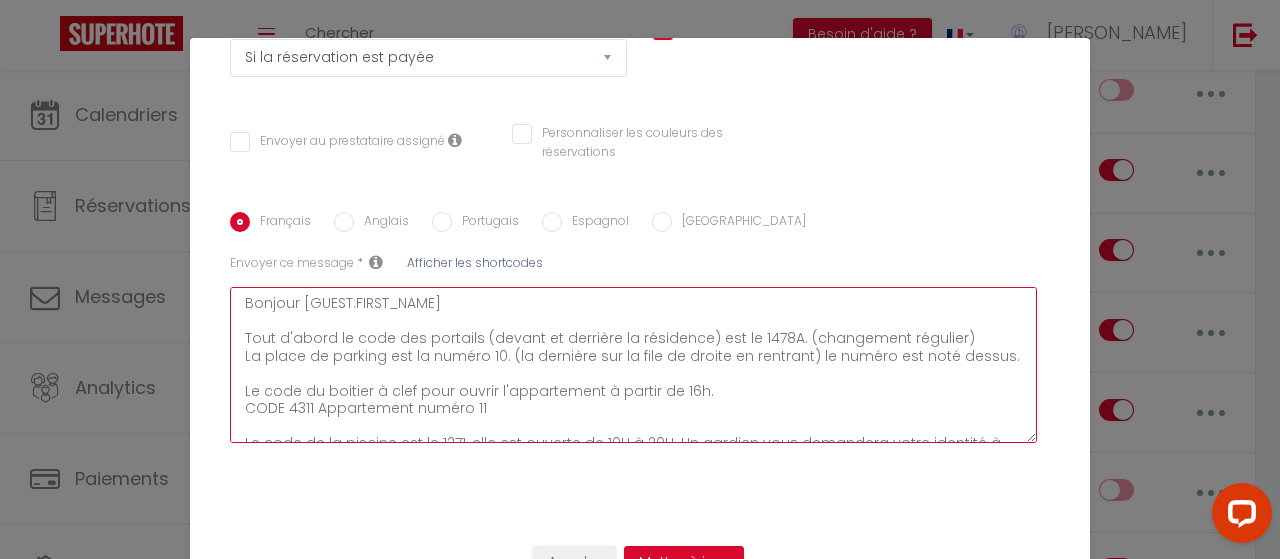 click on "Bonjour [GUEST:FIRST_NAME]
Tout d'abord le code des portails (devant et derrière la résidence) est le 1478A. (changement régulier)
La place de parking est la numéro 10. (la dernière sur la file de droite en rentrant) le numéro est noté dessus.
Le code du boitier à clef pour ouvrir l'appartement à partir de 16h.
CODE 4311 Appartement numéro 11
Le code de la piscine est le 1271, elle est ouverte de 10H à 20H. Un gardien vous demandera votre identité à l'accueil. Merci de bien respecter le règlement de celle ci affiché à l'entrée.
Je reste disponible au 06 26 54 72 20, n'hésitez pas à me contacter en cas de besoin.
Belle vacances à vous.
[PERSON_NAME]" at bounding box center [633, 365] 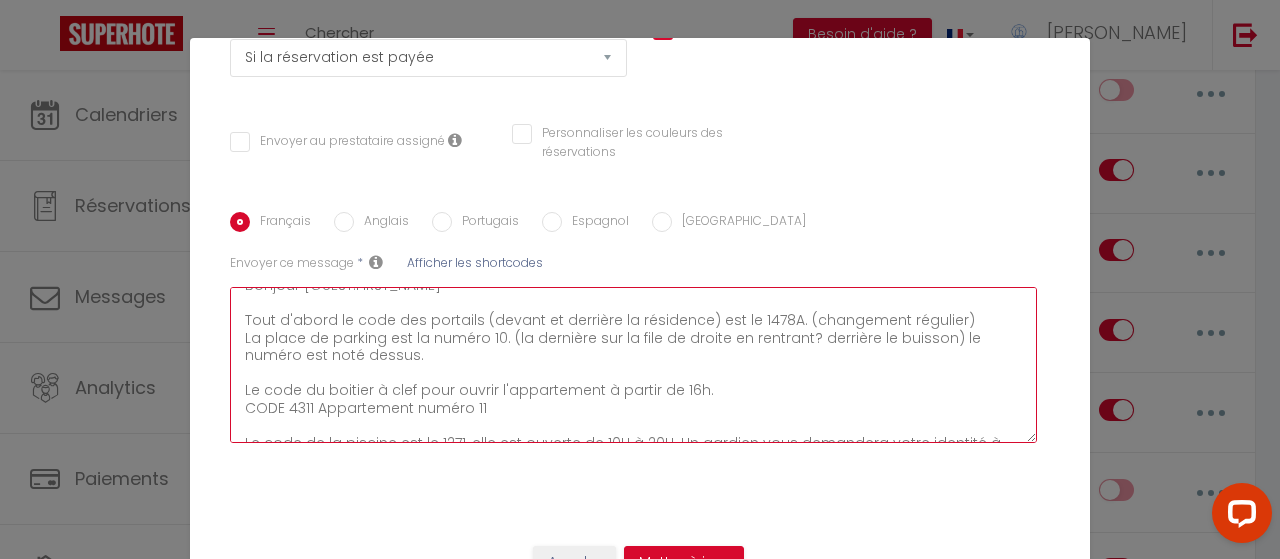 scroll, scrollTop: 28, scrollLeft: 0, axis: vertical 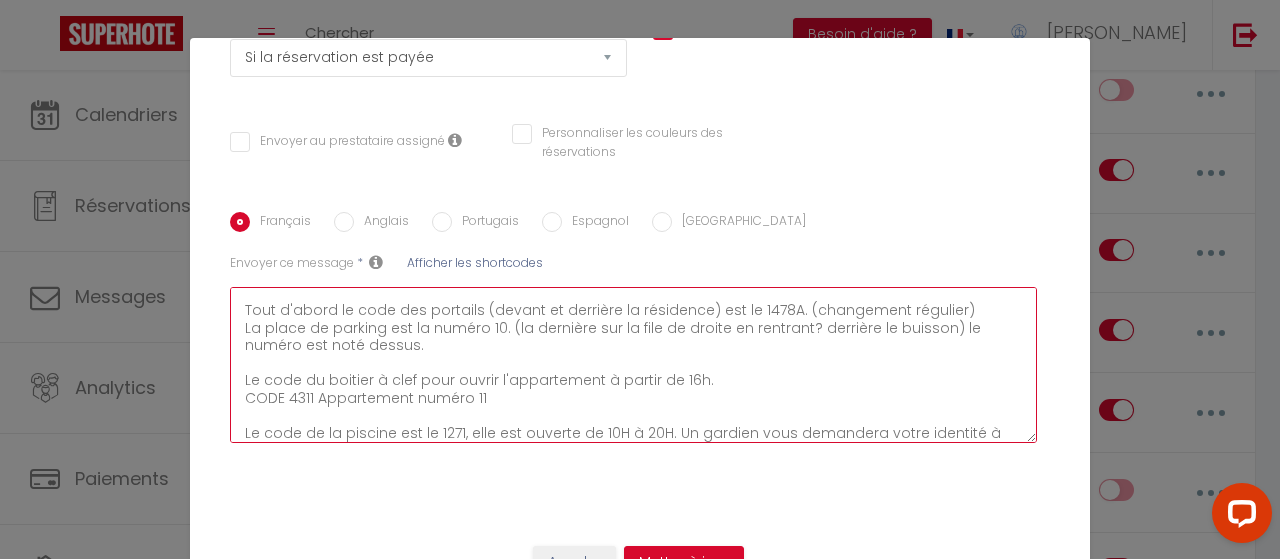 click on "Bonjour [GUEST:FIRST_NAME]
Tout d'abord le code des portails (devant et derrière la résidence) est le 1478A. (changement régulier)
La place de parking est la numéro 10. (la dernière sur la file de droite en rentrant? derrière le buisson) le numéro est noté dessus.
Le code du boitier à clef pour ouvrir l'appartement à partir de 16h.
CODE 4311 Appartement numéro 11
Le code de la piscine est le 1271, elle est ouverte de 10H à 20H. Un gardien vous demandera votre identité à l'accueil. Merci de bien respecter le règlement de celle ci affiché à l'entrée.
Je reste disponible au 06 26 54 72 20, n'hésitez pas à me contacter en cas de besoin.
Belle vacances à vous.
[PERSON_NAME]" at bounding box center (633, 365) 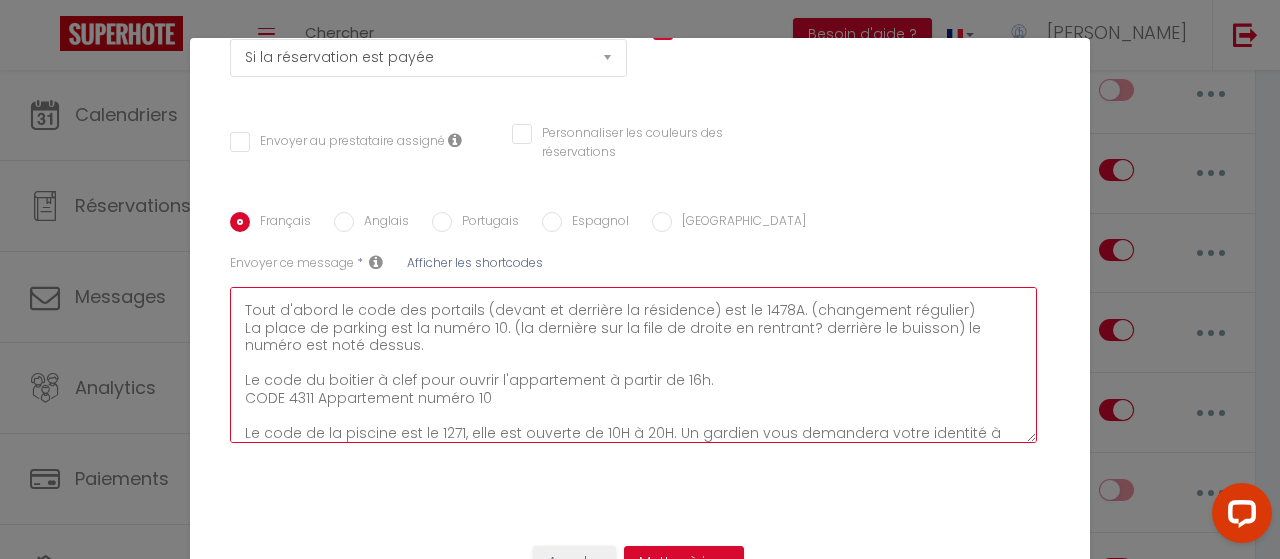 click on "Bonjour [GUEST:FIRST_NAME]
Tout d'abord le code des portails (devant et derrière la résidence) est le 1478A. (changement régulier)
La place de parking est la numéro 10. (la dernière sur la file de droite en rentrant? derrière le buisson) le numéro est noté dessus.
Le code du boitier à clef pour ouvrir l'appartement à partir de 16h.
CODE 4311 Appartement numéro 10
Le code de la piscine est le 1271, elle est ouverte de 10H à 20H. Un gardien vous demandera votre identité à l'accueil. Merci de bien respecter le règlement de celle ci affiché à l'entrée.
Je reste disponible au 06 26 54 72 20, n'hésitez pas à me contacter en cas de besoin.
Belle vacances à vous.
[PERSON_NAME]" at bounding box center [633, 365] 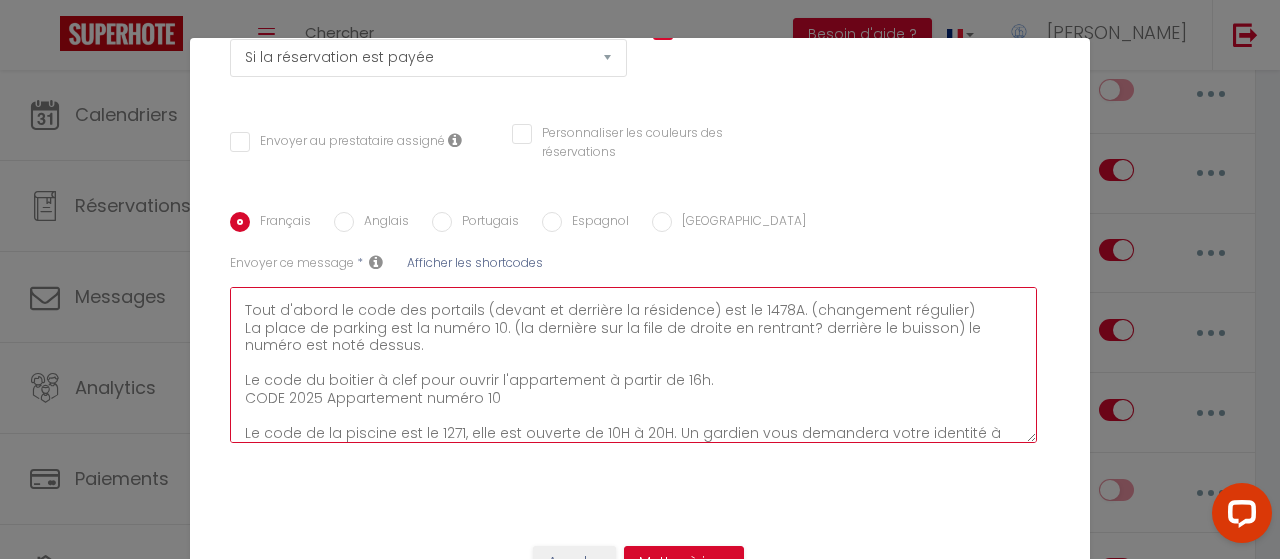 click on "Bonjour [GUEST:FIRST_NAME]
Tout d'abord le code des portails (devant et derrière la résidence) est le 1478A. (changement régulier)
La place de parking est la numéro 10. (la dernière sur la file de droite en rentrant? derrière le buisson) le numéro est noté dessus.
Le code du boitier à clef pour ouvrir l'appartement à partir de 16h.
CODE 2025 Appartement numéro 10
Le code de la piscine est le 1271, elle est ouverte de 10H à 20H. Un gardien vous demandera votre identité à l'accueil. Merci de bien respecter le règlement de celle ci affiché à l'entrée.
Je reste disponible au 06 26 54 72 20, n'hésitez pas à me contacter en cas de besoin.
Belle vacances à vous.
[PERSON_NAME]" at bounding box center (633, 365) 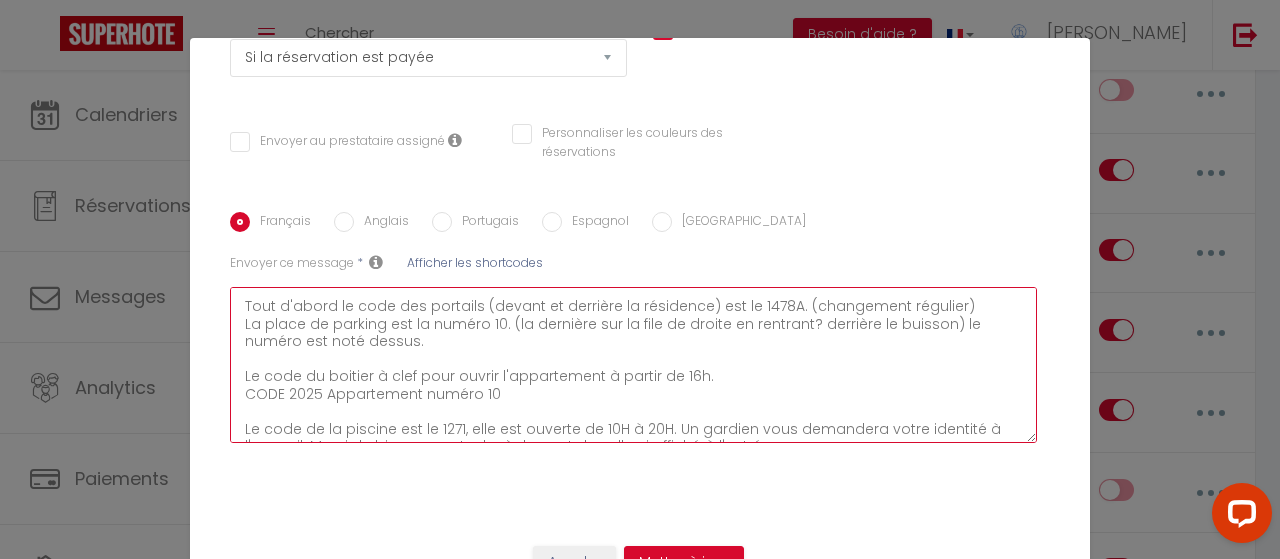 scroll, scrollTop: 0, scrollLeft: 0, axis: both 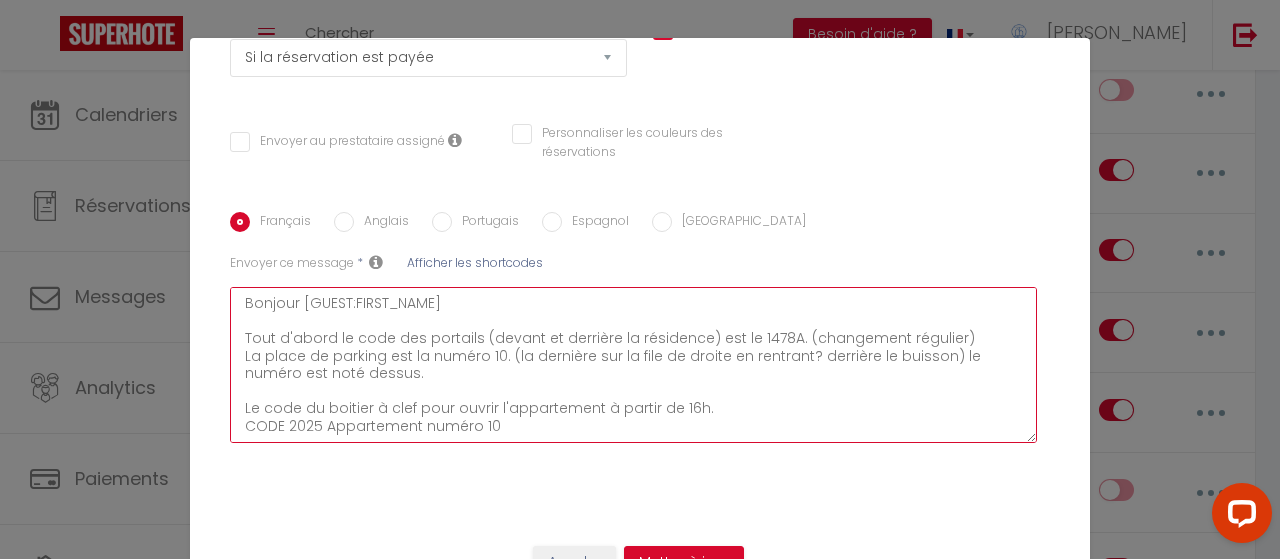 click on "Bonjour [GUEST:FIRST_NAME]
Tout d'abord le code des portails (devant et derrière la résidence) est le 1478A. (changement régulier)
La place de parking est la numéro 10. (la dernière sur la file de droite en rentrant? derrière le buisson) le numéro est noté dessus.
Le code du boitier à clef pour ouvrir l'appartement à partir de 16h.
CODE 2025 Appartement numéro 10
Le code de la piscine est le 1271, elle est ouverte de 10H à 20H. Un gardien vous demandera votre identité à l'accueil. Merci de bien respecter le règlement de celle ci affiché à l'entrée.
Je reste disponible au 06 26 54 72 20, n'hésitez pas à me contacter en cas de besoin.
Belle vacances à vous.
[PERSON_NAME]" at bounding box center (633, 365) 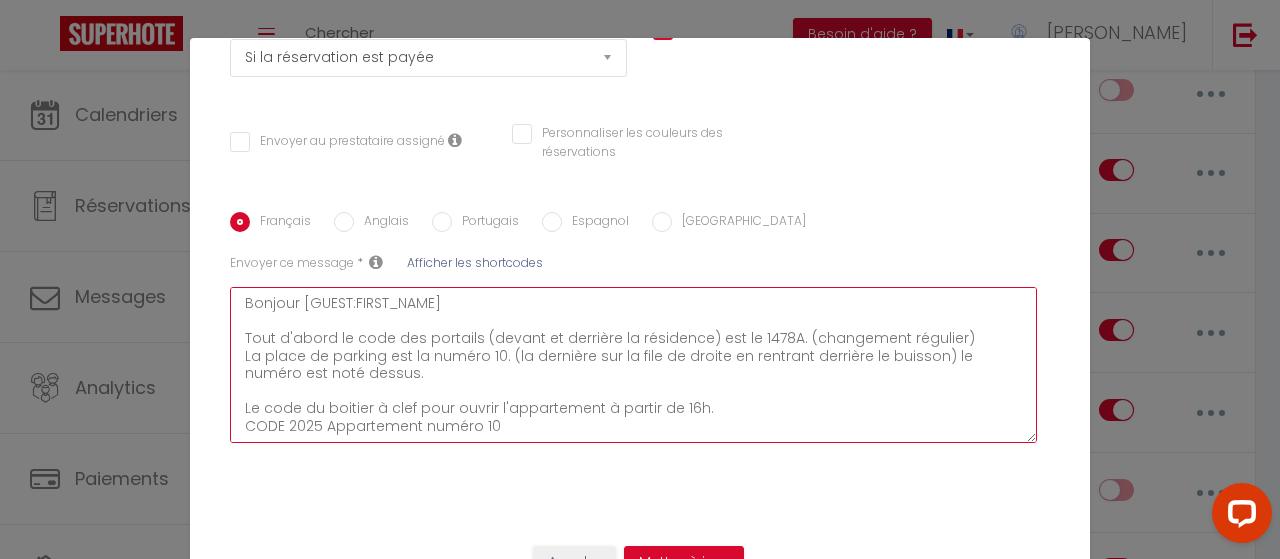 click on "Bonjour [GUEST:FIRST_NAME]
Tout d'abord le code des portails (devant et derrière la résidence) est le 1478A. (changement régulier)
La place de parking est la numéro 10. (la dernière sur la file de droite en rentrant derrière le buisson) le numéro est noté dessus.
Le code du boitier à clef pour ouvrir l'appartement à partir de 16h.
CODE 2025 Appartement numéro 10
Le code de la piscine est le 1271, elle est ouverte de 10H à 20H. Un gardien vous demandera votre identité à l'accueil. Merci de bien respecter le règlement de celle ci affiché à l'entrée.
Je reste disponible au 06 26 54 72 20, n'hésitez pas à me contacter en cas de besoin.
Belle vacances à vous.
[PERSON_NAME]" at bounding box center (633, 365) 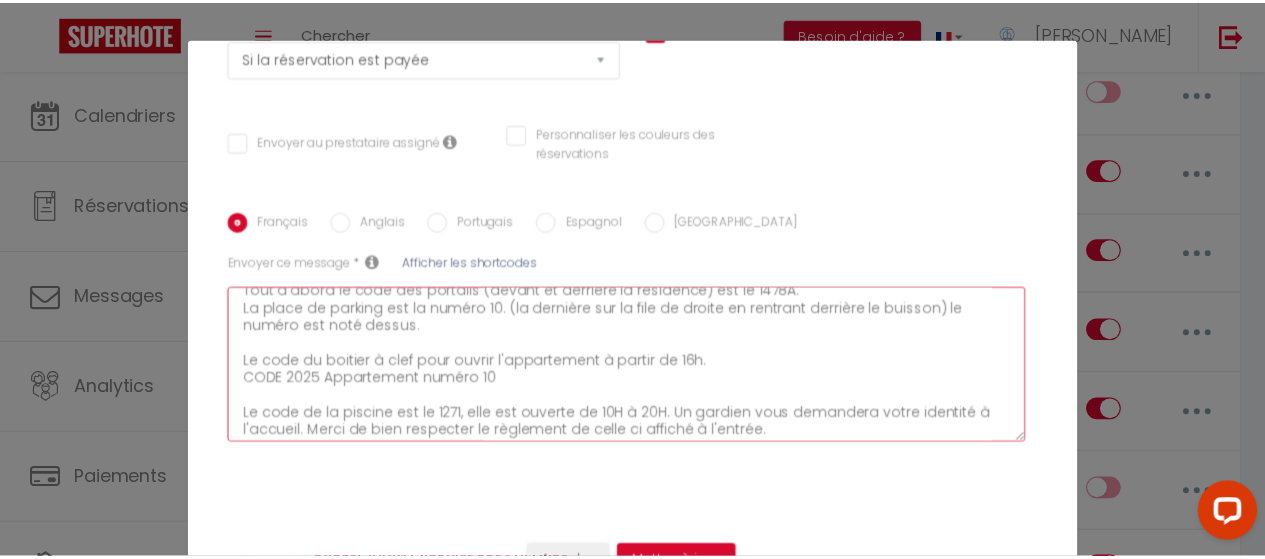 scroll, scrollTop: 54, scrollLeft: 0, axis: vertical 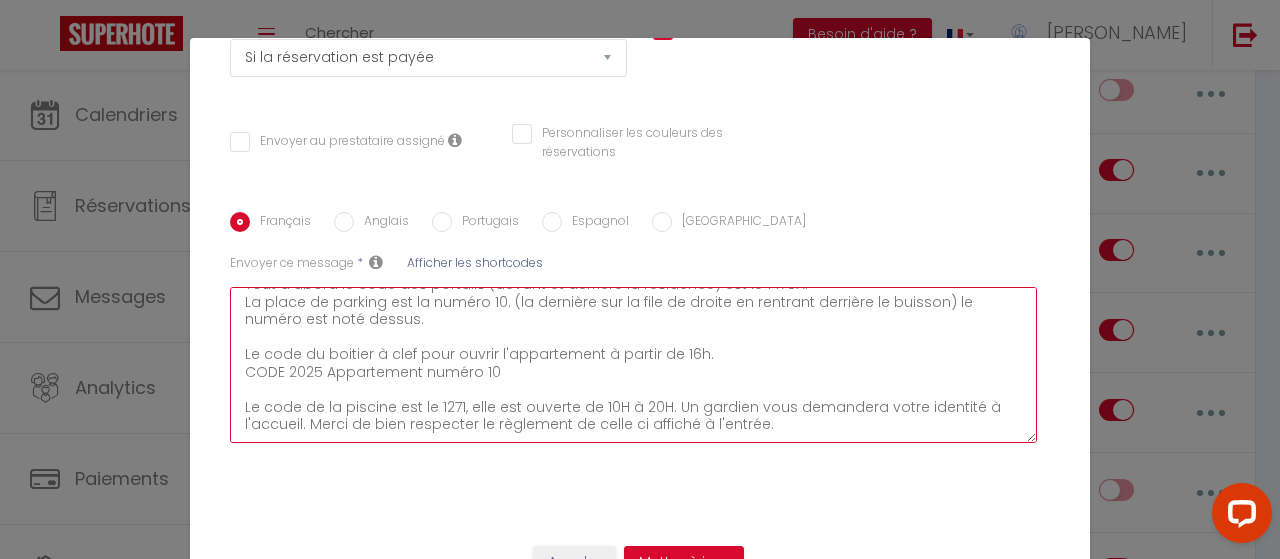click on "Bonjour [GUEST:FIRST_NAME]
Tout d'abord le code des portails (devant et derrière la résidence) est le 1478A.
La place de parking est la numéro 10. (la dernière sur la file de droite en rentrant derrière le buisson) le numéro est noté dessus.
Le code du boitier à clef pour ouvrir l'appartement à partir de 16h.
CODE 2025 Appartement numéro 10
Le code de la piscine est le 1271, elle est ouverte de 10H à 20H. Un gardien vous demandera votre identité à l'accueil. Merci de bien respecter le règlement de celle ci affiché à l'entrée.
Je reste disponible au 06 26 54 72 20, n'hésitez pas à me contacter en cas de besoin.
Belle vacances à vous.
[PERSON_NAME]" at bounding box center [633, 365] 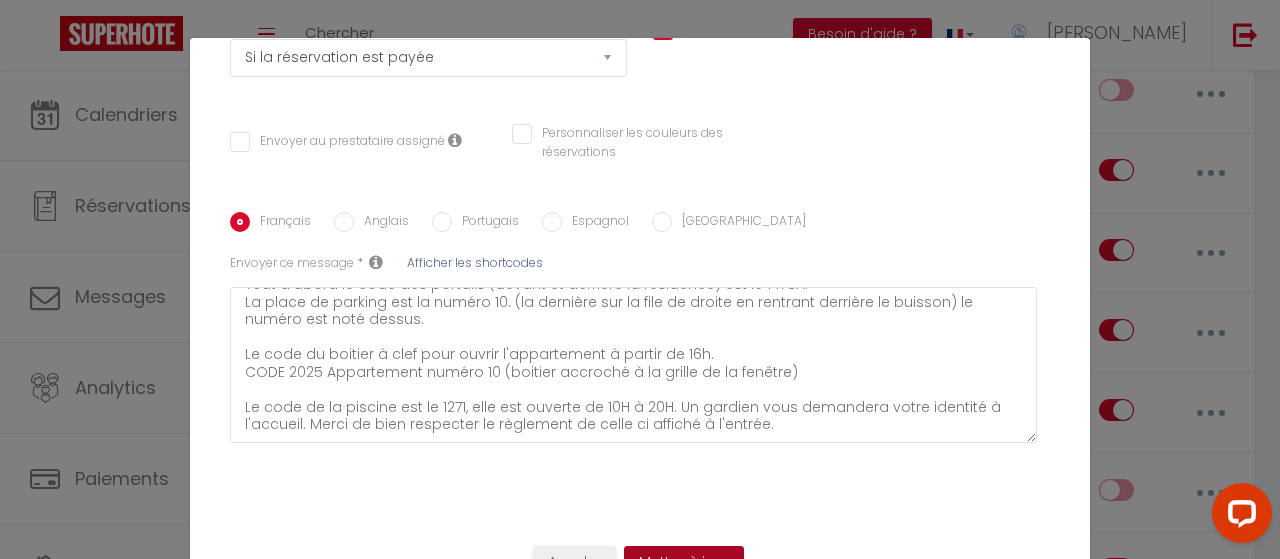 click on "Mettre à jour" at bounding box center (684, 563) 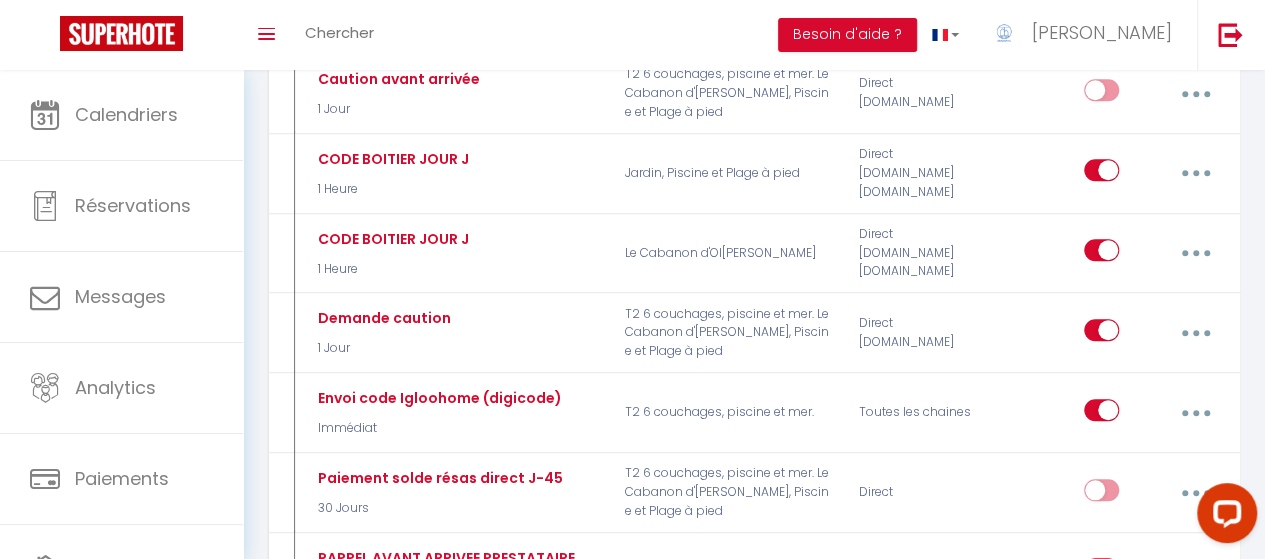 click on "T2 6 couchages, piscine et mer." at bounding box center [729, 572] 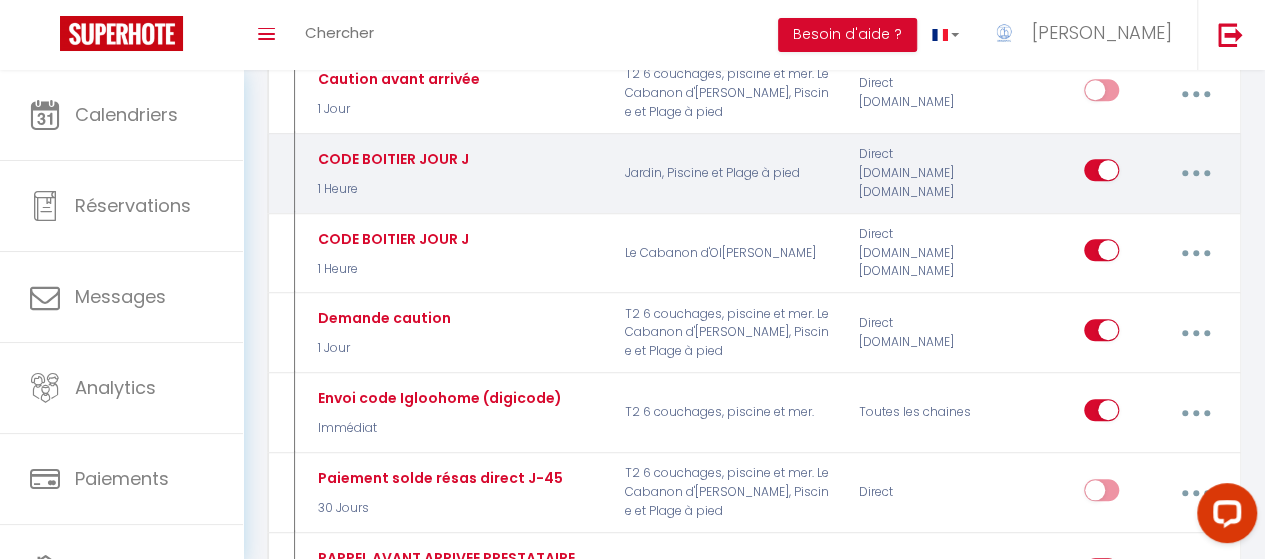 click at bounding box center (1196, 173) 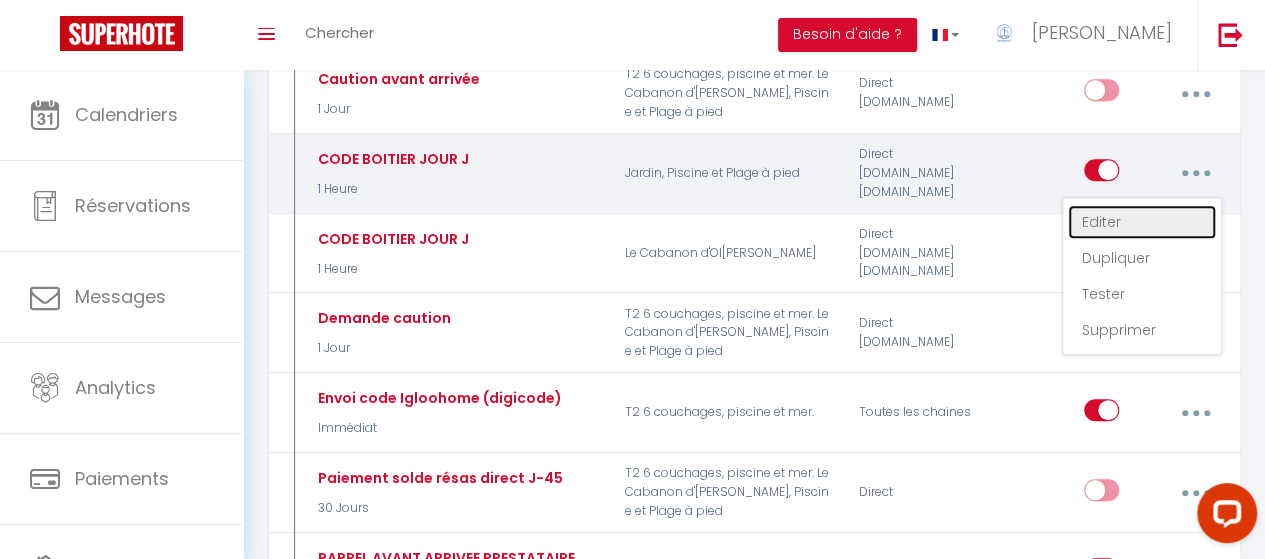 click on "Editer" at bounding box center (1142, 222) 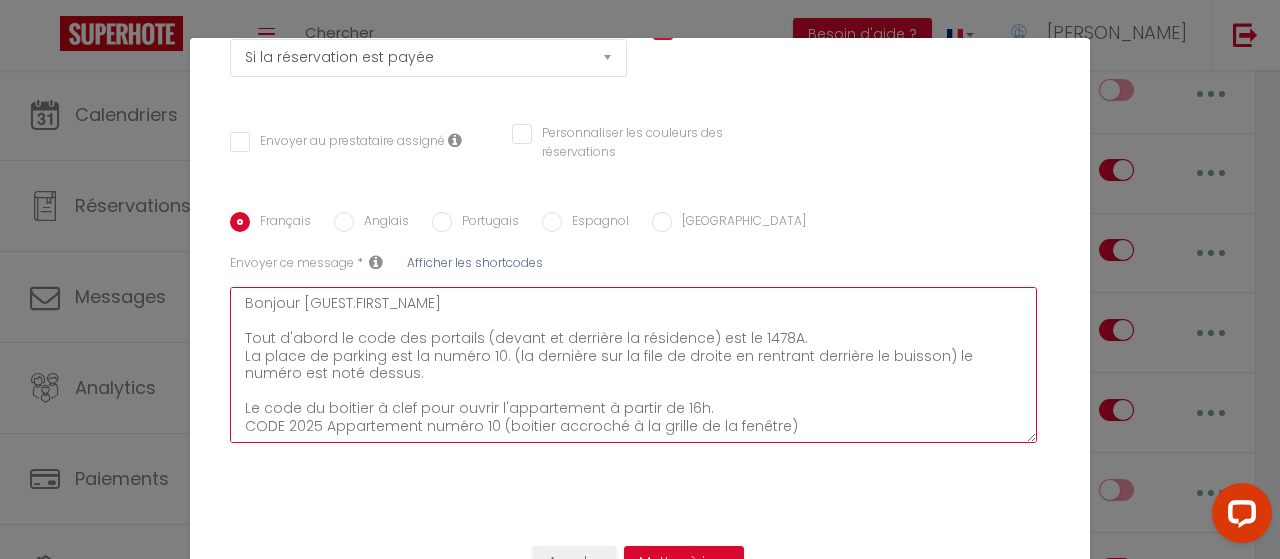 click on "Bonjour [GUEST:FIRST_NAME]
Tout d'abord le code des portails (devant et derrière la résidence) est le 1478A.
La place de parking est la numéro 10. (la dernière sur la file de droite en rentrant derrière le buisson) le numéro est noté dessus.
Le code du boitier à clef pour ouvrir l'appartement à partir de 16h.
CODE 2025 Appartement numéro 10 (boitier accroché à la grille de la fenêtre)
Le code de la piscine est le 1271, elle est ouverte de 10H à 20H. Un gardien vous demandera votre identité à l'accueil. Merci de bien respecter le règlement de celle ci affiché à l'entrée.
Je reste disponible au 06 26 54 72 20, n'hésitez pas à me contacter en cas de besoin.
Belle vacances à vous.
[PERSON_NAME]" at bounding box center [633, 365] 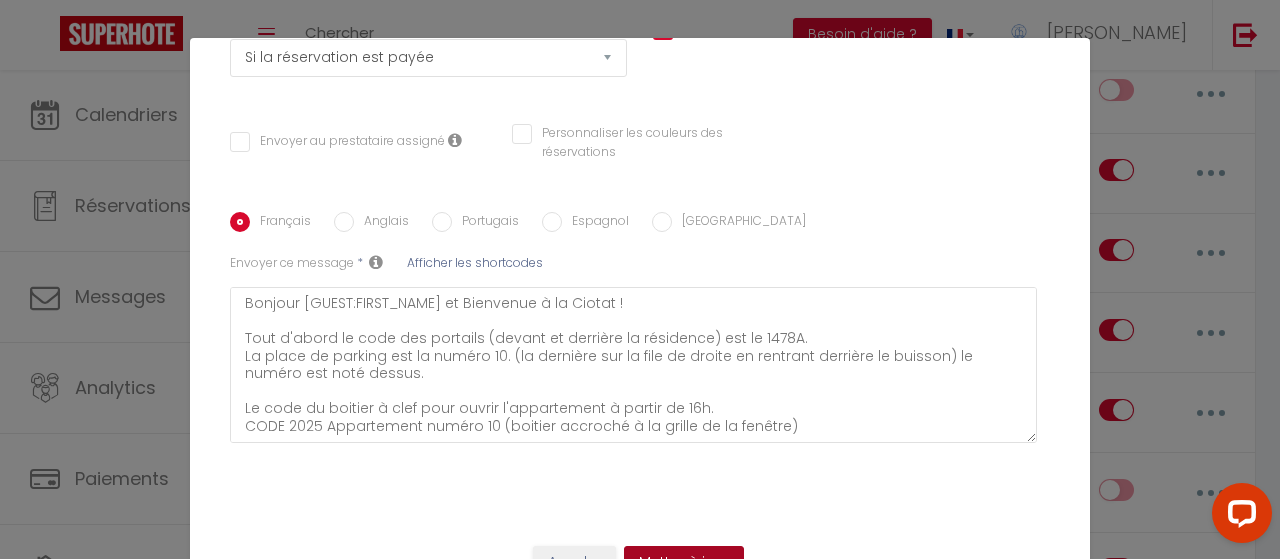 click on "Mettre à jour" at bounding box center [684, 563] 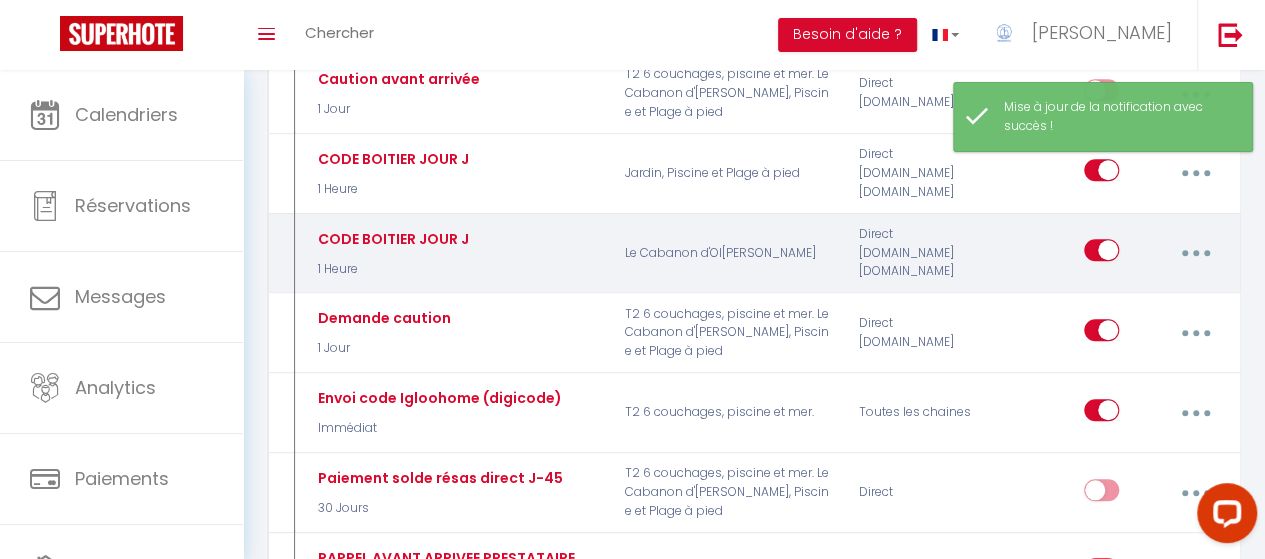 click at bounding box center [1195, 253] 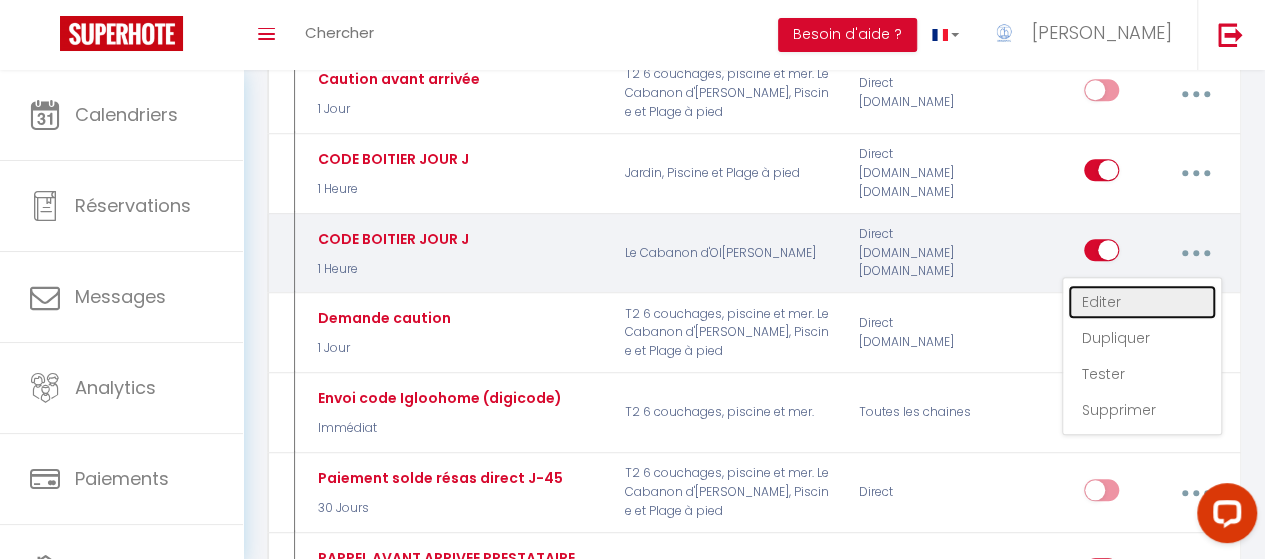 click on "Editer" at bounding box center (1142, 302) 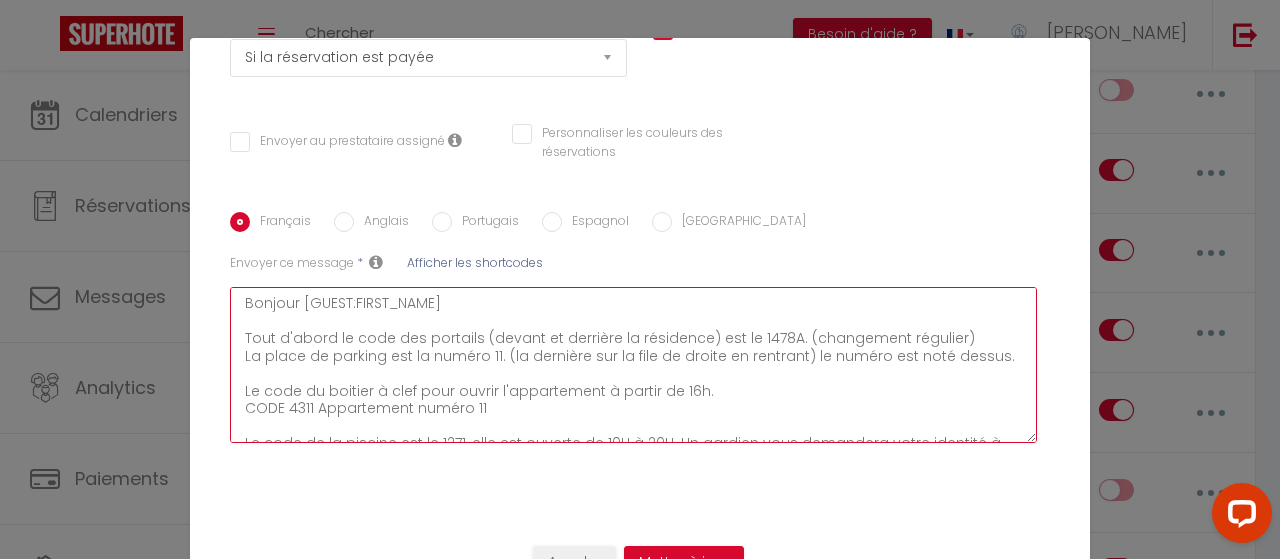 click on "Bonjour [GUEST:FIRST_NAME]
Tout d'abord le code des portails (devant et derrière la résidence) est le 1478A. (changement régulier)
La place de parking est la numéro 11. (la dernière sur la file de droite en rentrant) le numéro est noté dessus.
Le code du boitier à clef pour ouvrir l'appartement à partir de 16h.
CODE 4311 Appartement numéro 11
Le code de la piscine est le 1271, elle est ouverte de 10H à 20H. Un gardien vous demandera votre identité à l'accueil. Merci de bien respecter le règlement de celle ci affiché à l'entrée.
Je reste disponible au 06 26 54 72 20, n'hésitez pas à me contacter en cas de besoin.
Belle vacances à vous.
[PERSON_NAME]" at bounding box center [633, 365] 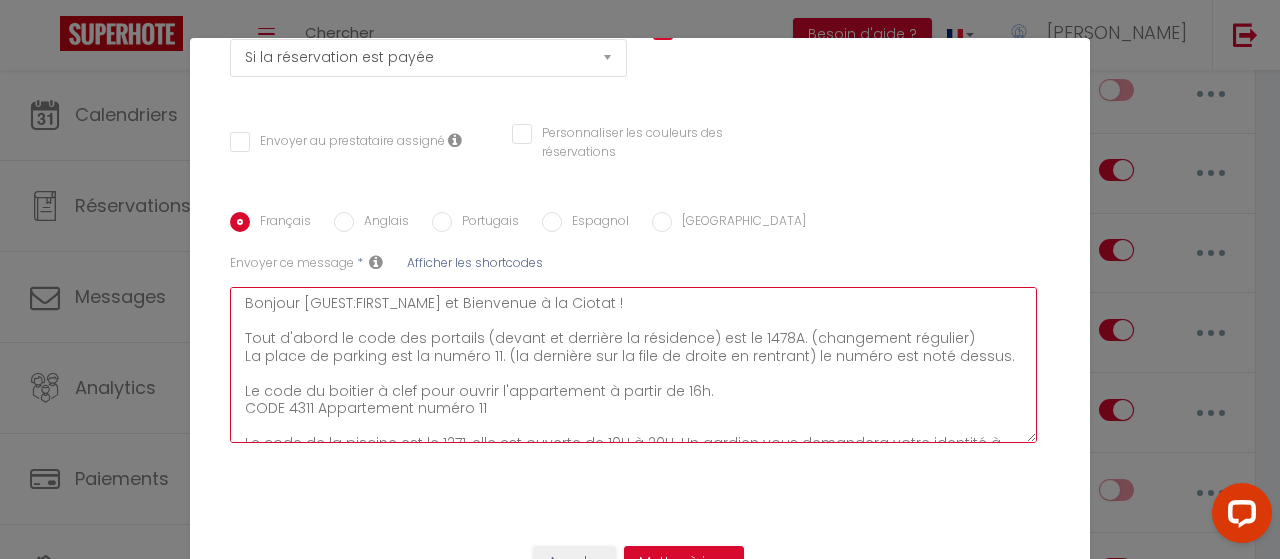 click on "Bonjour [GUEST:FIRST_NAME] et Bienvenue à la Ciotat !
Tout d'abord le code des portails (devant et derrière la résidence) est le 1478A. (changement régulier)
La place de parking est la numéro 11. (la dernière sur la file de droite en rentrant) le numéro est noté dessus.
Le code du boitier à clef pour ouvrir l'appartement à partir de 16h.
CODE 4311 Appartement numéro 11
Le code de la piscine est le 1271, elle est ouverte de 10H à 20H. Un gardien vous demandera votre identité à l'accueil. Merci de bien respecter le règlement de celle ci affiché à l'entrée.
Je reste disponible au 06 26 54 72 20, n'hésitez pas à me contacter en cas de besoin.
Belle vacances à vous.
[PERSON_NAME]" at bounding box center [633, 365] 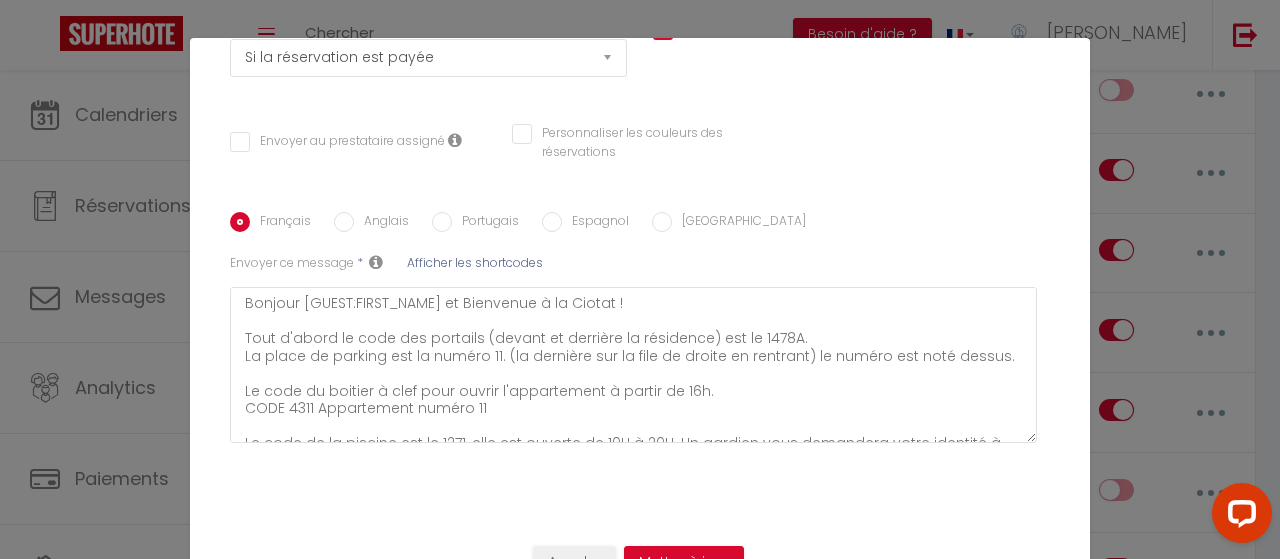 click on "Annuler
Mettre à jour" at bounding box center [640, 570] 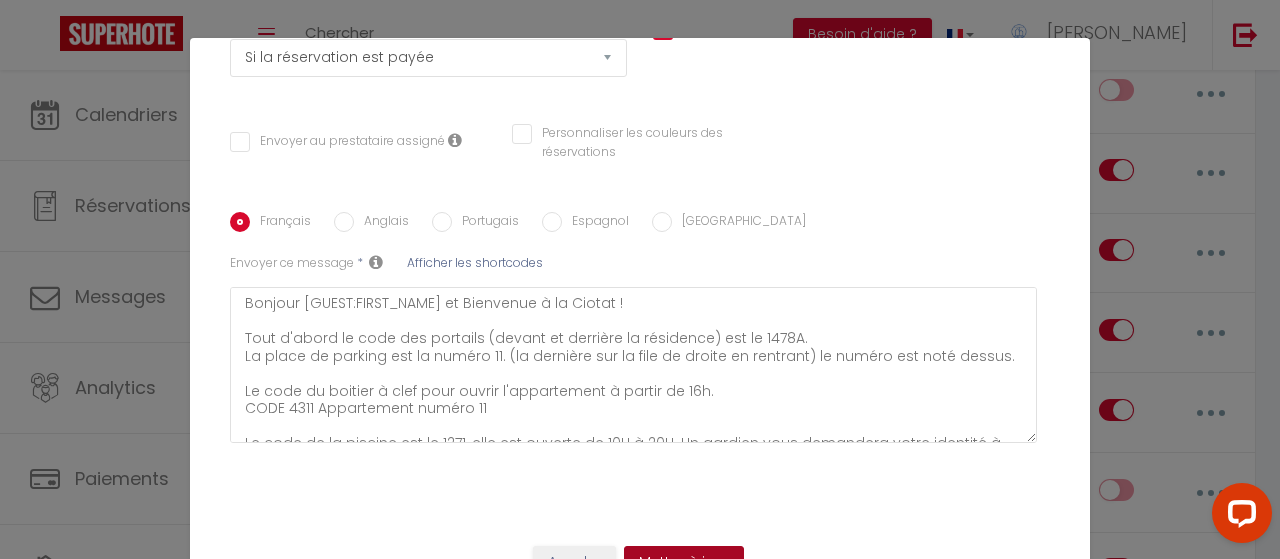click on "Mettre à jour" at bounding box center [684, 563] 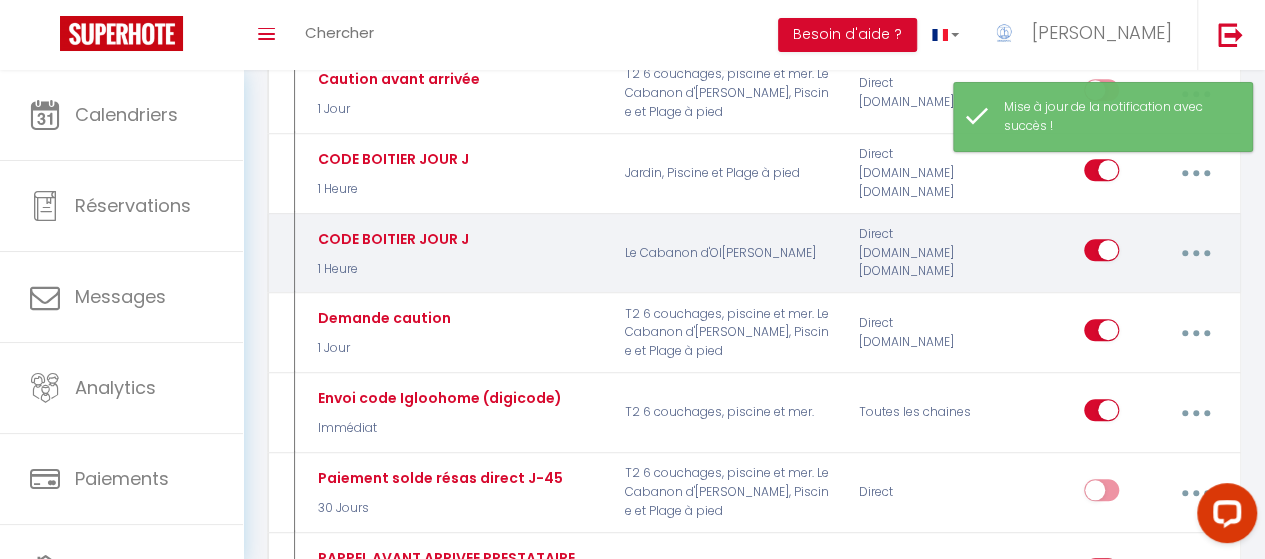 click at bounding box center (1195, 253) 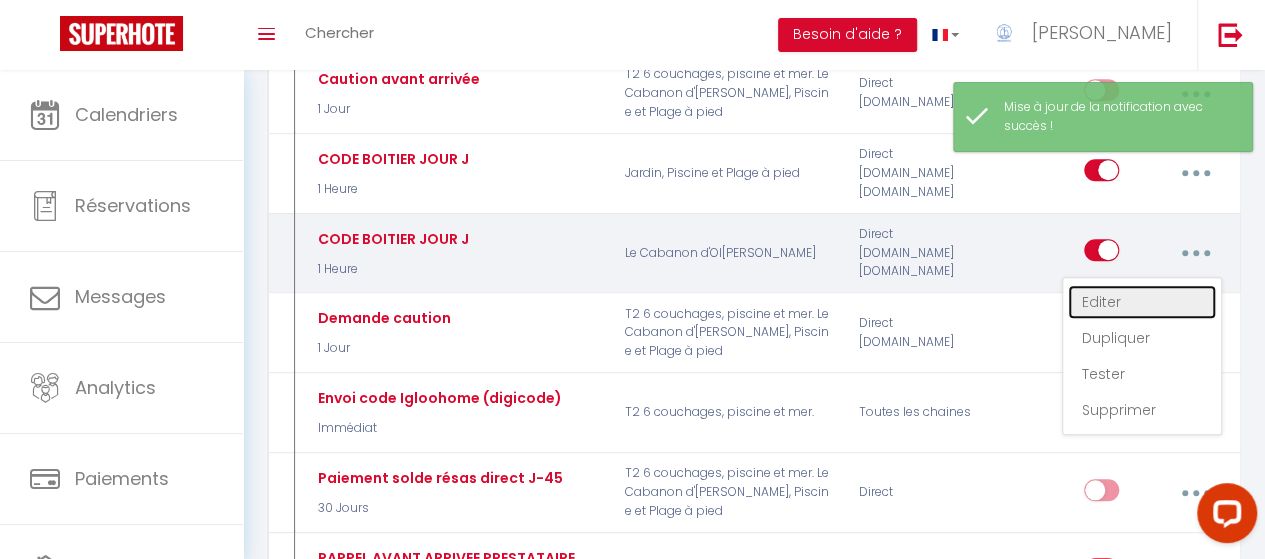 click on "Editer" at bounding box center [1142, 302] 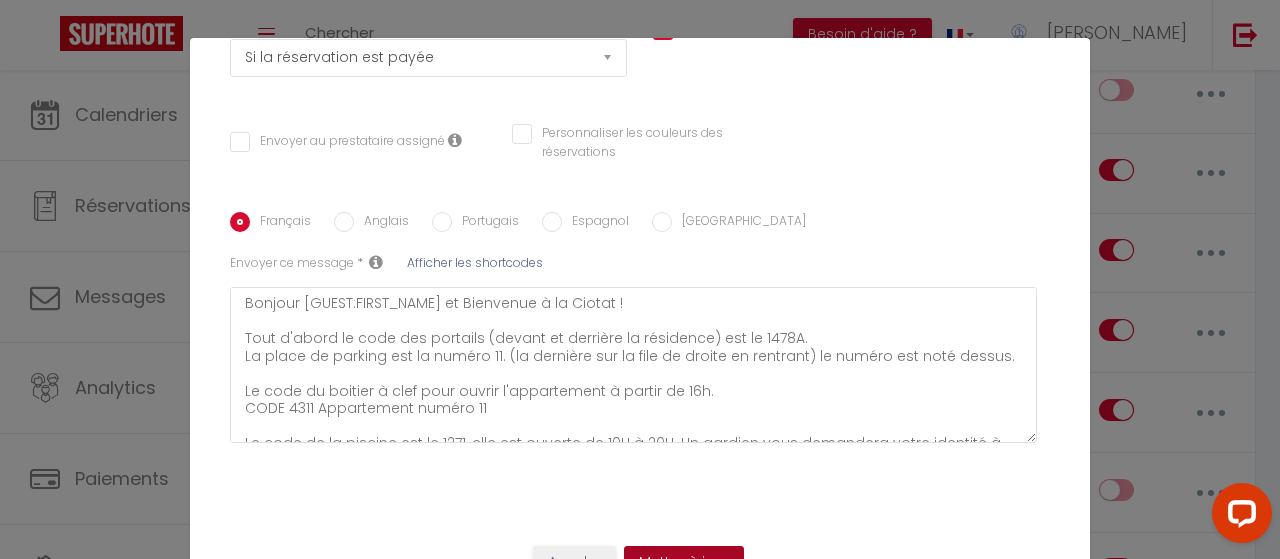 click on "Mettre à jour" at bounding box center [684, 563] 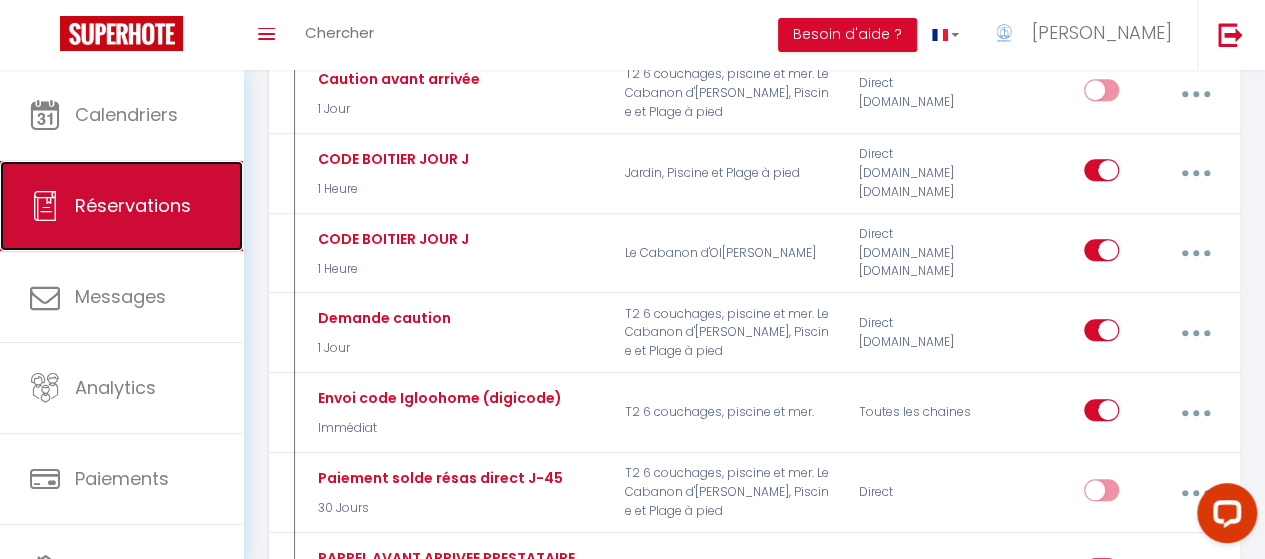click on "Réservations" at bounding box center [121, 206] 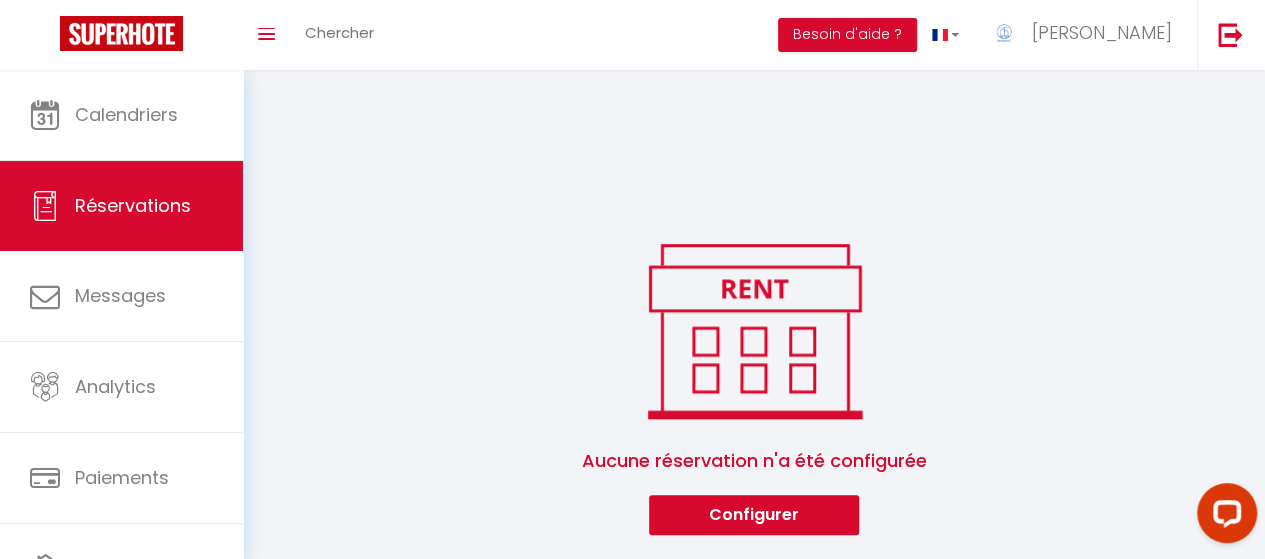 scroll, scrollTop: 1620, scrollLeft: 0, axis: vertical 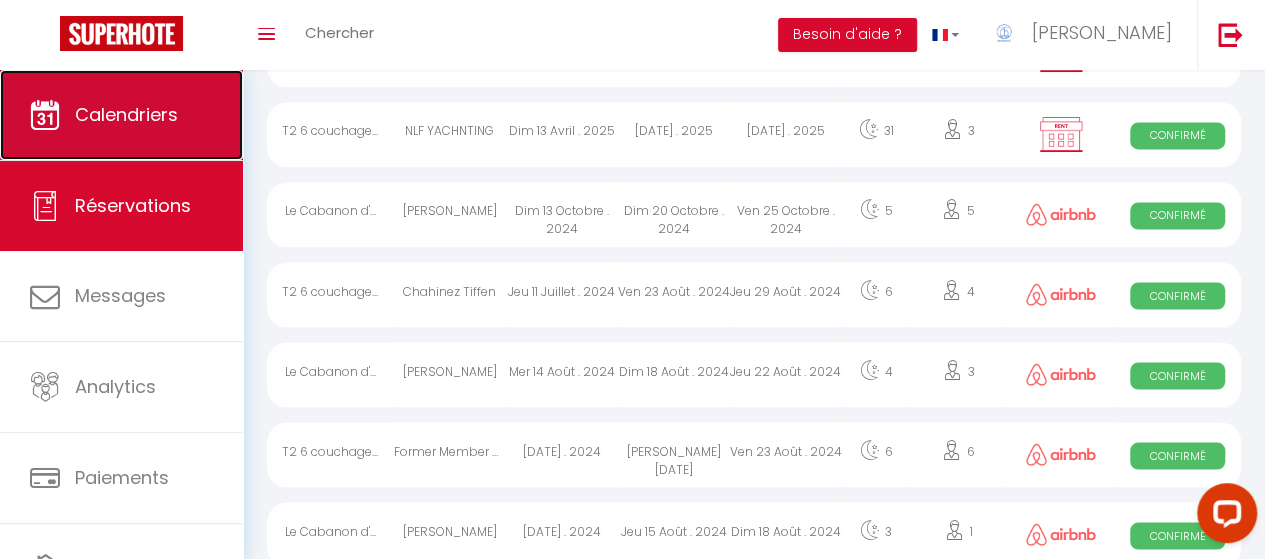 click on "Calendriers" at bounding box center [126, 114] 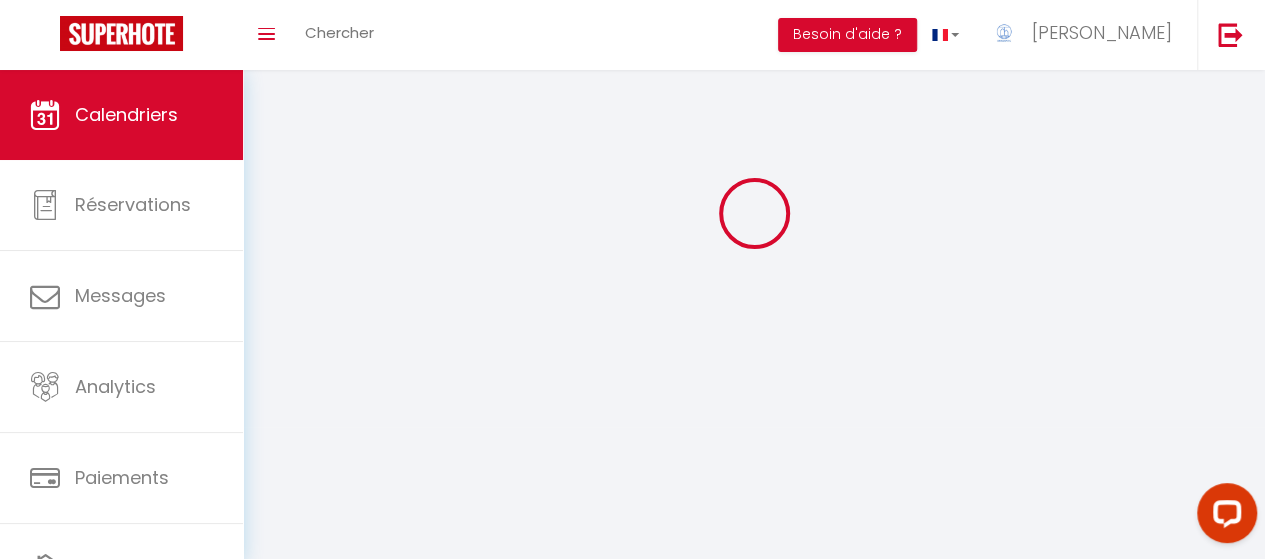 scroll, scrollTop: 0, scrollLeft: 0, axis: both 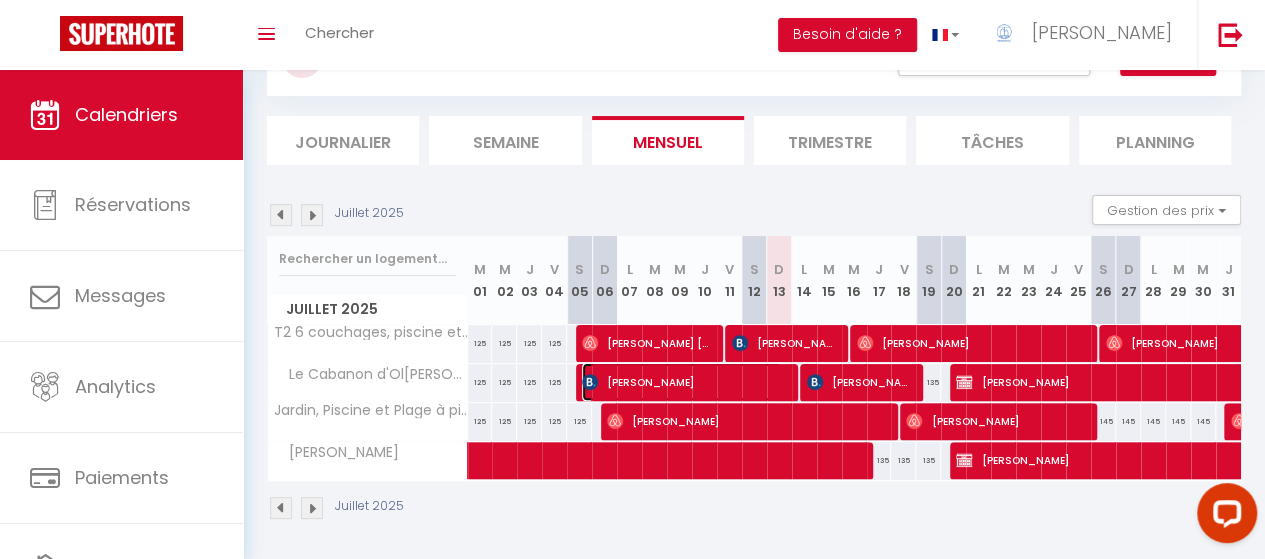 click on "[PERSON_NAME]" at bounding box center [682, 382] 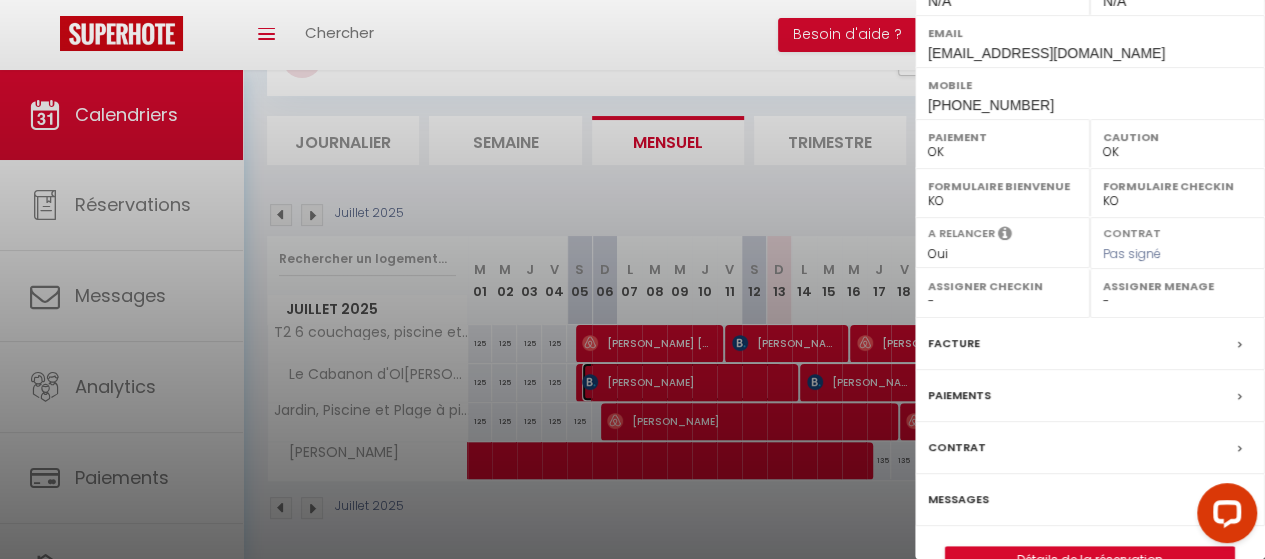 scroll, scrollTop: 368, scrollLeft: 0, axis: vertical 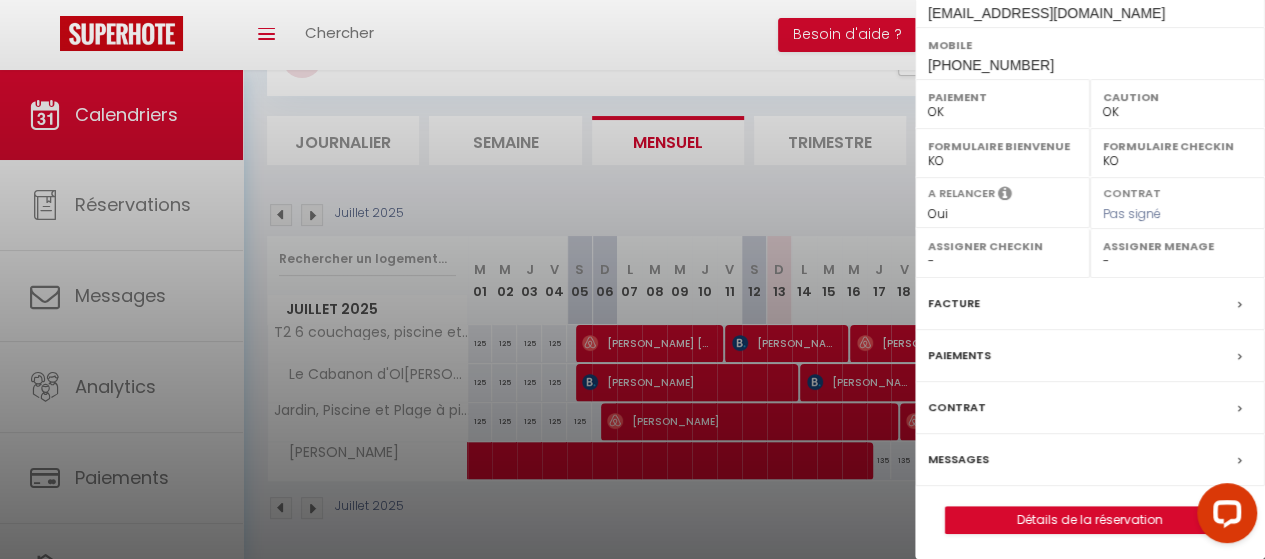 click on "Messages" at bounding box center (958, 459) 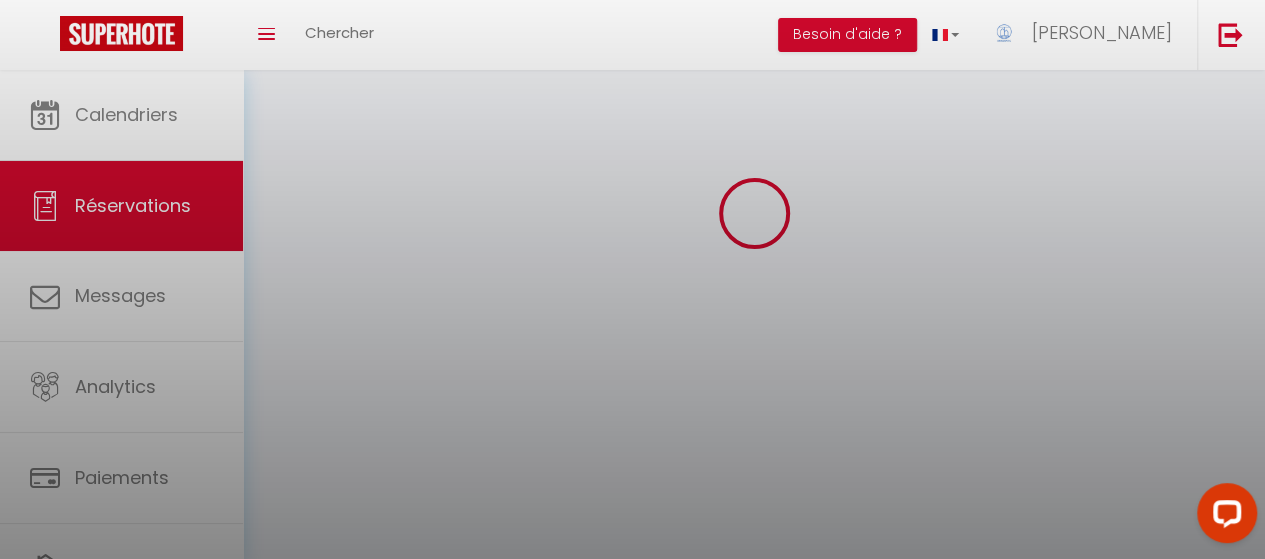 scroll, scrollTop: 0, scrollLeft: 0, axis: both 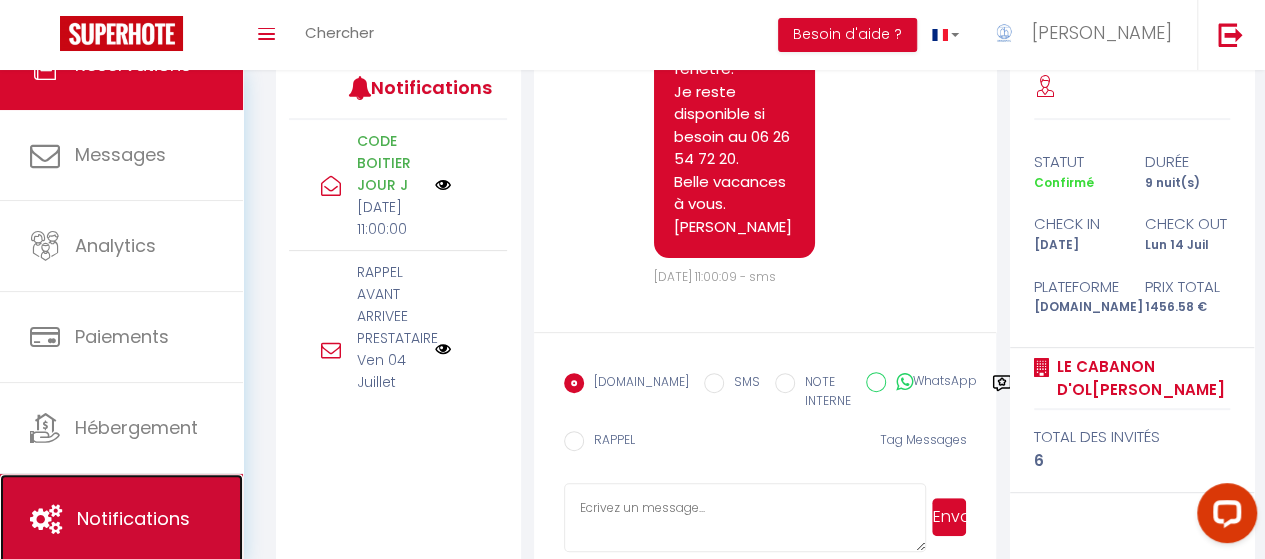 click on "Notifications" at bounding box center [133, 518] 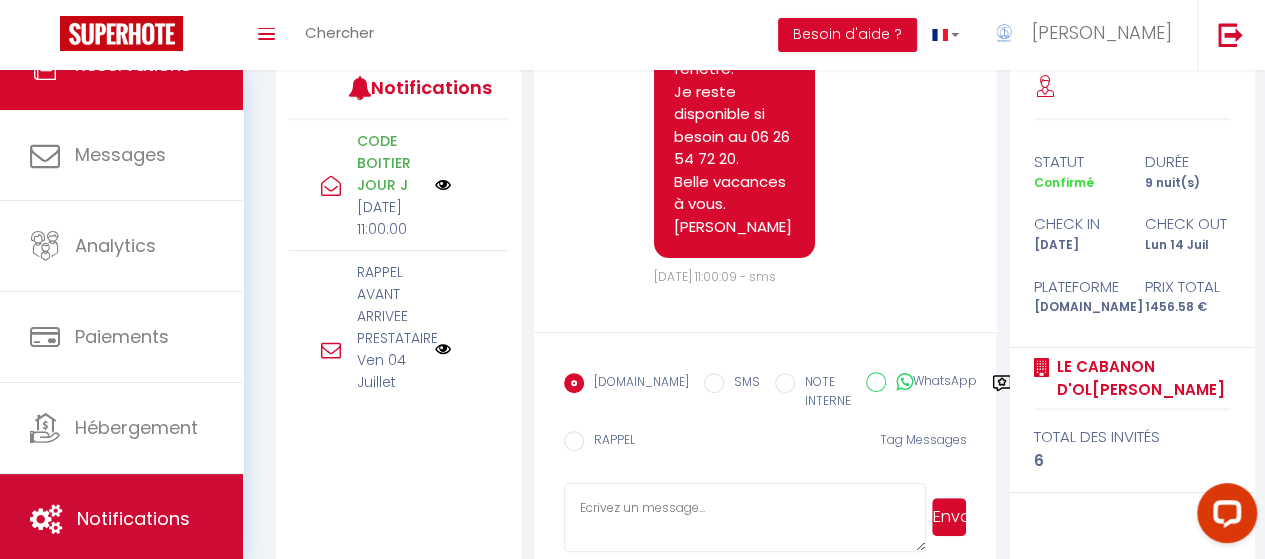 scroll, scrollTop: 0, scrollLeft: 0, axis: both 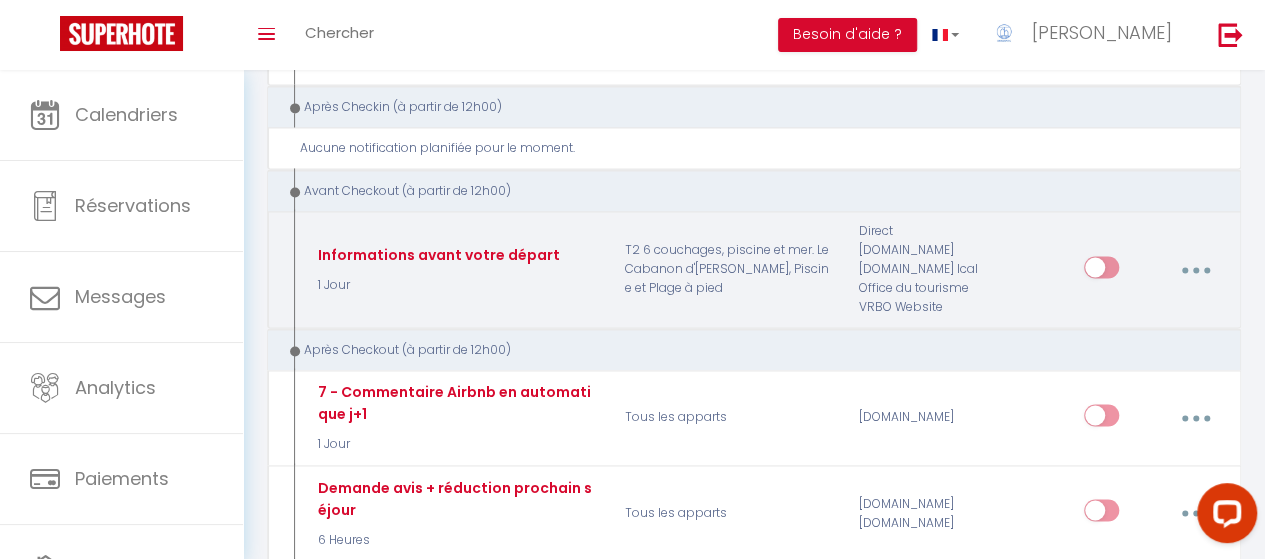 click at bounding box center (1195, 270) 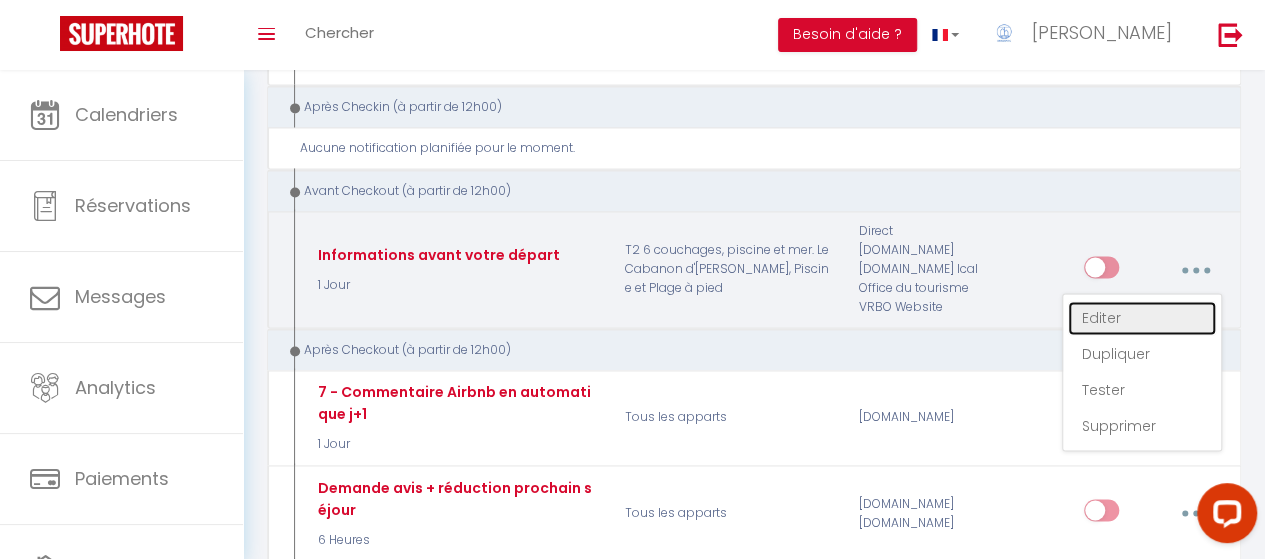 click on "Editer" at bounding box center [1142, 318] 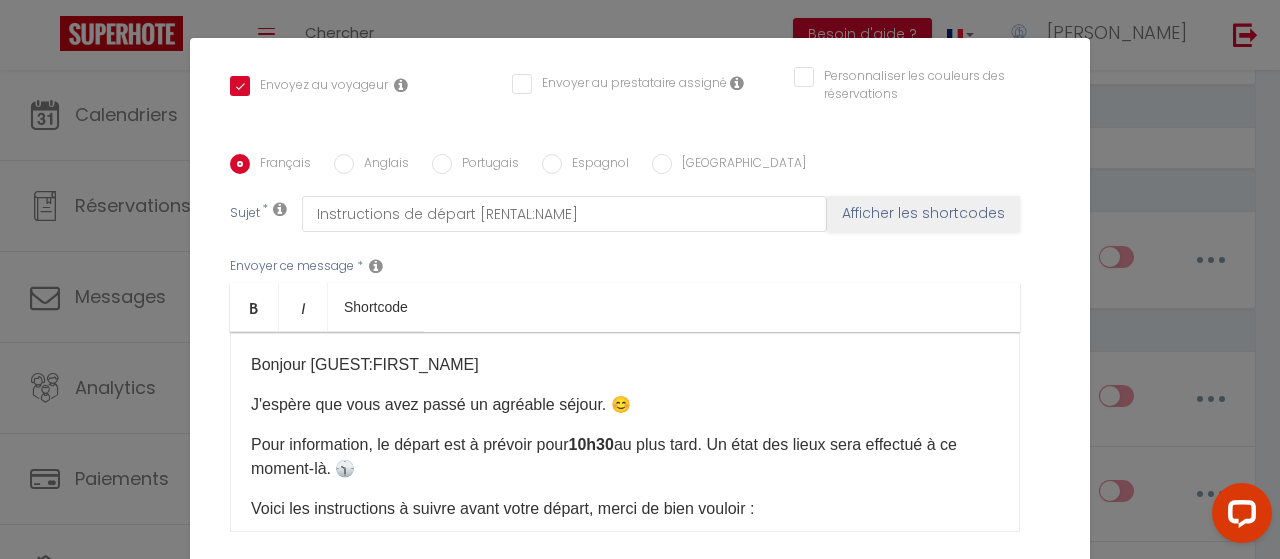 scroll, scrollTop: 442, scrollLeft: 0, axis: vertical 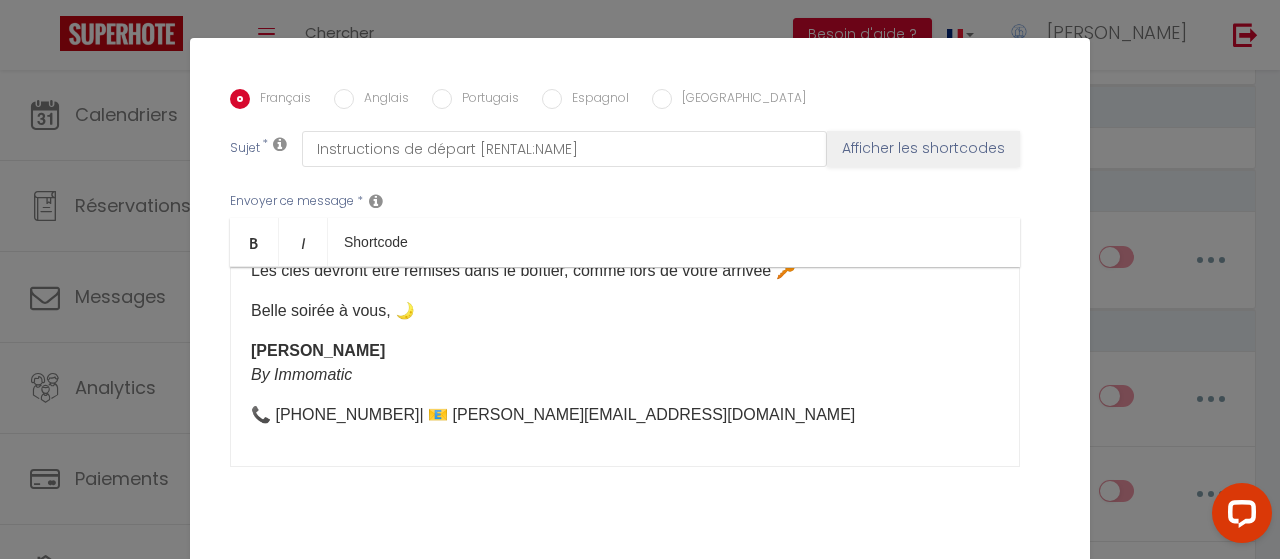 click on "Mettre à jour" at bounding box center [684, 591] 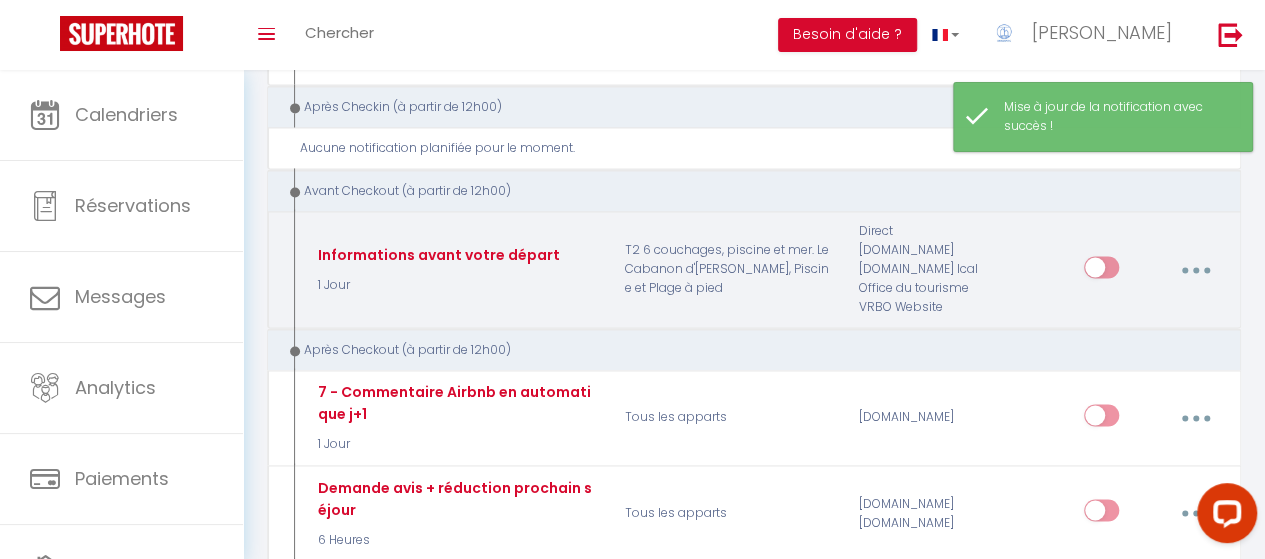 click at bounding box center (1101, 271) 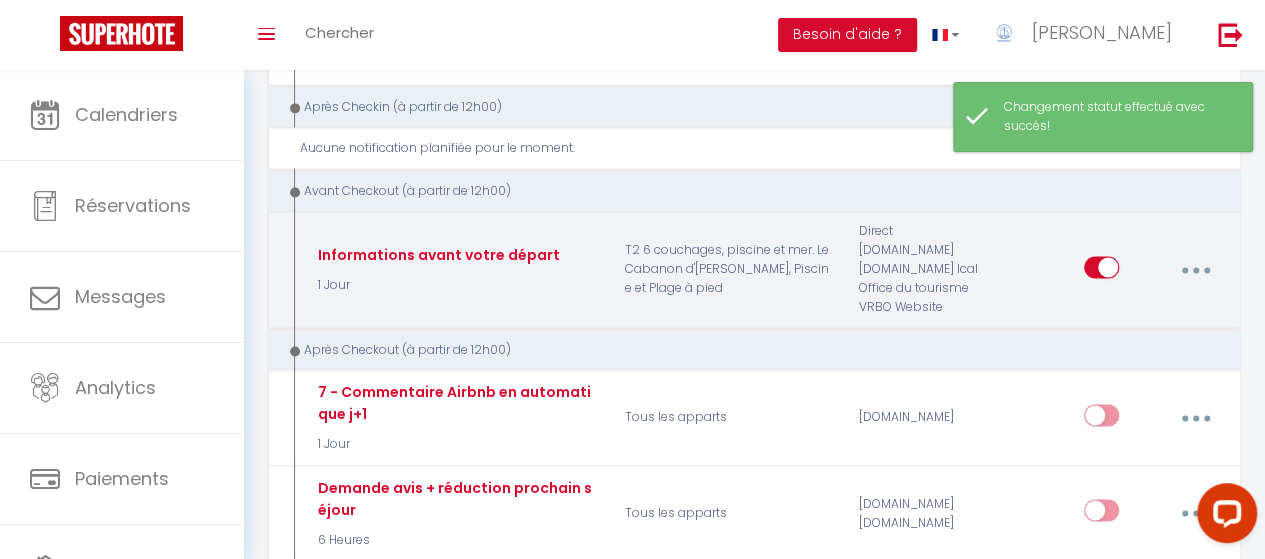 click at bounding box center [1195, 270] 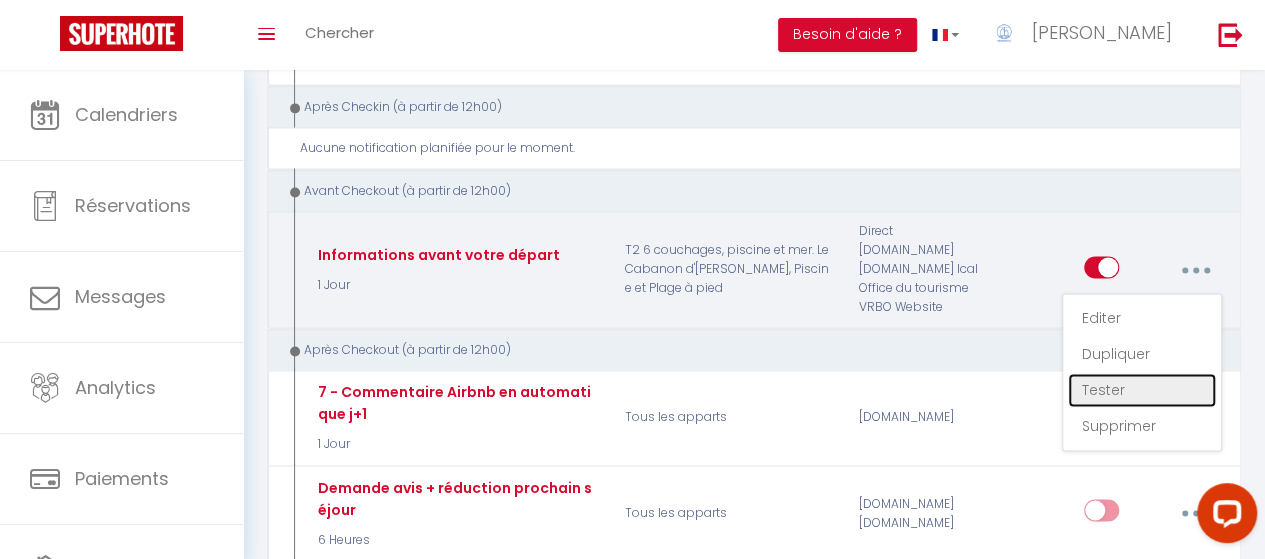 click on "Tester" at bounding box center (1142, 390) 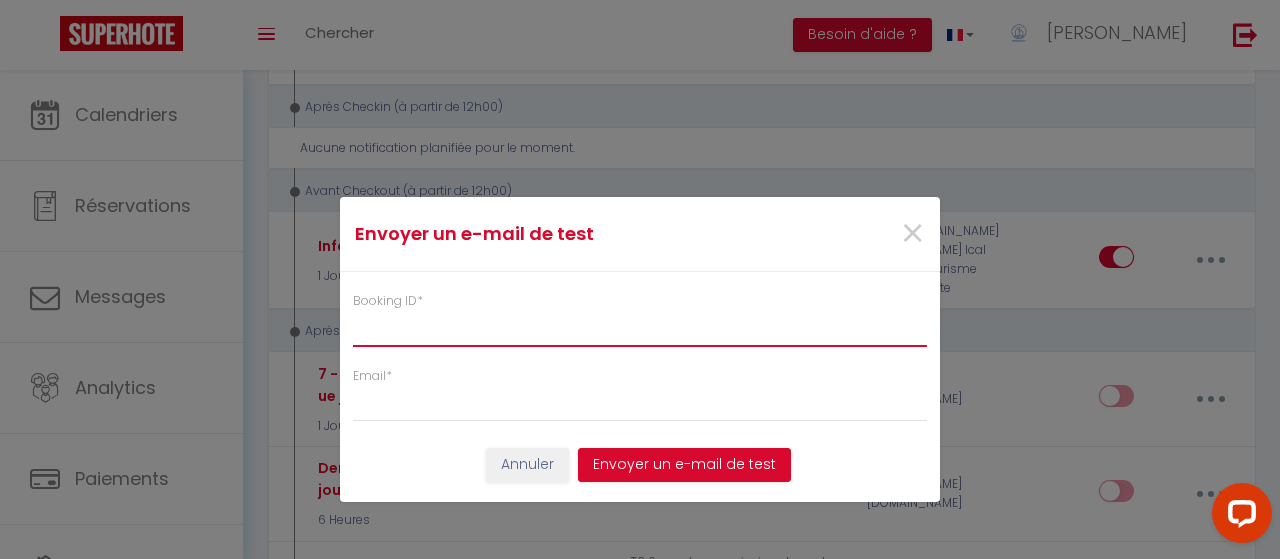 click on "Booking ID
*" at bounding box center (640, 329) 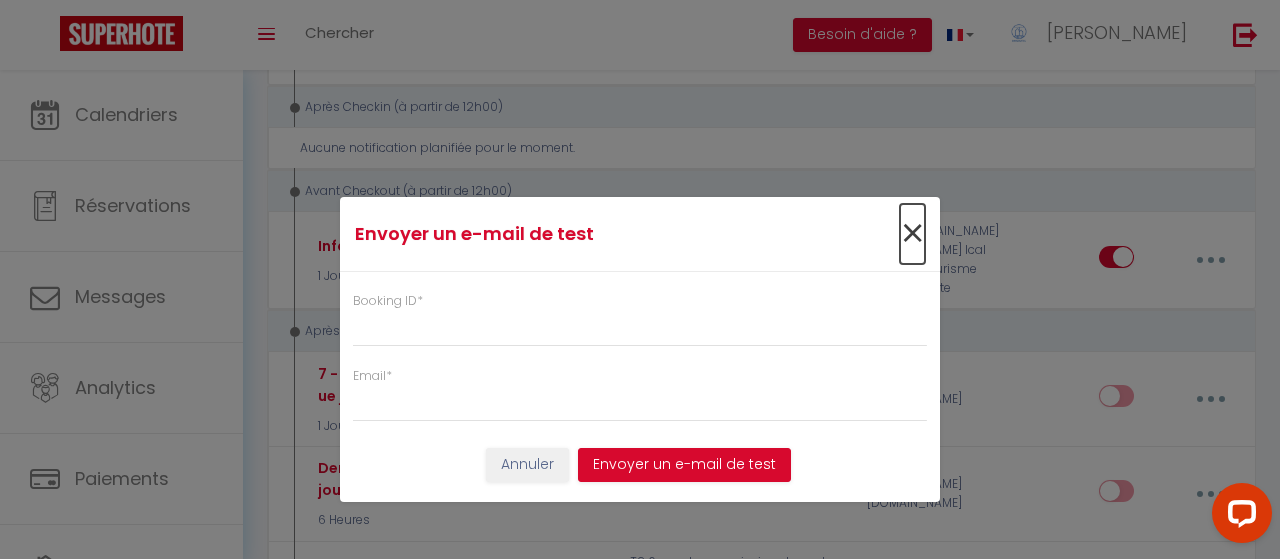 click on "×" at bounding box center (912, 234) 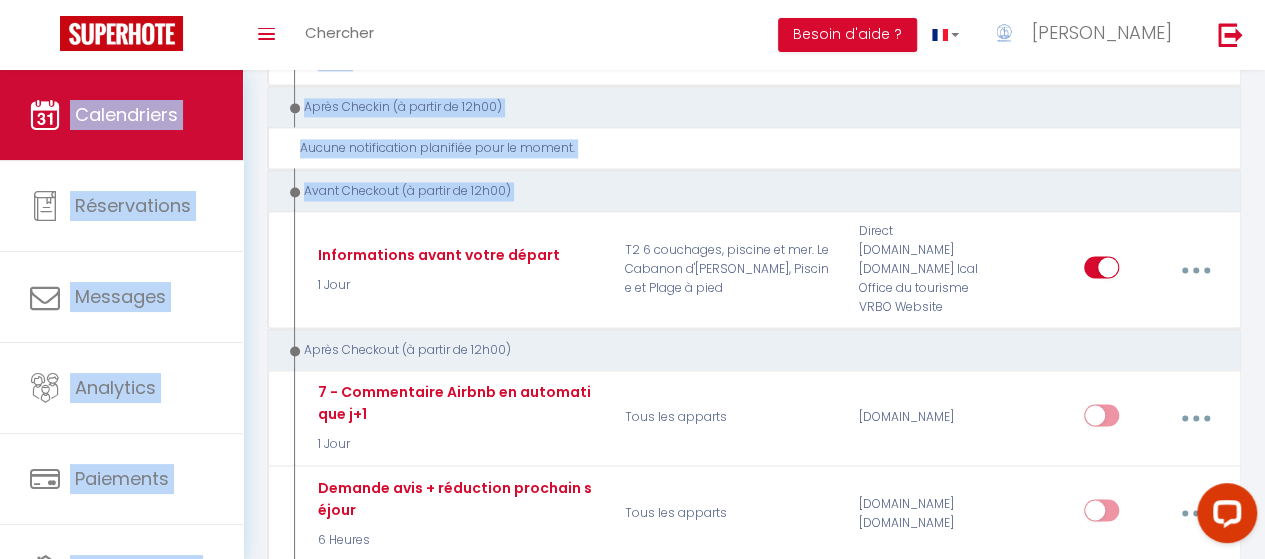 drag, startPoint x: 312, startPoint y: 212, endPoint x: 0, endPoint y: 139, distance: 320.42627 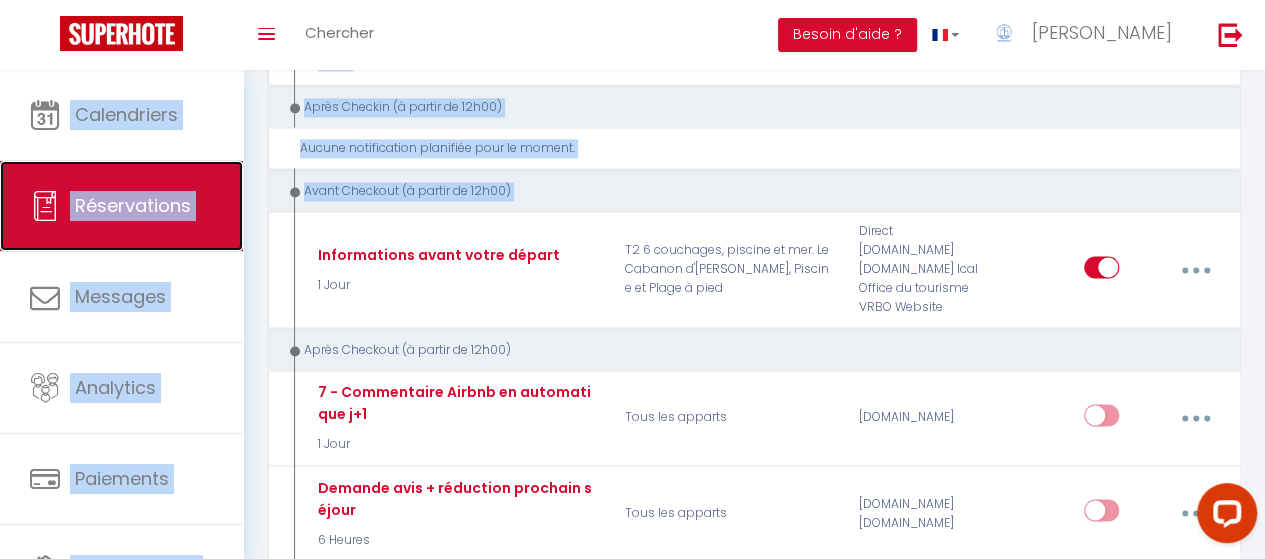 click on "Réservations" at bounding box center (133, 205) 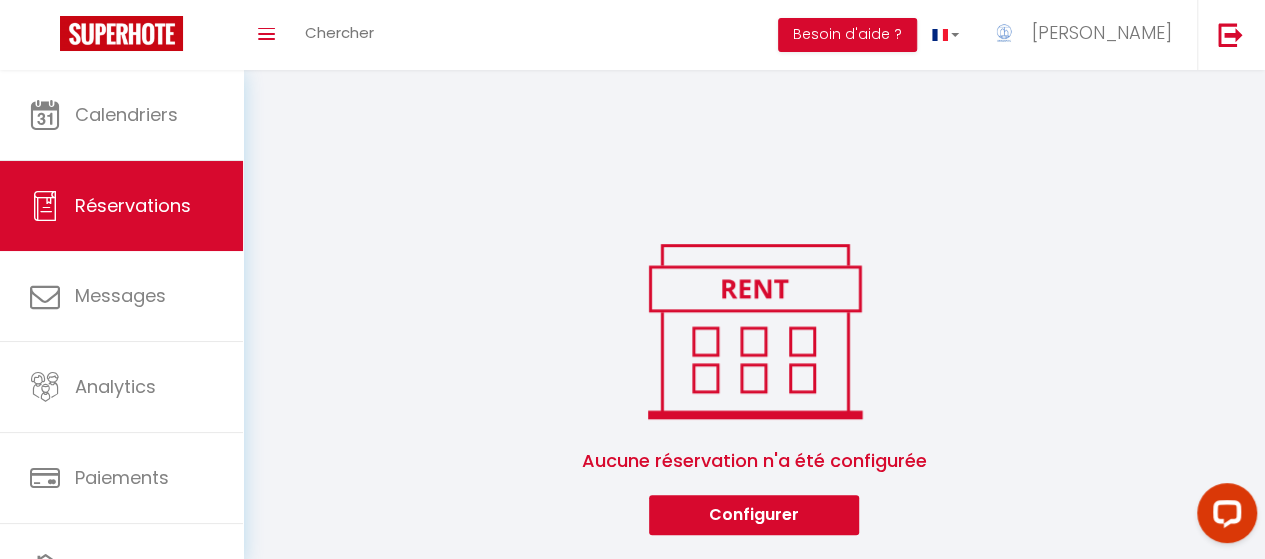 scroll, scrollTop: 2388, scrollLeft: 0, axis: vertical 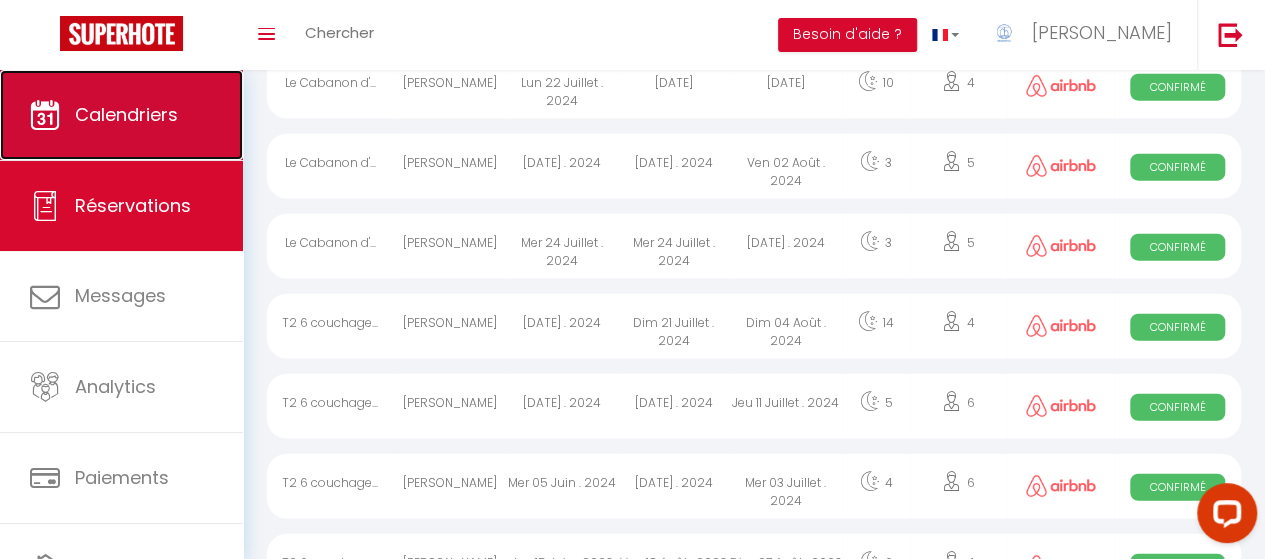 click on "Calendriers" at bounding box center (126, 114) 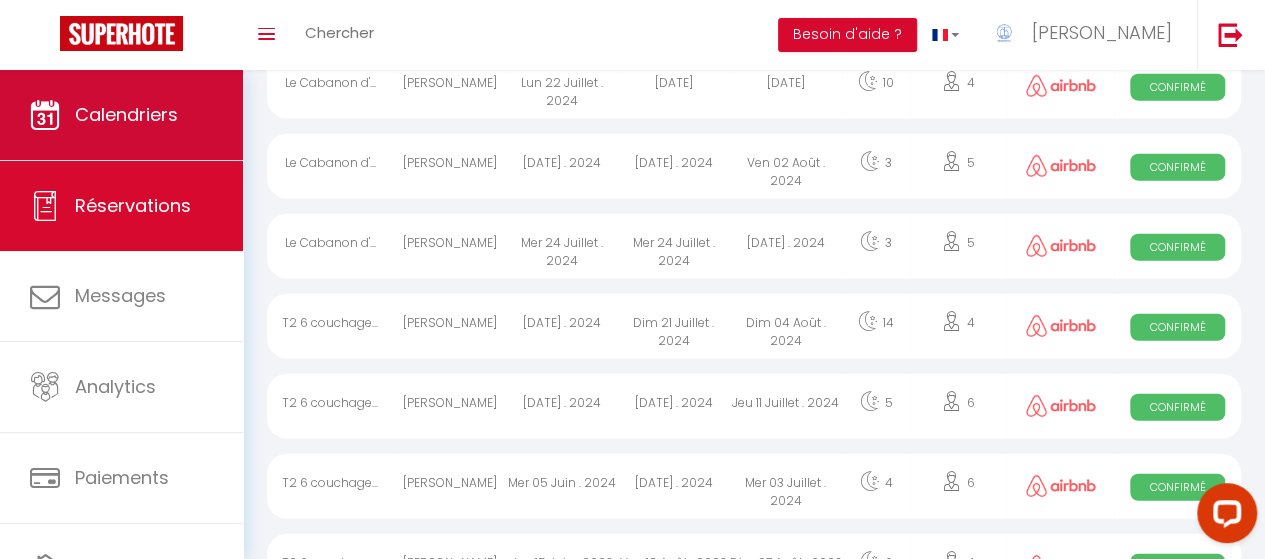 scroll, scrollTop: 0, scrollLeft: 0, axis: both 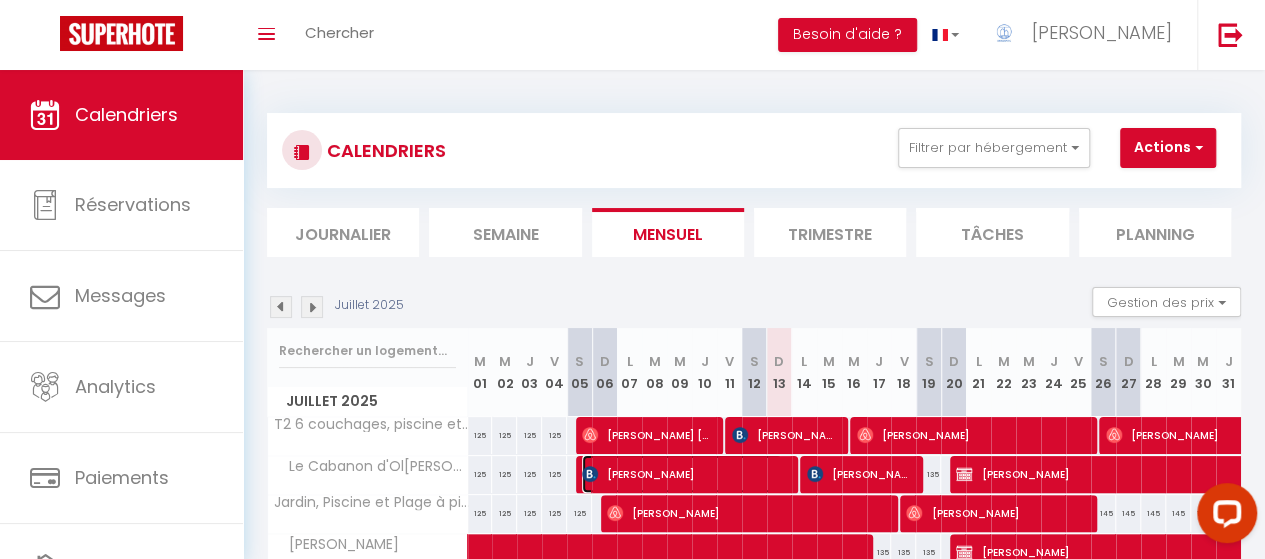 click on "[PERSON_NAME]" at bounding box center [682, 474] 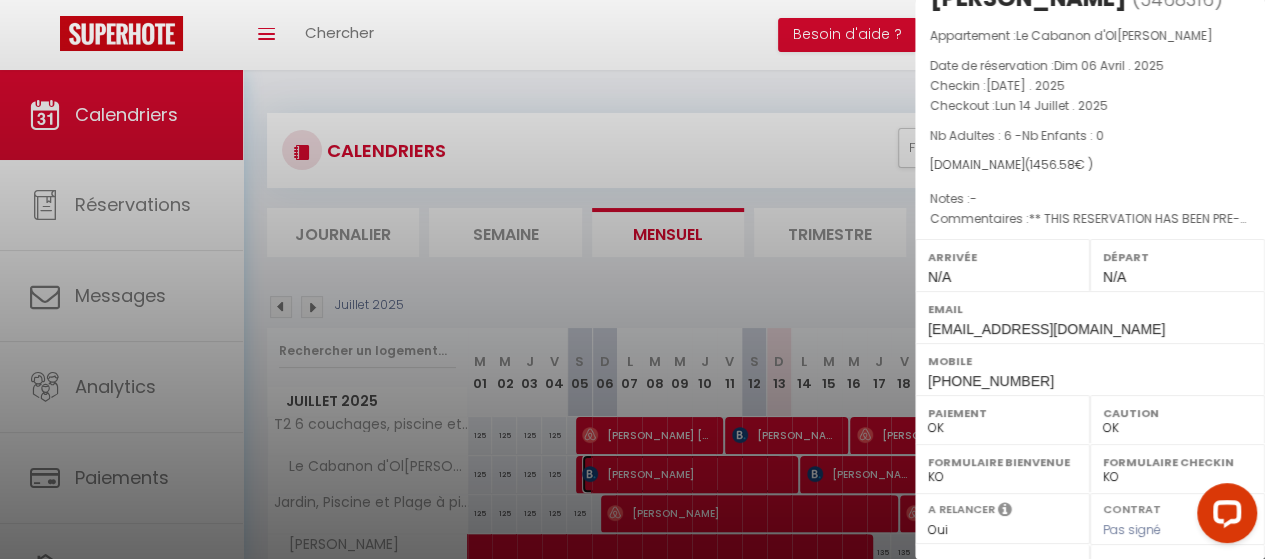 scroll, scrollTop: 50, scrollLeft: 0, axis: vertical 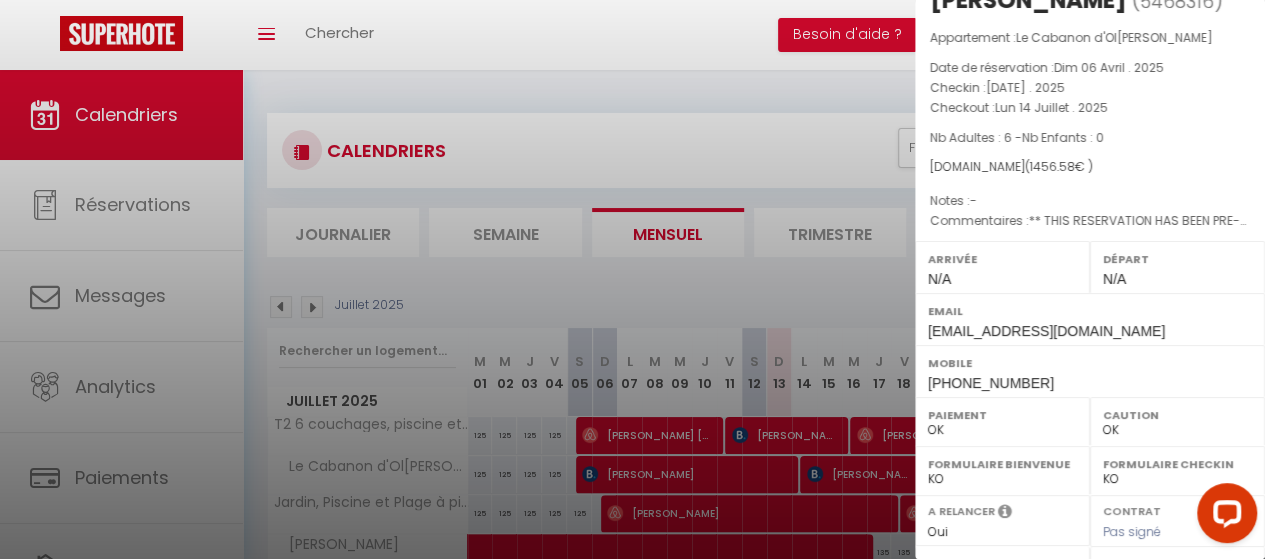 click on "Email
[EMAIL_ADDRESS][DOMAIN_NAME]" at bounding box center [1090, 319] 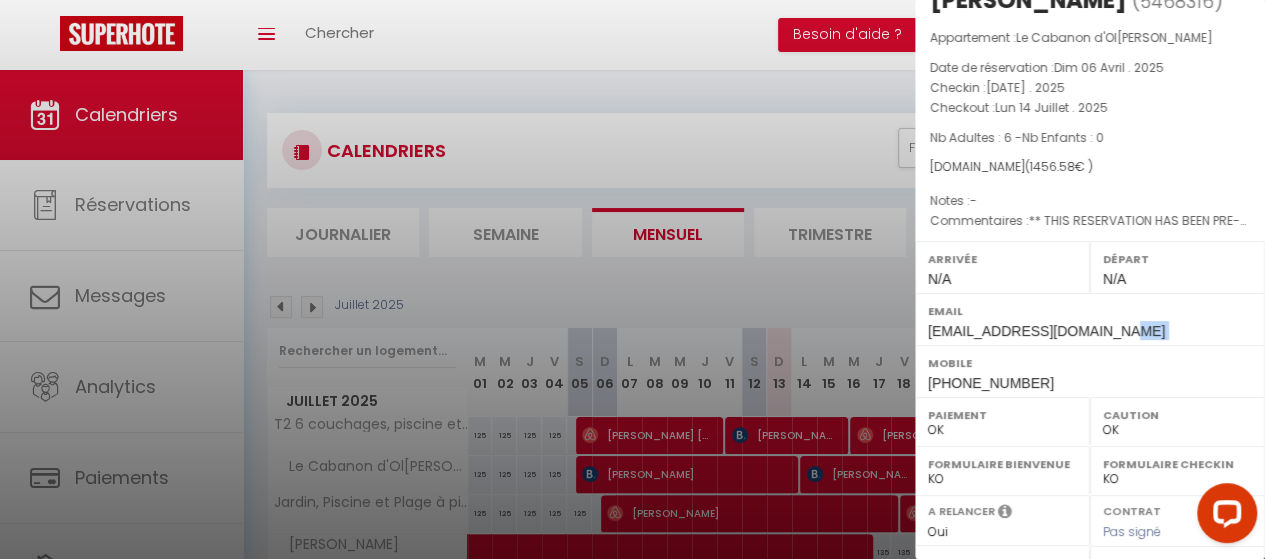 click on "Email
[EMAIL_ADDRESS][DOMAIN_NAME]" at bounding box center [1090, 319] 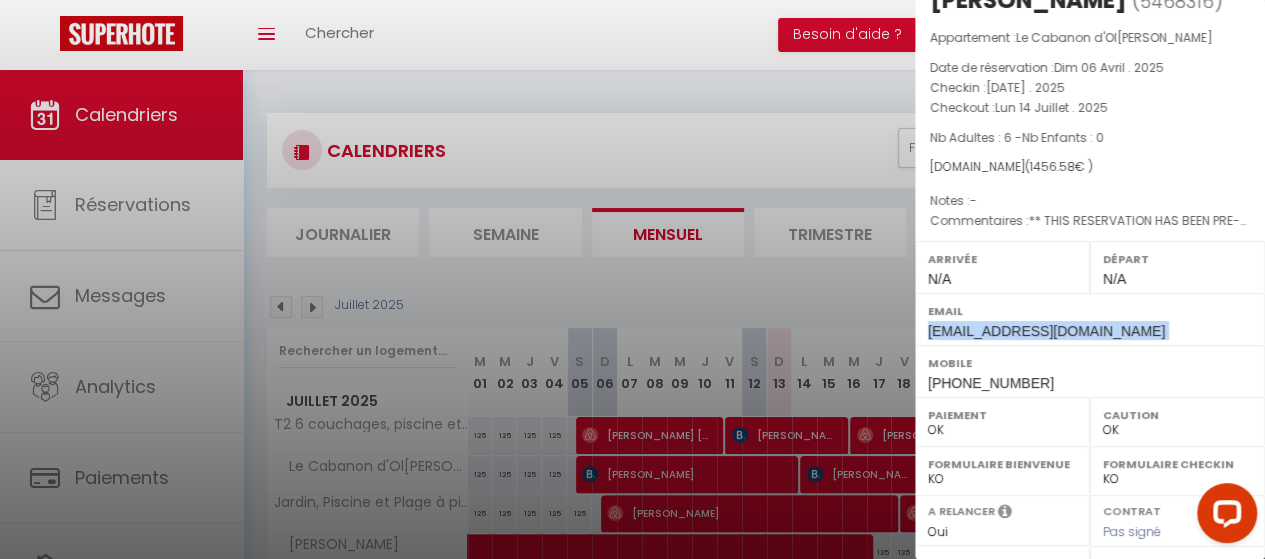 click on "Email
[EMAIL_ADDRESS][DOMAIN_NAME]" at bounding box center (1090, 319) 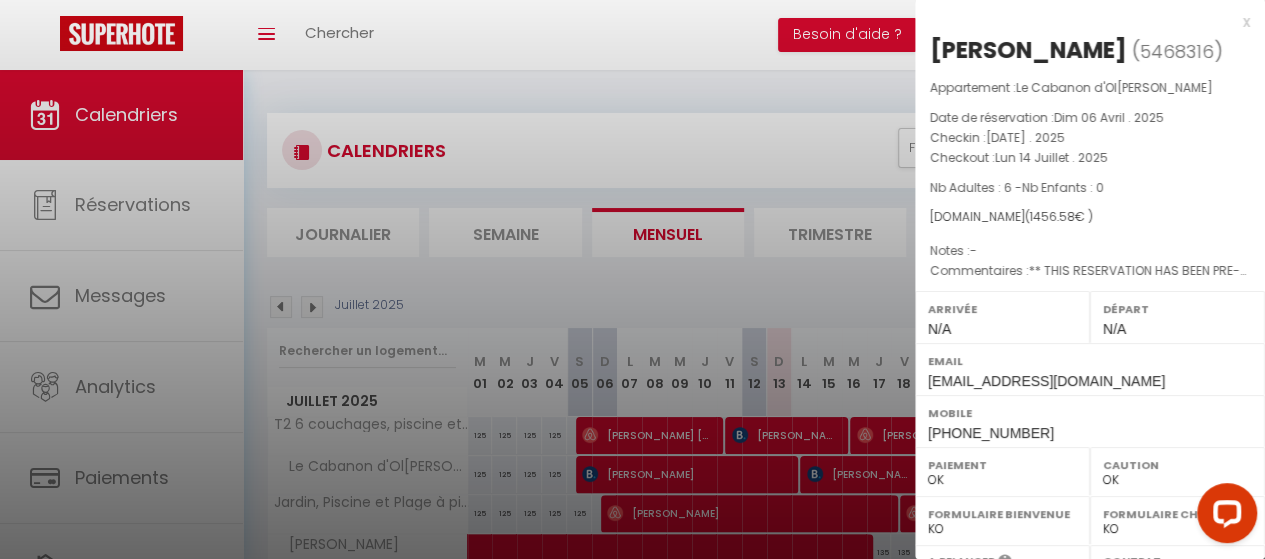 click at bounding box center (632, 279) 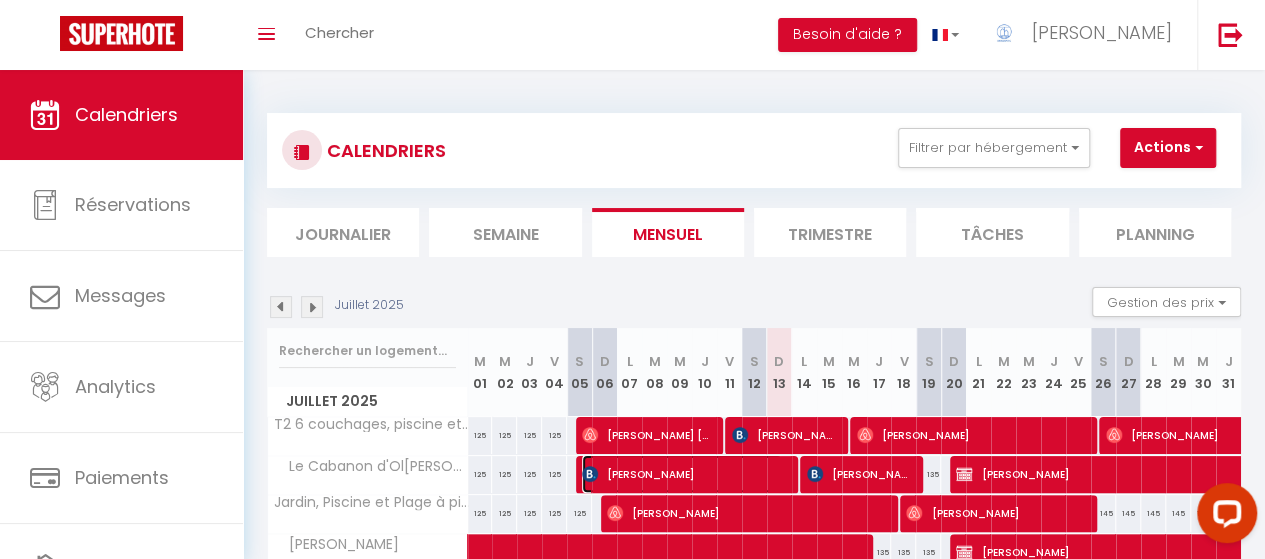 click on "[PERSON_NAME]" at bounding box center [682, 474] 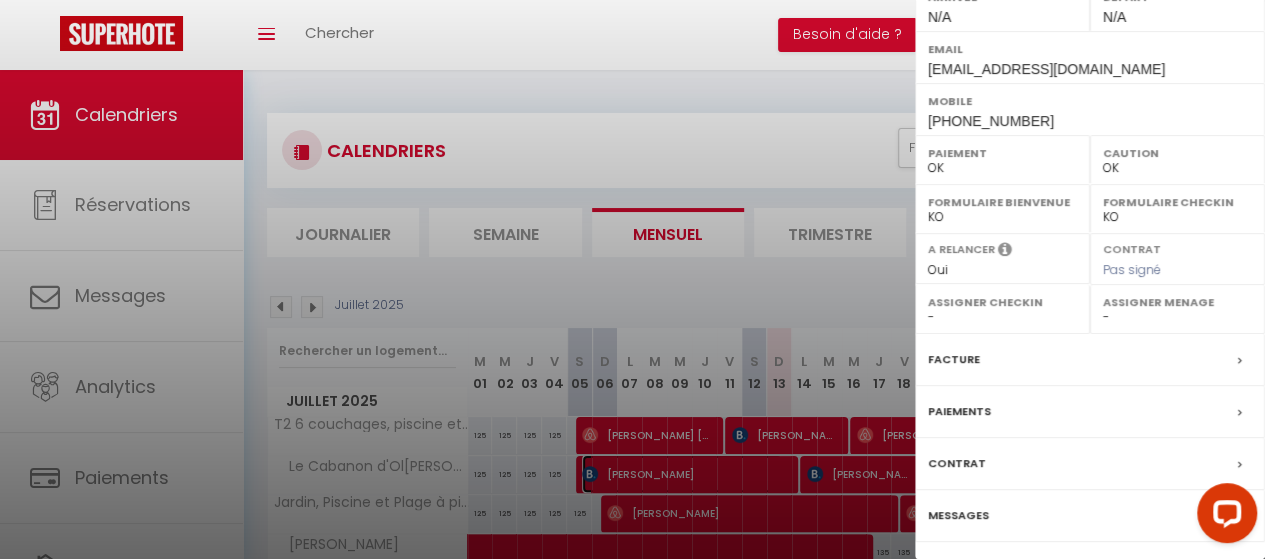 scroll, scrollTop: 368, scrollLeft: 0, axis: vertical 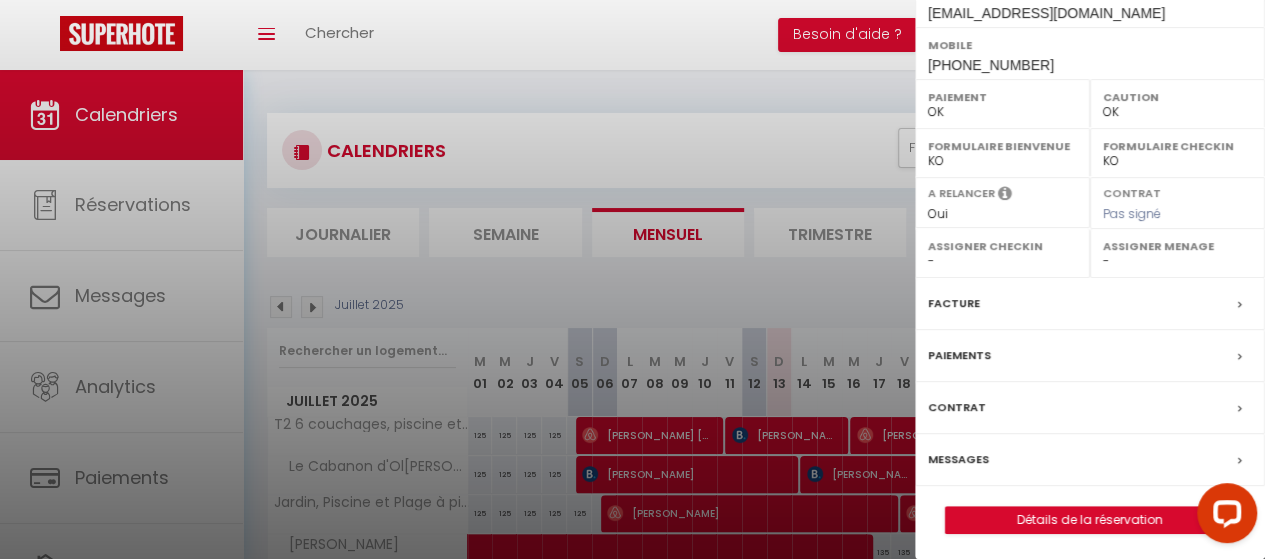 click on "Messages" at bounding box center (1090, 460) 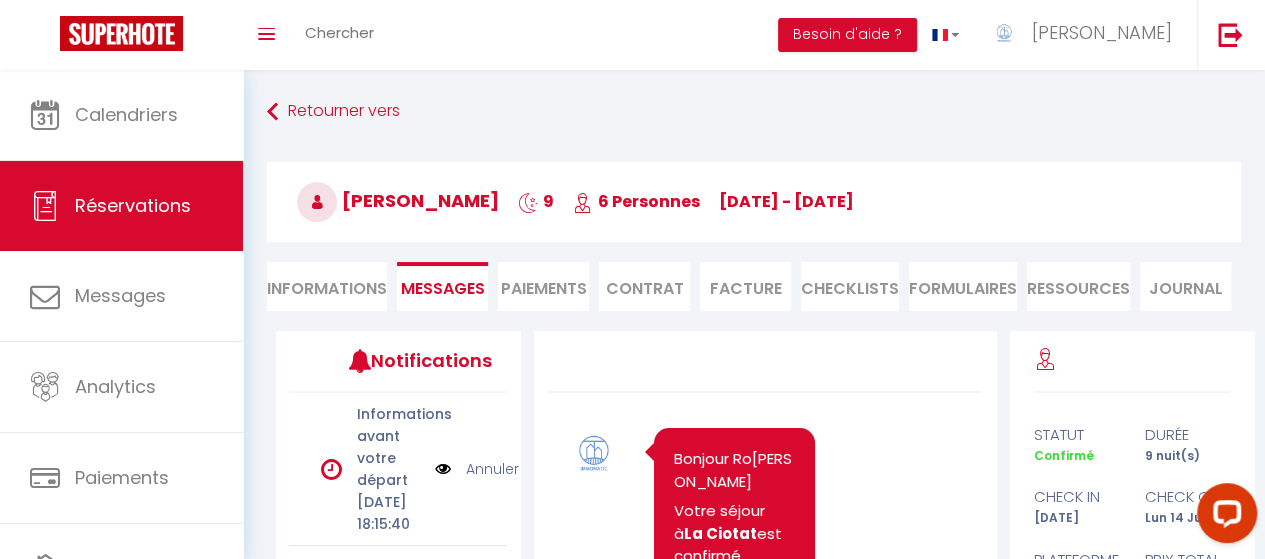 scroll, scrollTop: 4313, scrollLeft: 0, axis: vertical 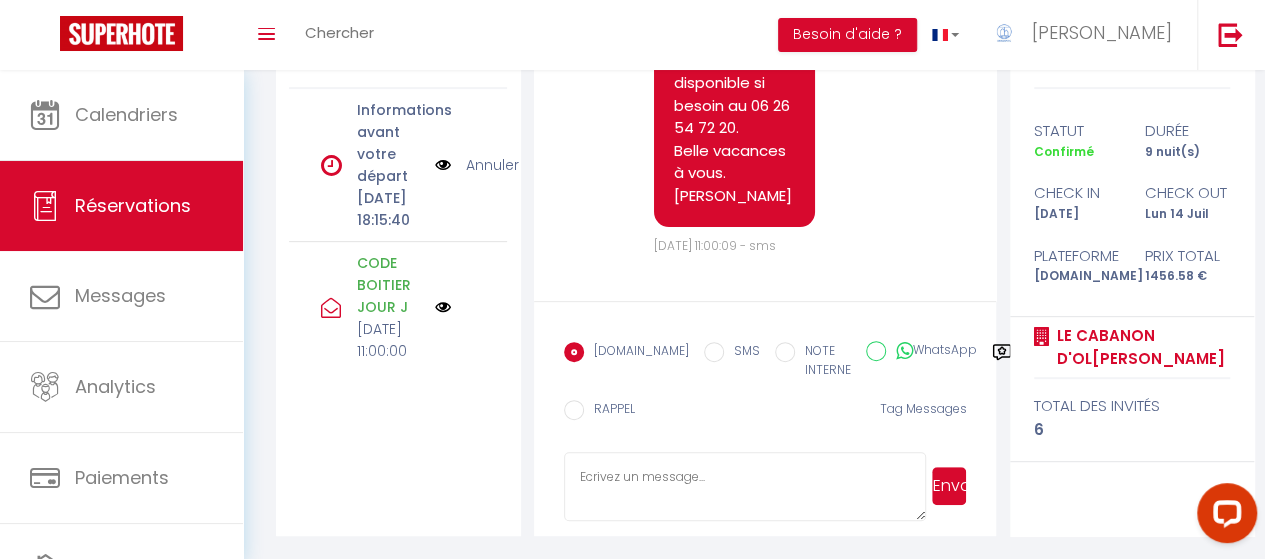 click on "NOTE INTERNE" at bounding box center (785, 352) 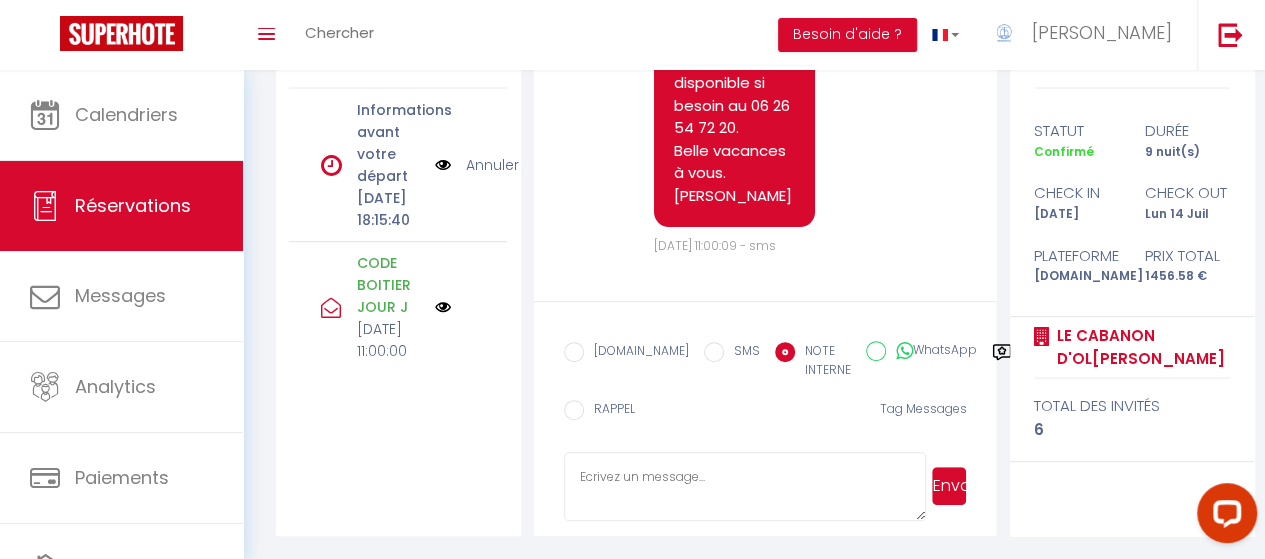 click 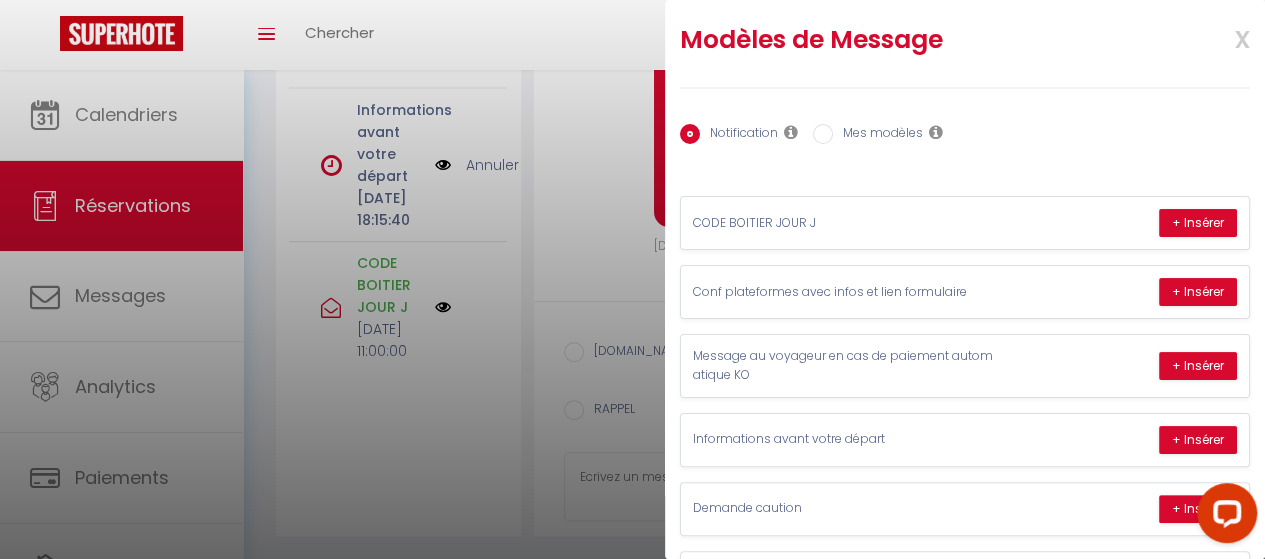 scroll, scrollTop: 0, scrollLeft: 0, axis: both 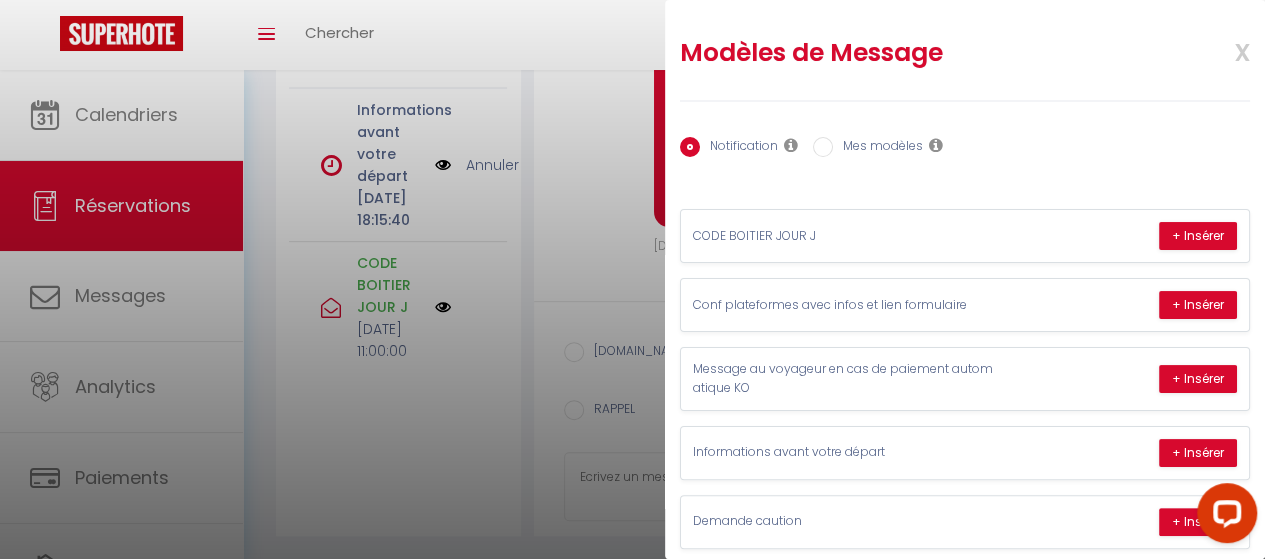 click on "Mes modèles" at bounding box center [823, 147] 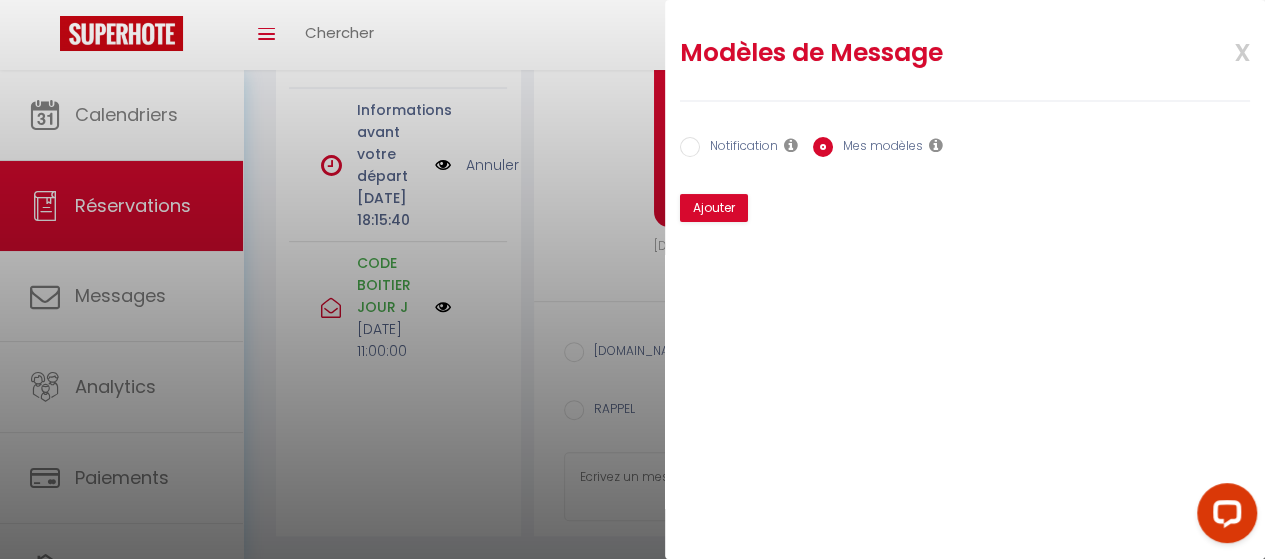 click on "Notification" at bounding box center [690, 147] 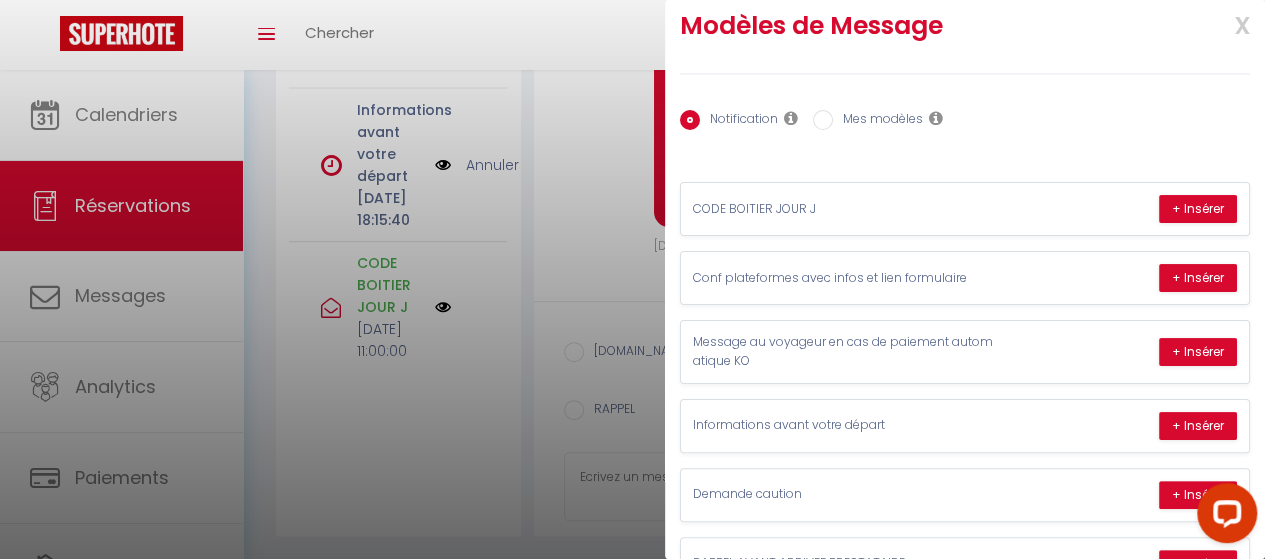 scroll, scrollTop: 48, scrollLeft: 0, axis: vertical 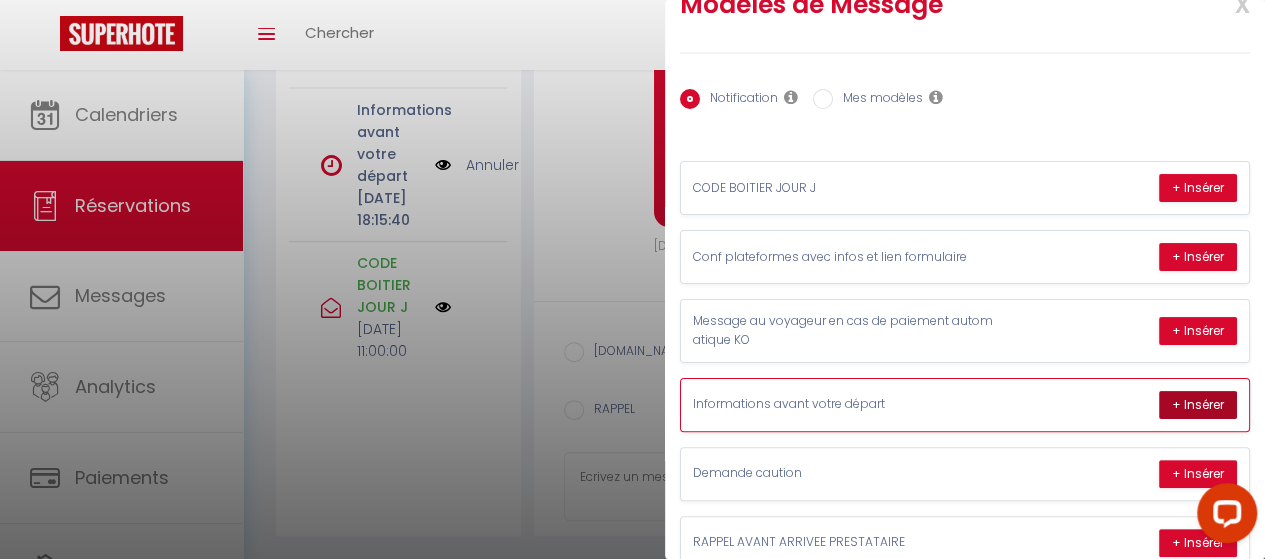click on "+ Insérer" at bounding box center (1198, 405) 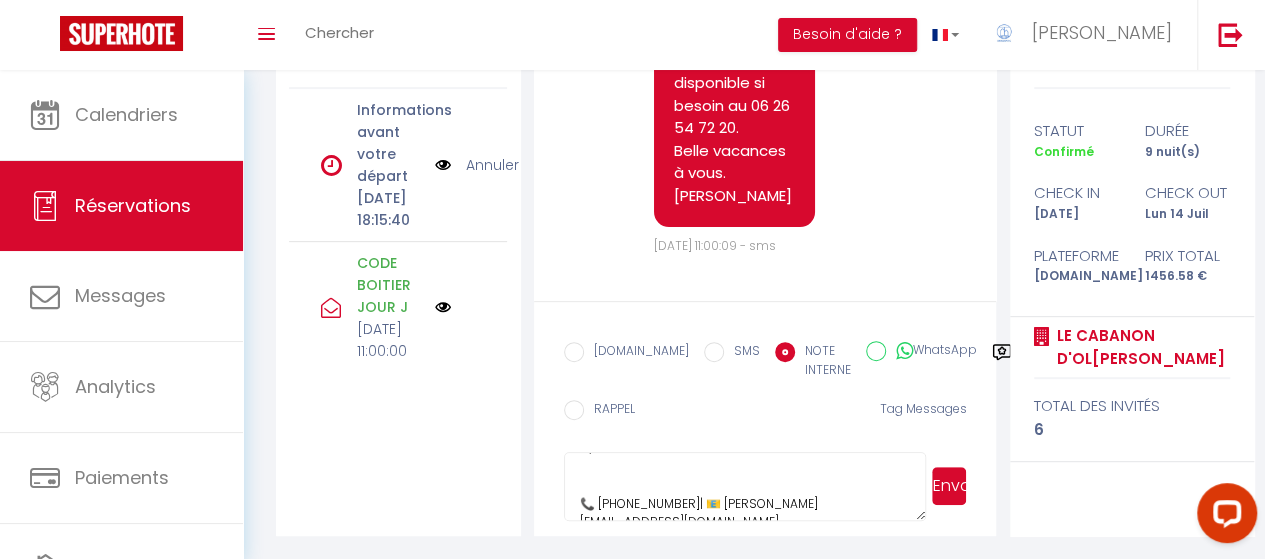 scroll, scrollTop: 584, scrollLeft: 0, axis: vertical 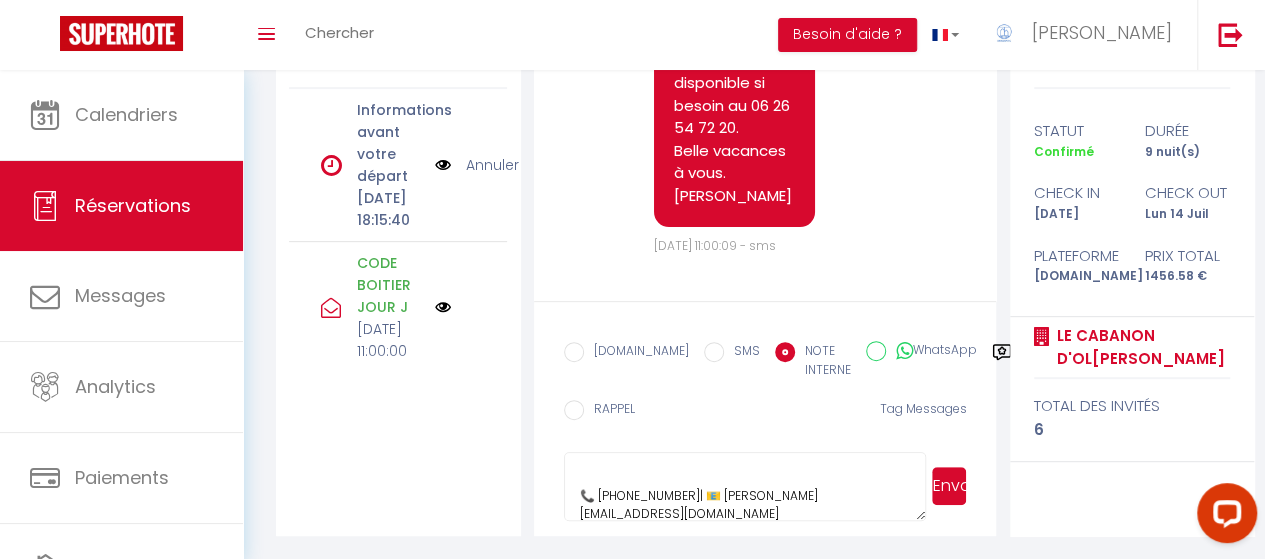 click on "Envoyer" at bounding box center [949, 486] 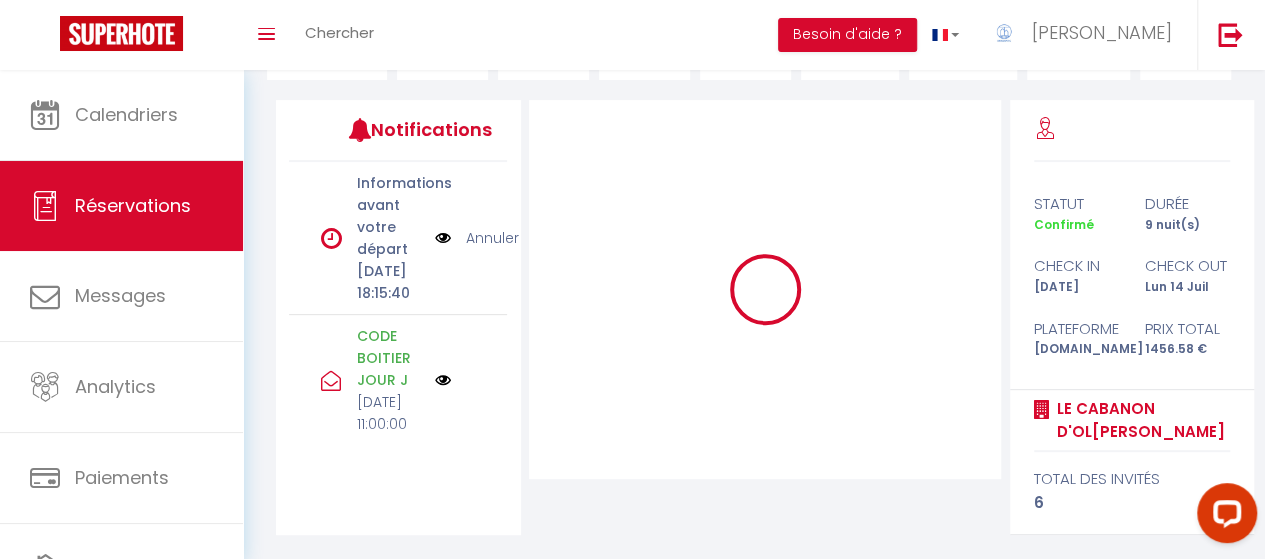 scroll, scrollTop: 230, scrollLeft: 0, axis: vertical 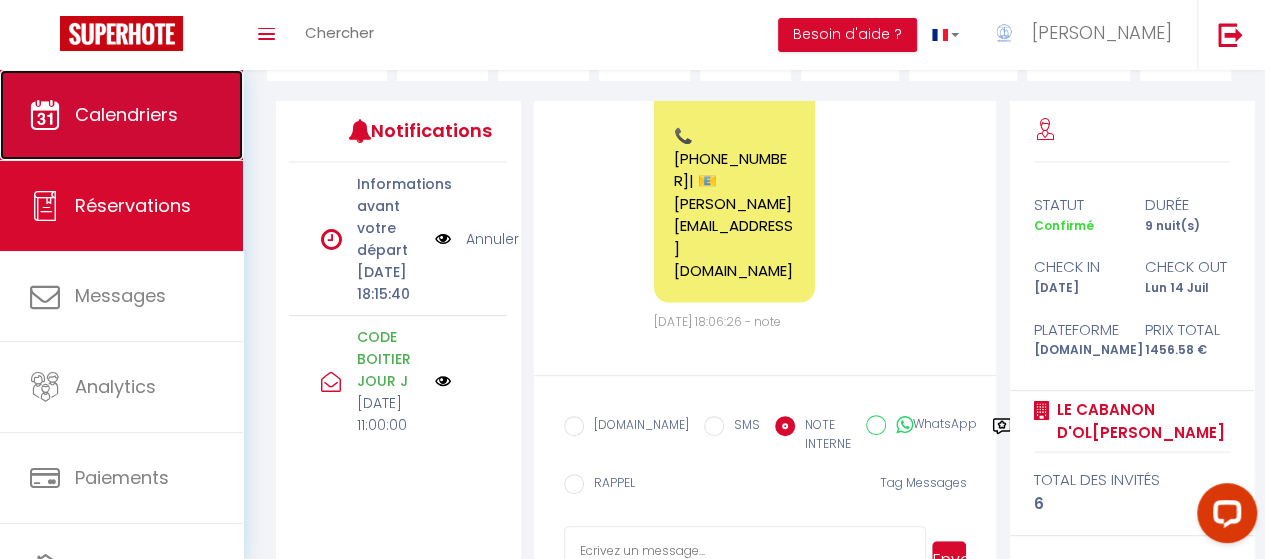 click on "Calendriers" at bounding box center (126, 114) 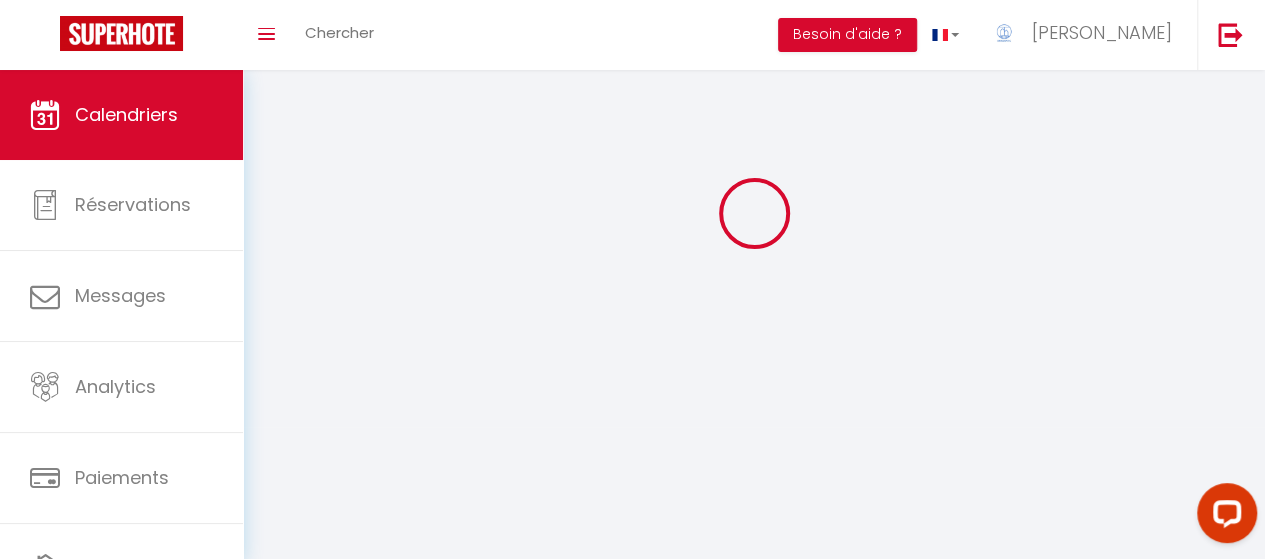 scroll, scrollTop: 0, scrollLeft: 0, axis: both 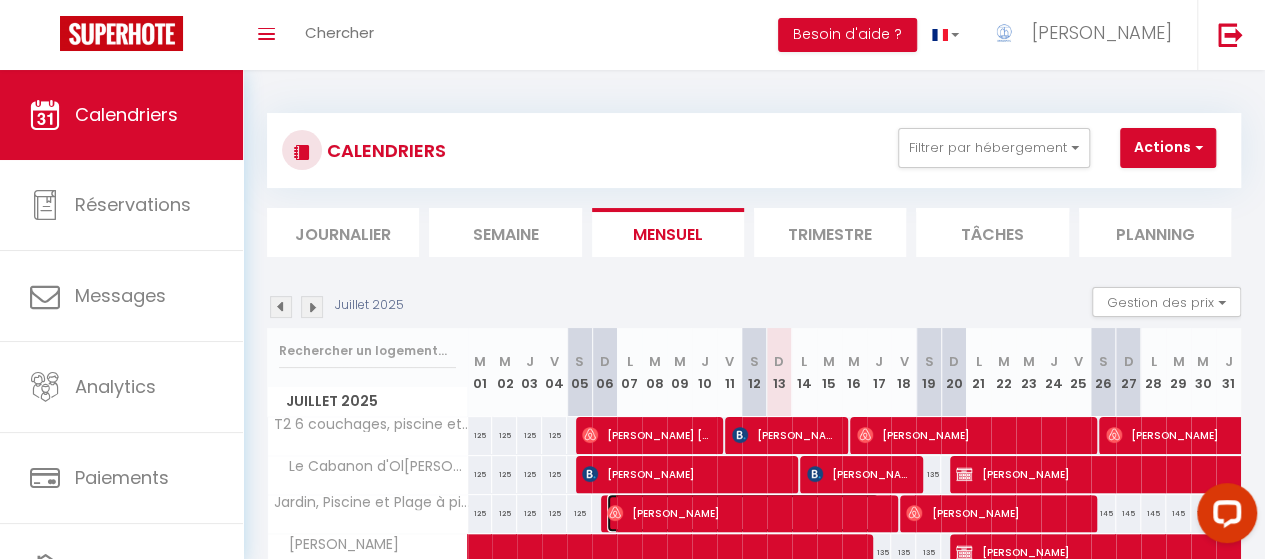 click on "[PERSON_NAME]" at bounding box center [743, 513] 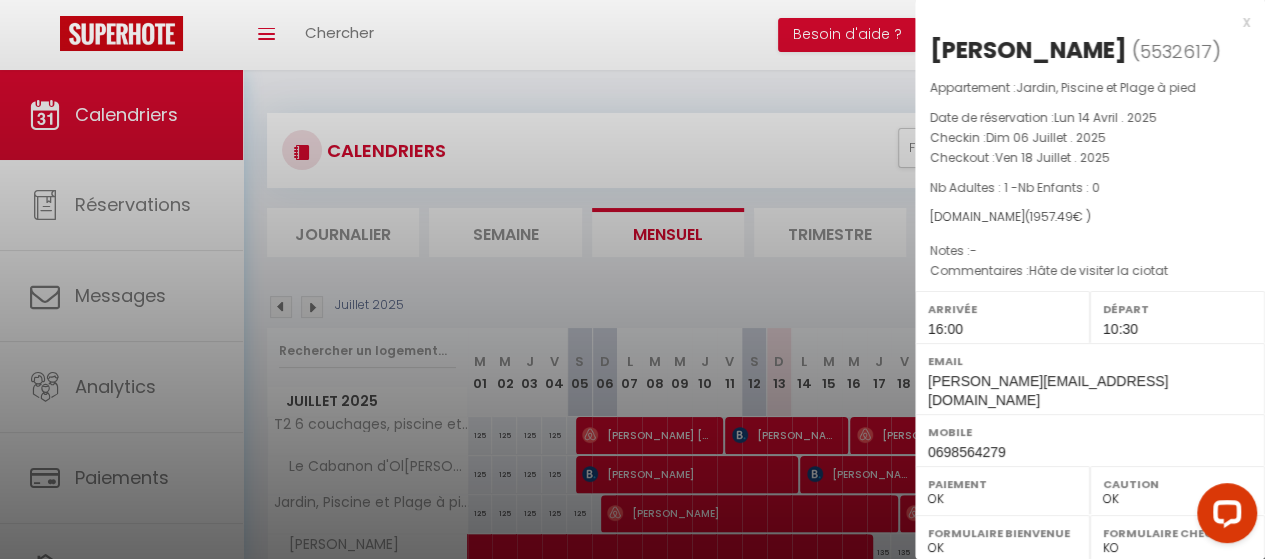 click at bounding box center [632, 279] 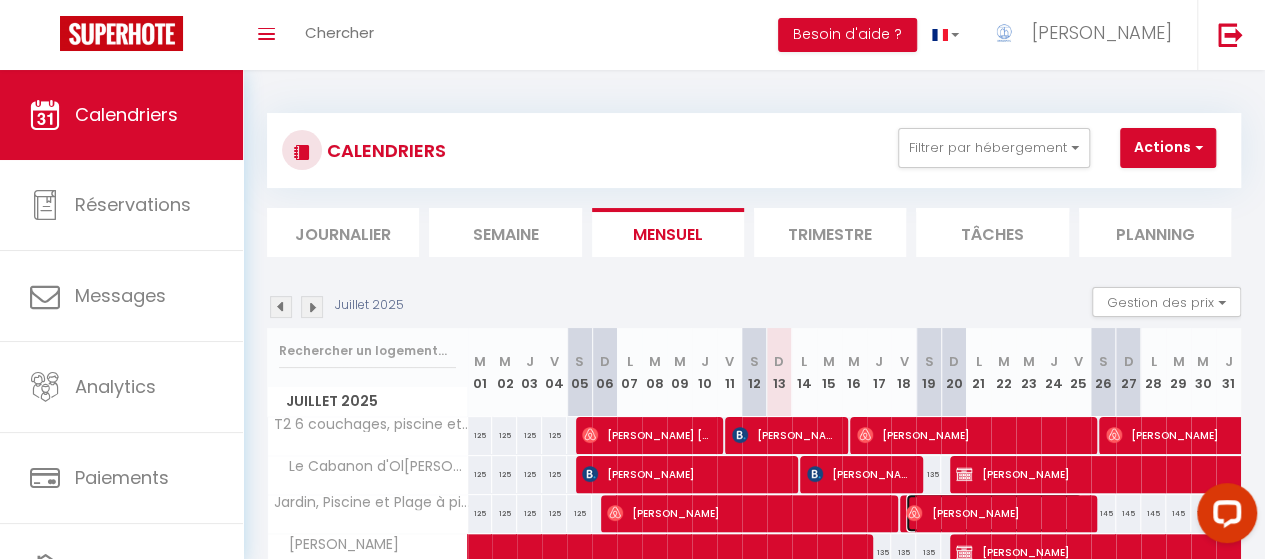 click on "[PERSON_NAME]" at bounding box center [994, 513] 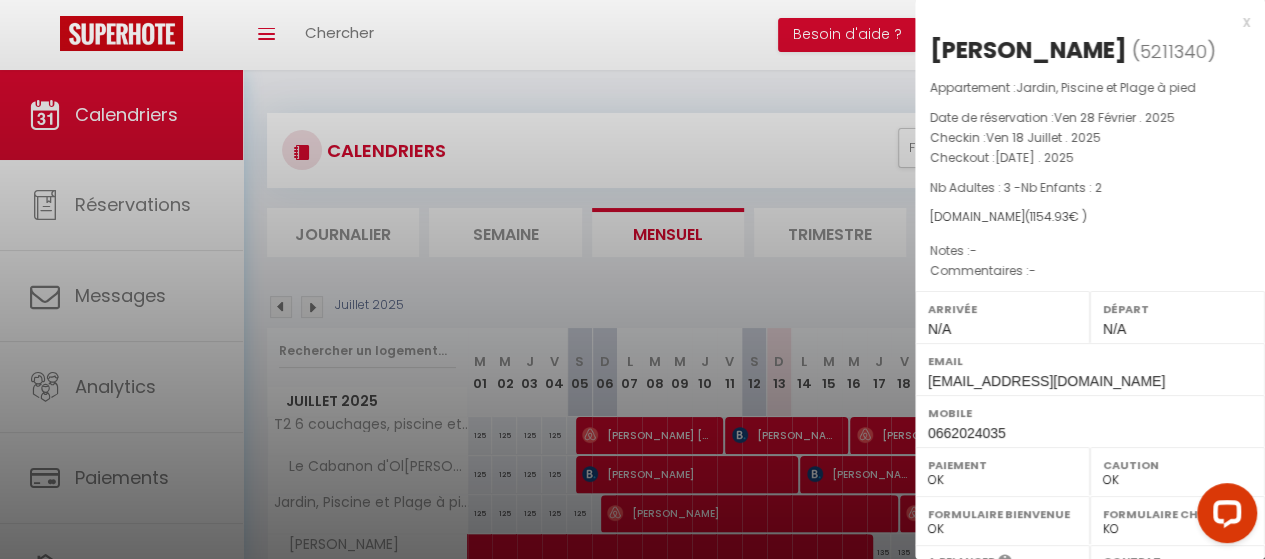 click at bounding box center [632, 279] 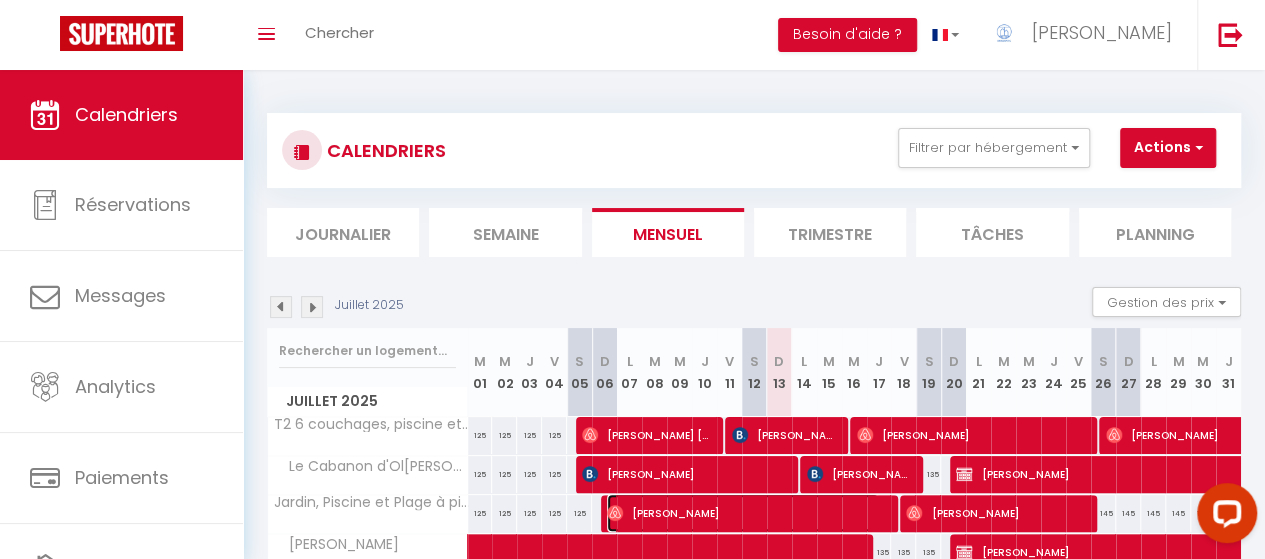 click on "[PERSON_NAME]" at bounding box center [743, 513] 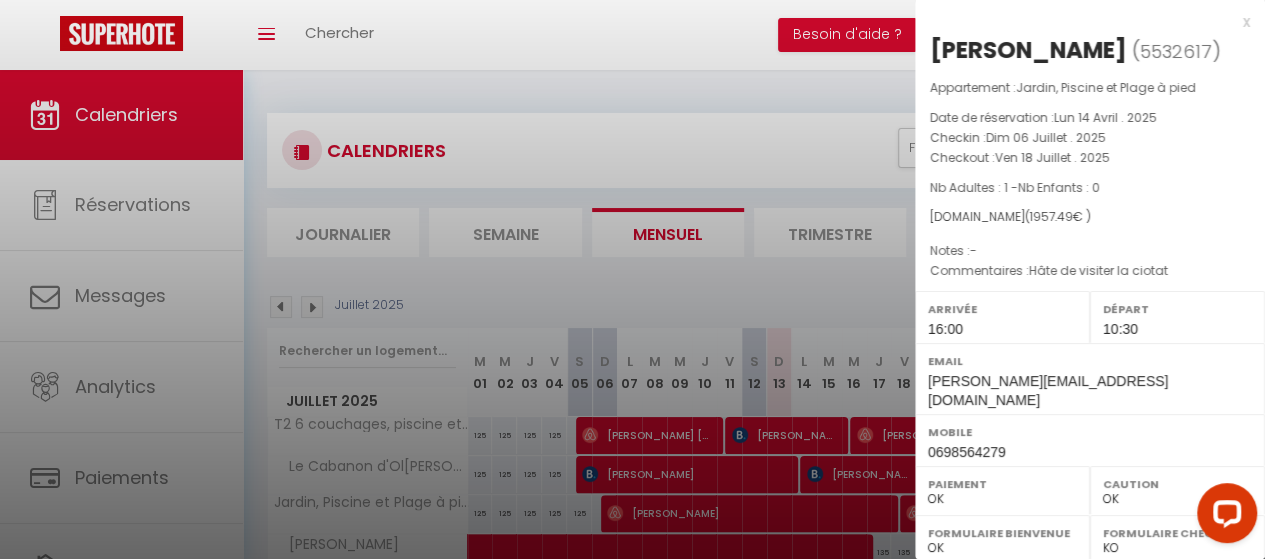 click at bounding box center (632, 279) 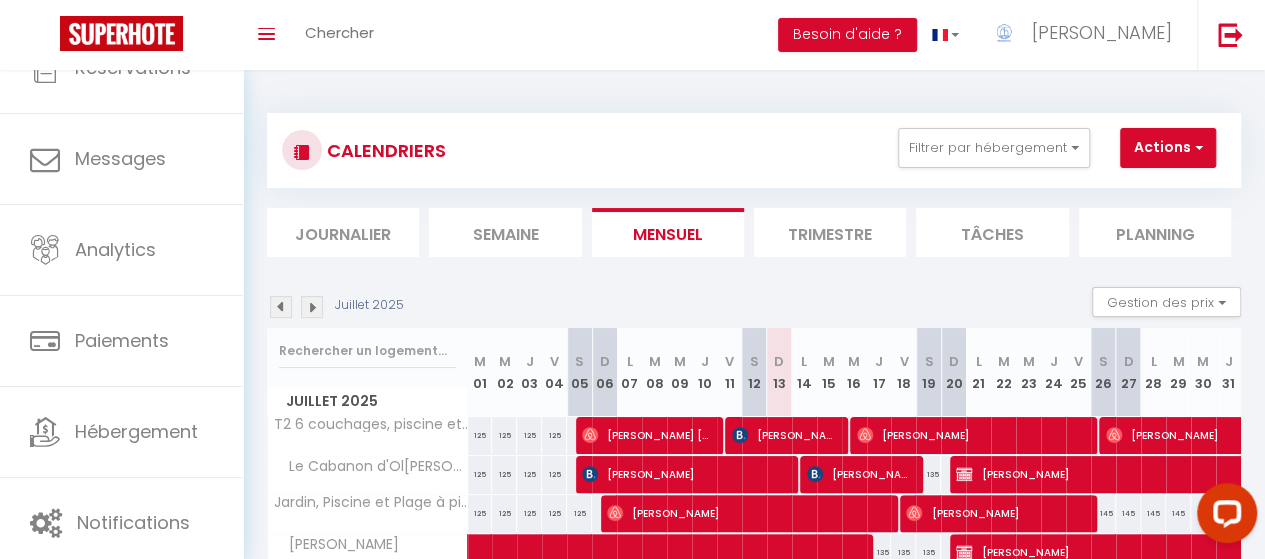 scroll, scrollTop: 141, scrollLeft: 0, axis: vertical 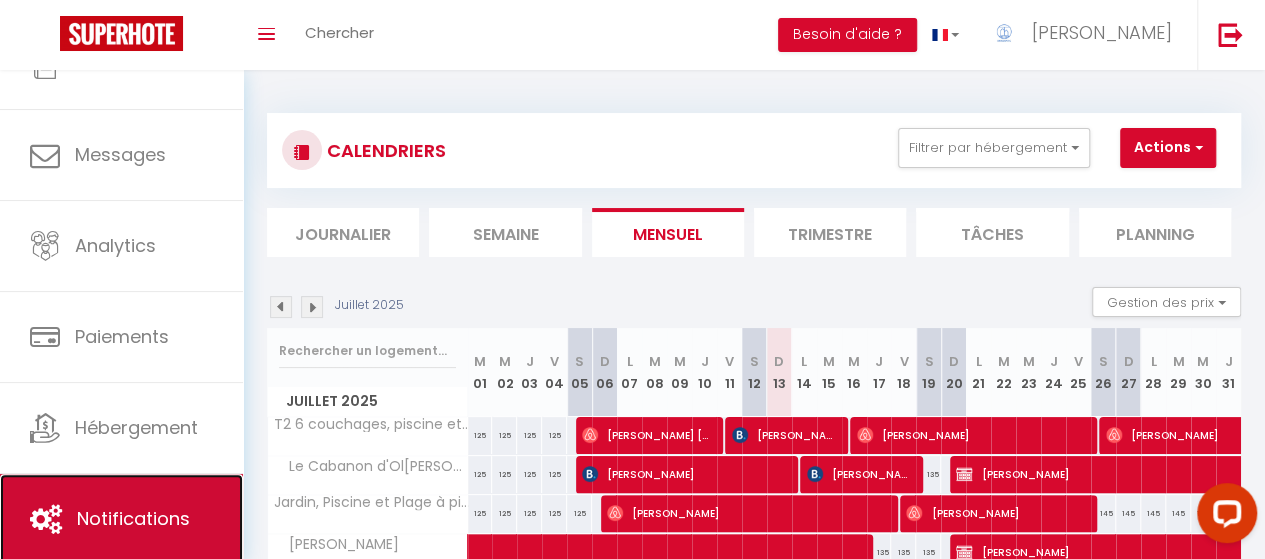 click on "Notifications" at bounding box center (121, 519) 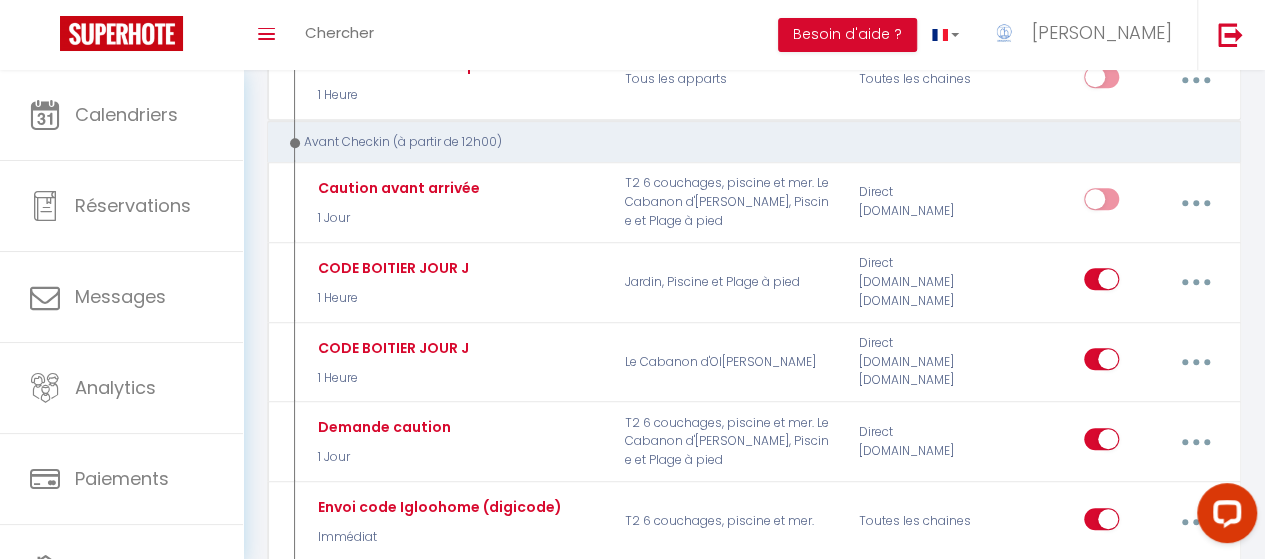 scroll, scrollTop: 590, scrollLeft: 0, axis: vertical 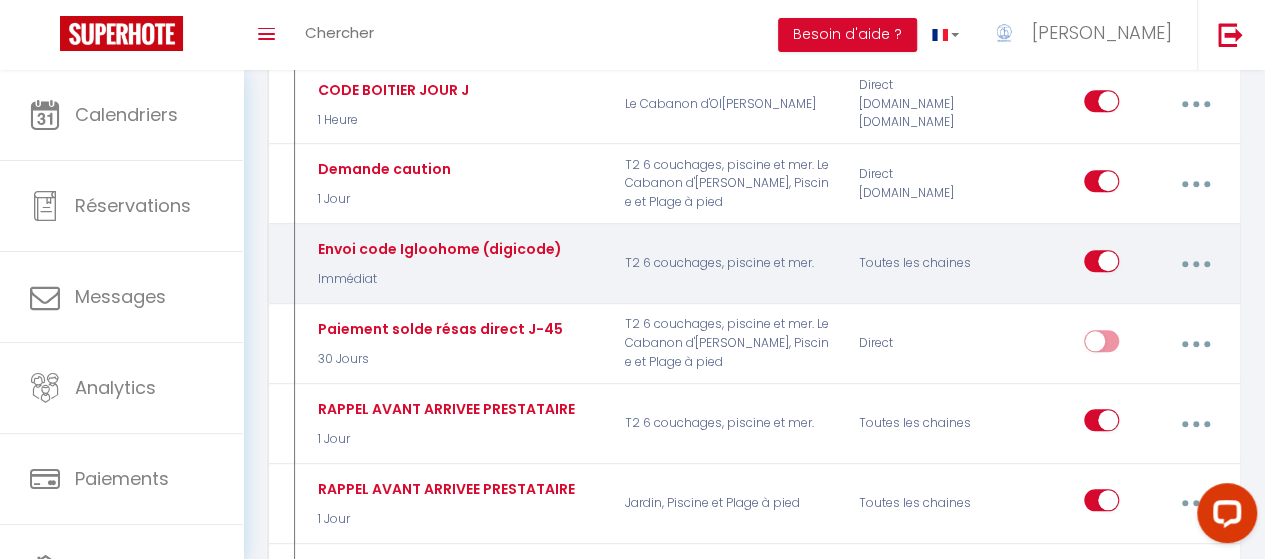 click at bounding box center [1195, 264] 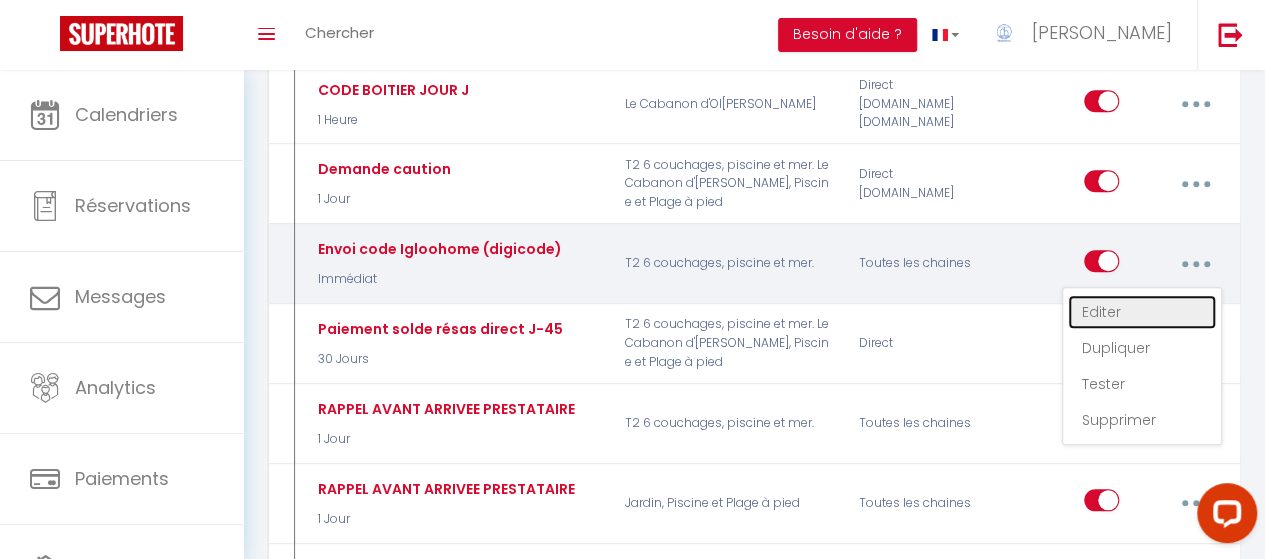 click on "Editer" at bounding box center (1142, 312) 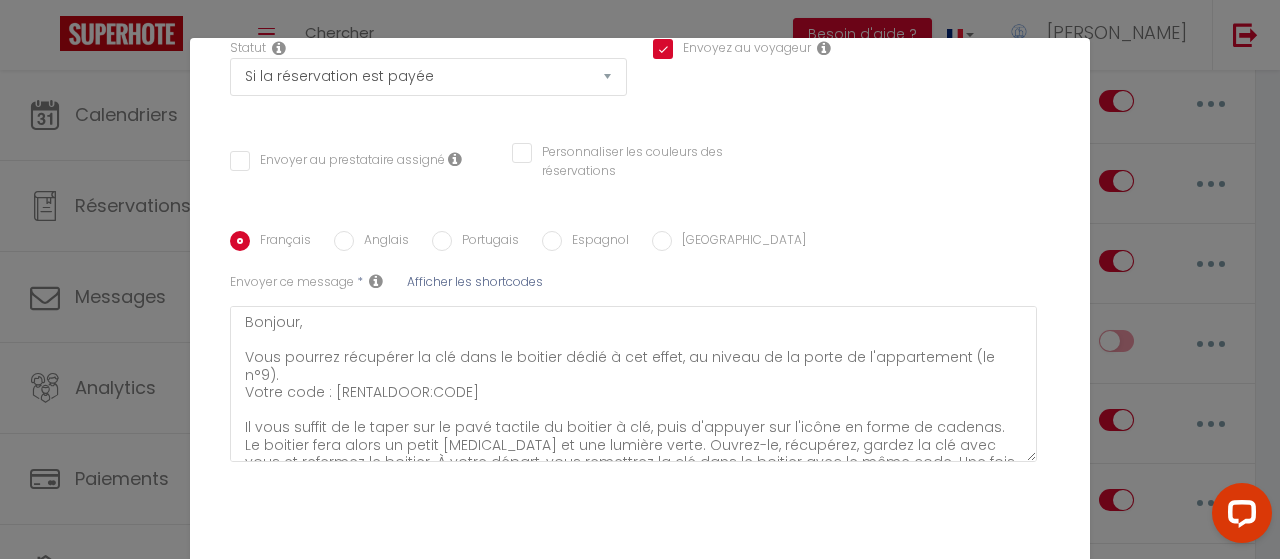 scroll, scrollTop: 326, scrollLeft: 0, axis: vertical 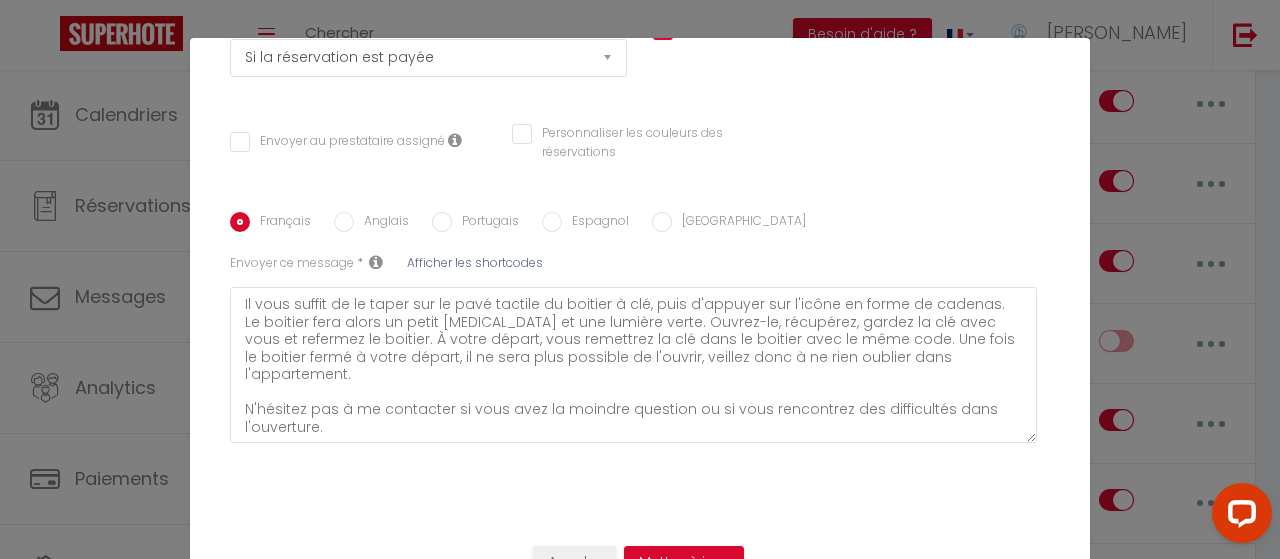 click on "Modifier la notification   ×   Titre   *     Envoi code Igloohome (digicode)   Pour cet hébergement
Sélectionner les hébergements
Tous les apparts
Autres
T2 6 couchages, piscine et mer.
Jardin, [GEOGRAPHIC_DATA] et Plage à pied
Le Cabanon [PERSON_NAME]
Lorsque cet événement se produit   *      Après la réservation   Avant Checkin (à partir de 12h00)   Après Checkin (à partir de 12h00)   Avant Checkout (à partir de 12h00)   Après Checkout (à partir de 12h00)   Température   Co2   [MEDICAL_DATA] sonore   Après Paiement Lien KO" at bounding box center [640, 279] 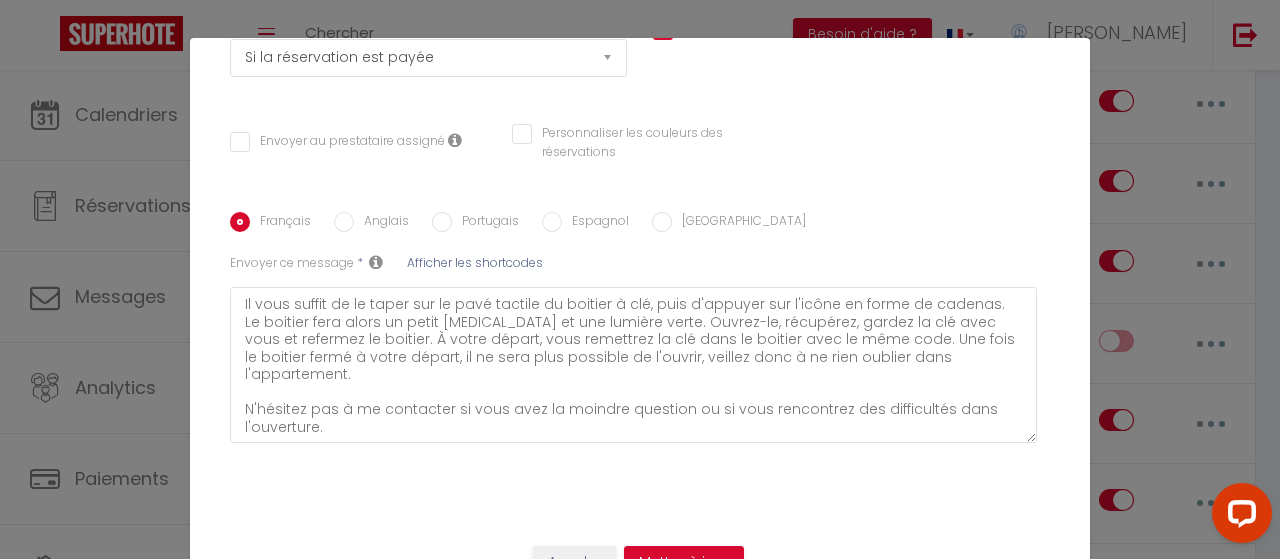click on "Modifier la notification   ×   Titre   *     Envoi code Igloohome (digicode)   Pour cet hébergement
Sélectionner les hébergements
Tous les apparts
Autres
T2 6 couchages, piscine et mer.
Jardin, [GEOGRAPHIC_DATA] et Plage à pied
Le Cabanon [PERSON_NAME]
Lorsque cet événement se produit   *      Après la réservation   Avant Checkin (à partir de 12h00)   Après Checkin (à partir de 12h00)   Avant Checkout (à partir de 12h00)   Après Checkout (à partir de 12h00)   Température   Co2   [MEDICAL_DATA] sonore   Après Paiement Lien KO" at bounding box center (640, 279) 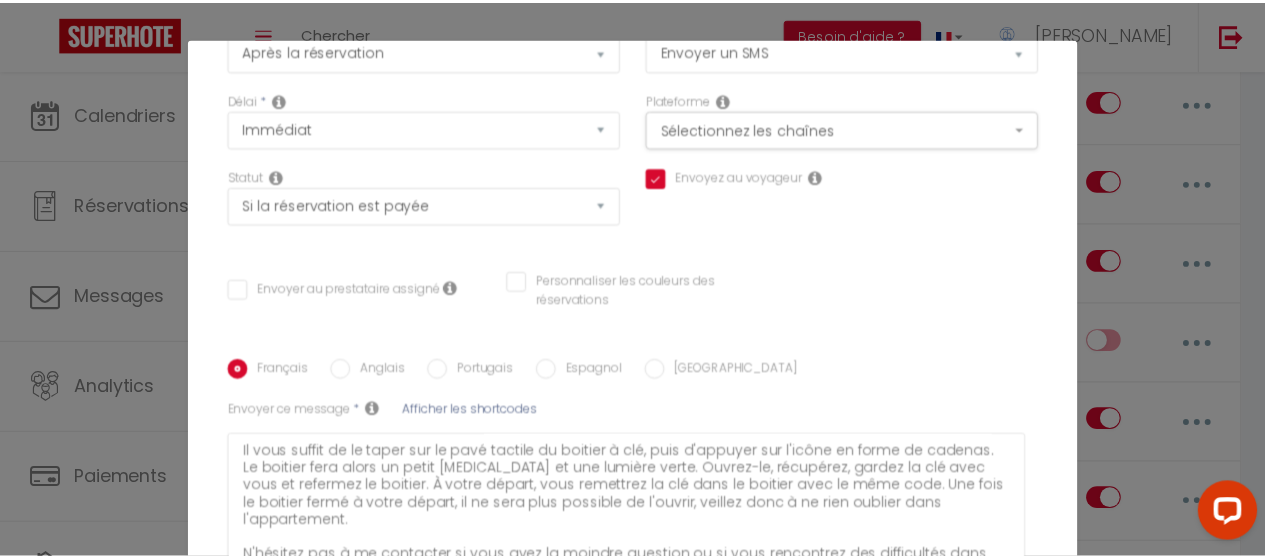 scroll, scrollTop: 0, scrollLeft: 0, axis: both 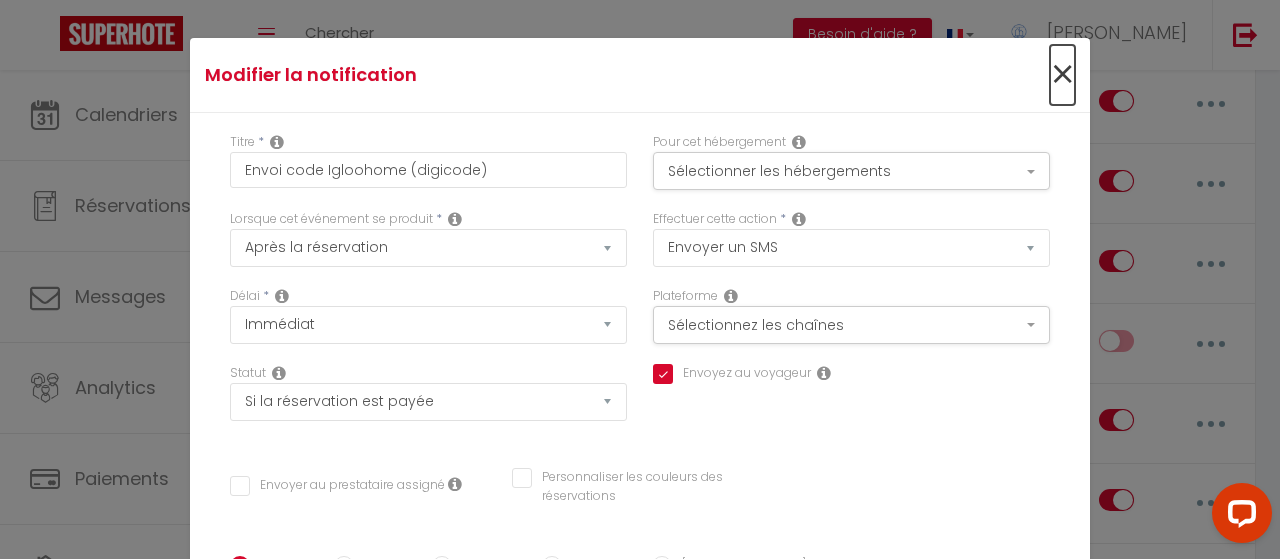click on "×" at bounding box center [1062, 75] 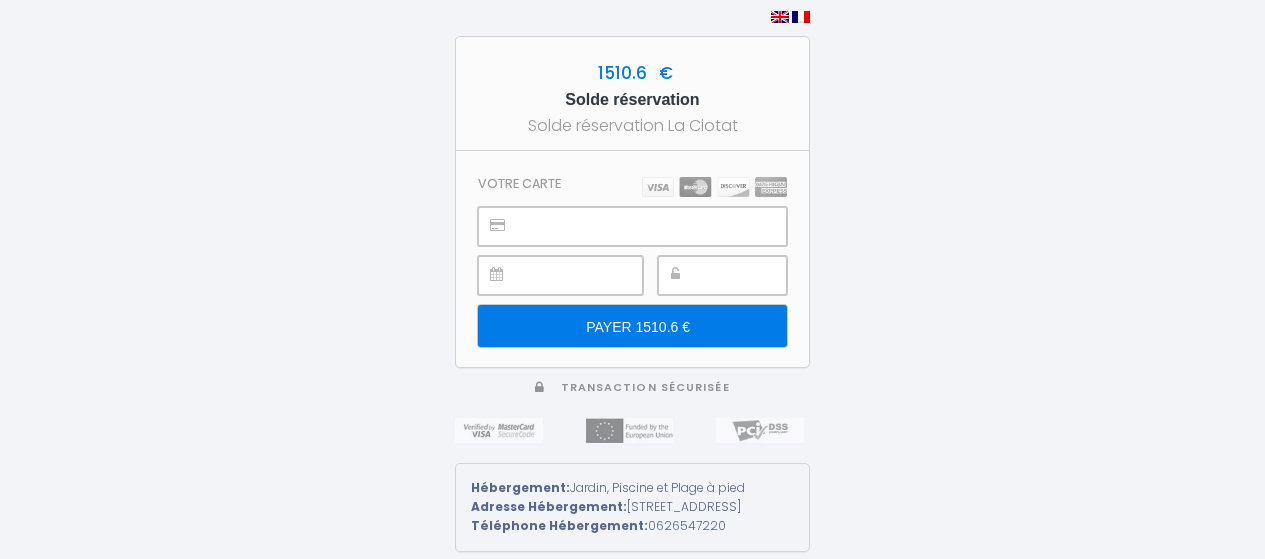 scroll, scrollTop: 0, scrollLeft: 0, axis: both 